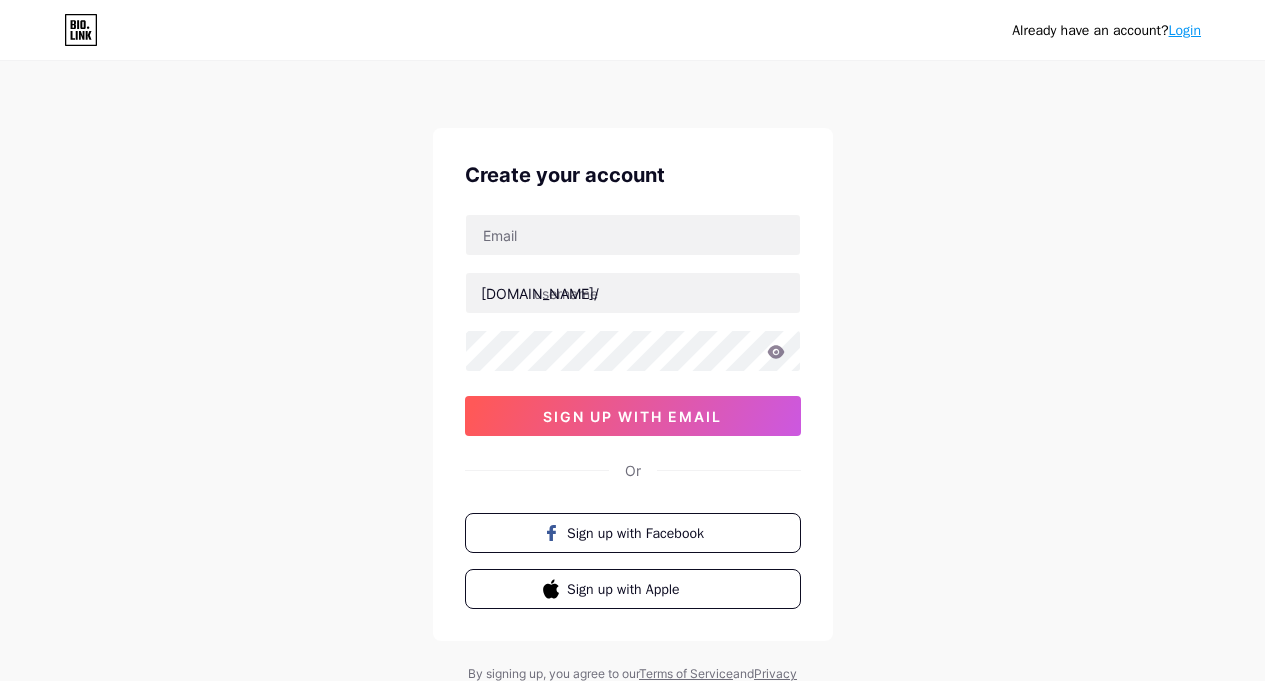 scroll, scrollTop: 0, scrollLeft: 0, axis: both 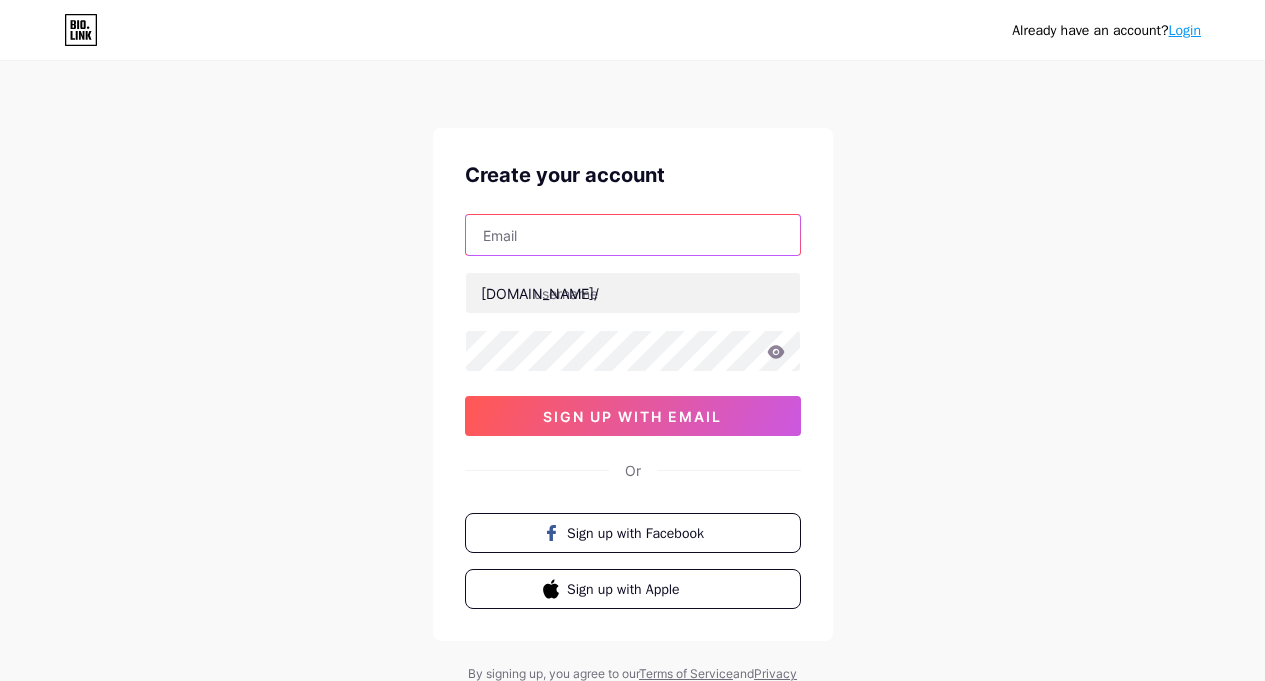 click at bounding box center [633, 235] 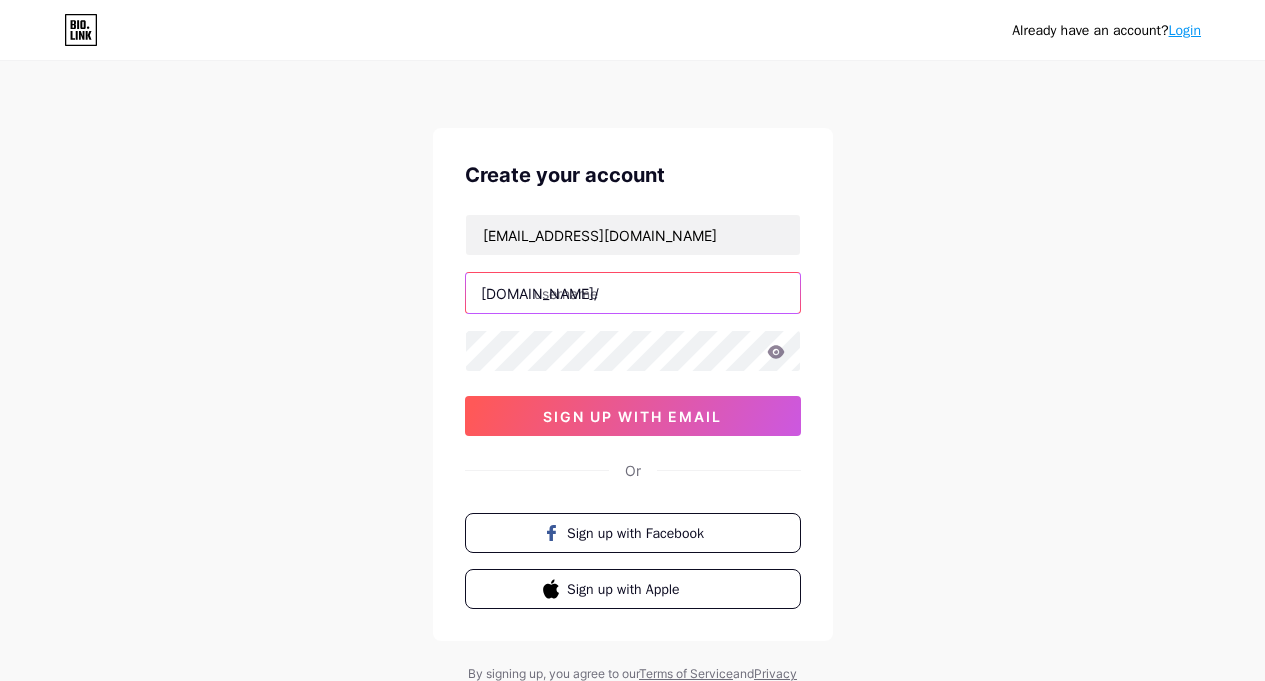 click at bounding box center [633, 293] 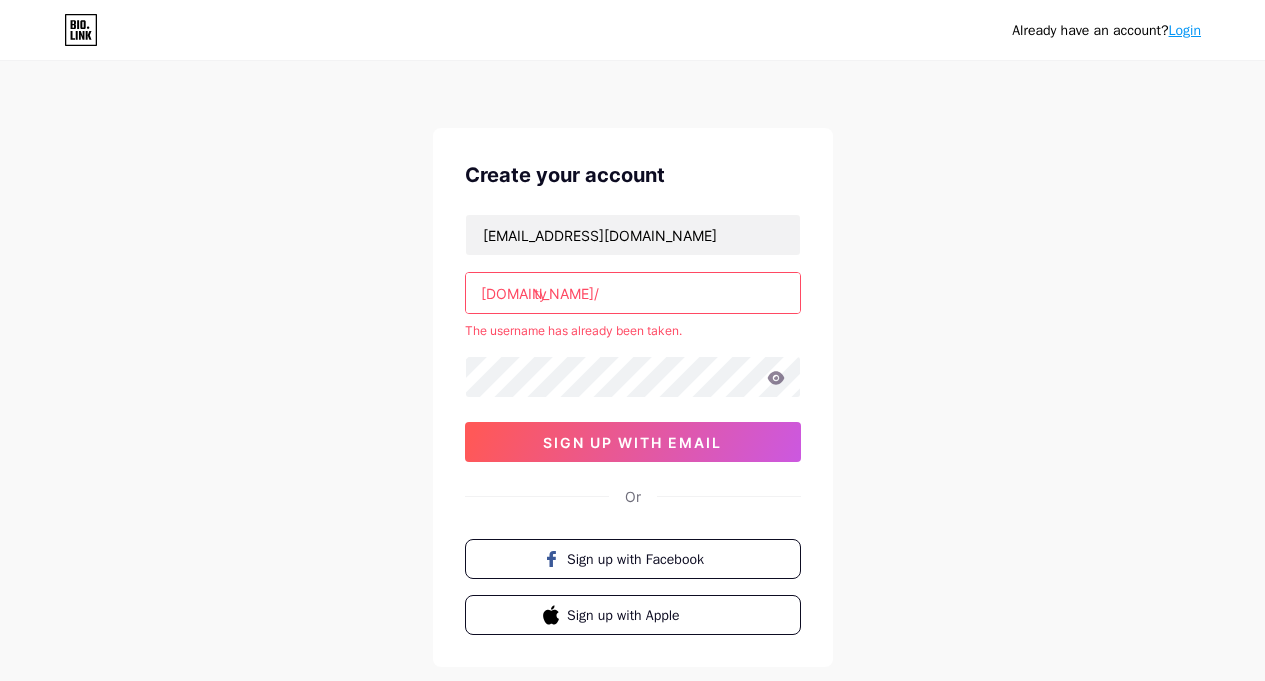 type on "t" 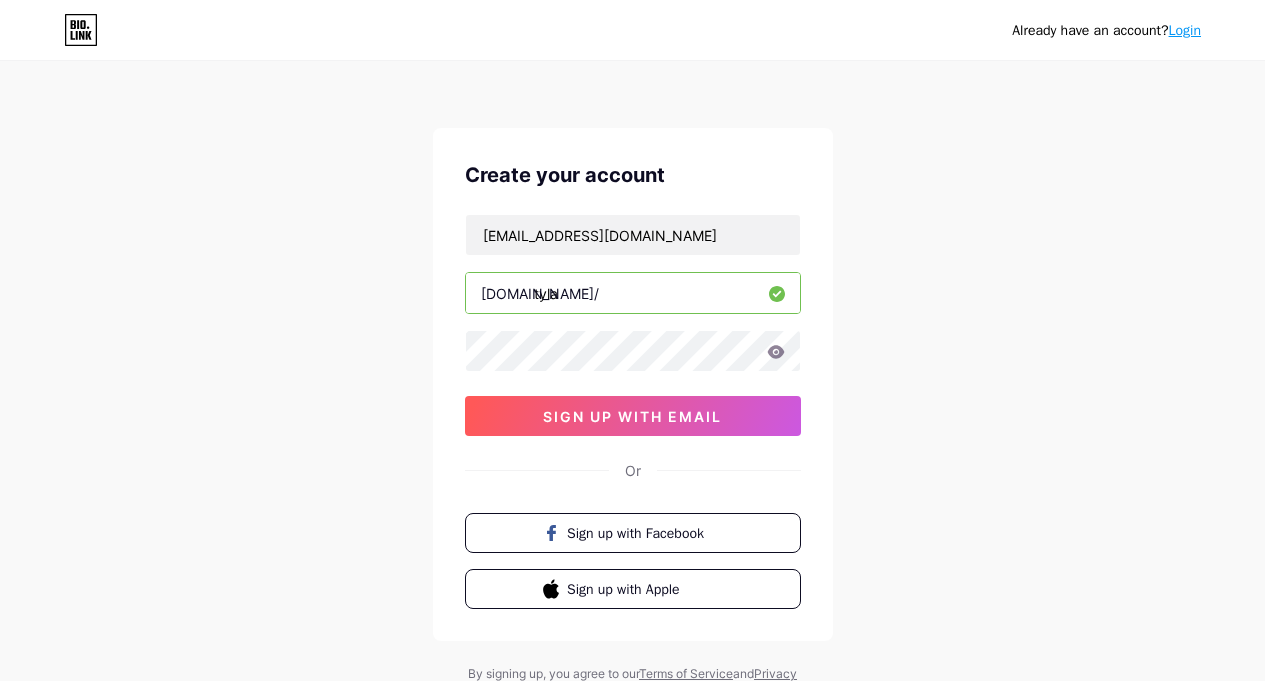 type on "tyla" 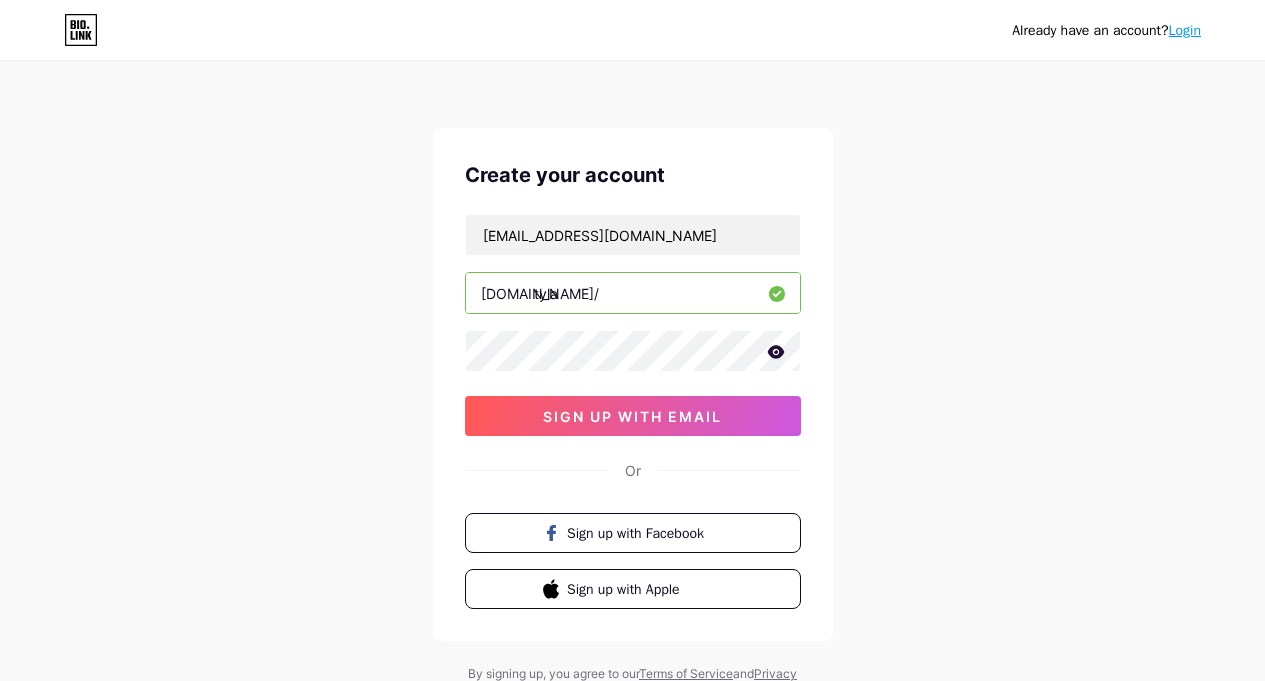 click 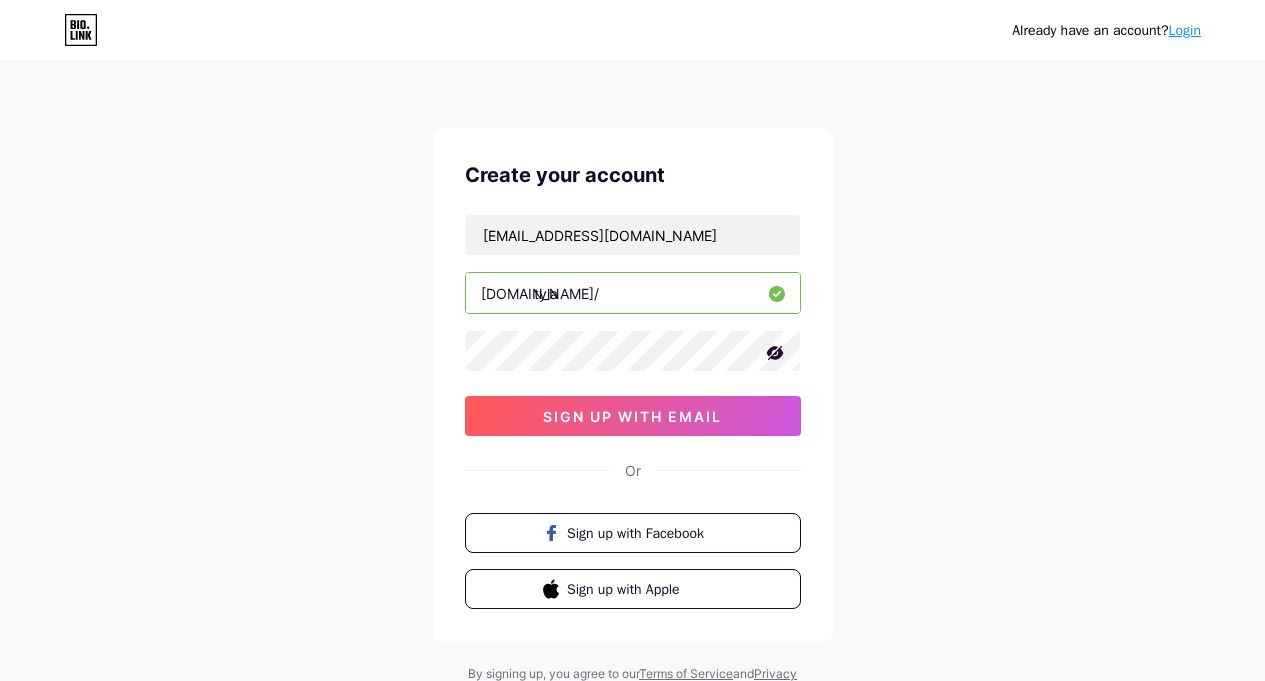 click 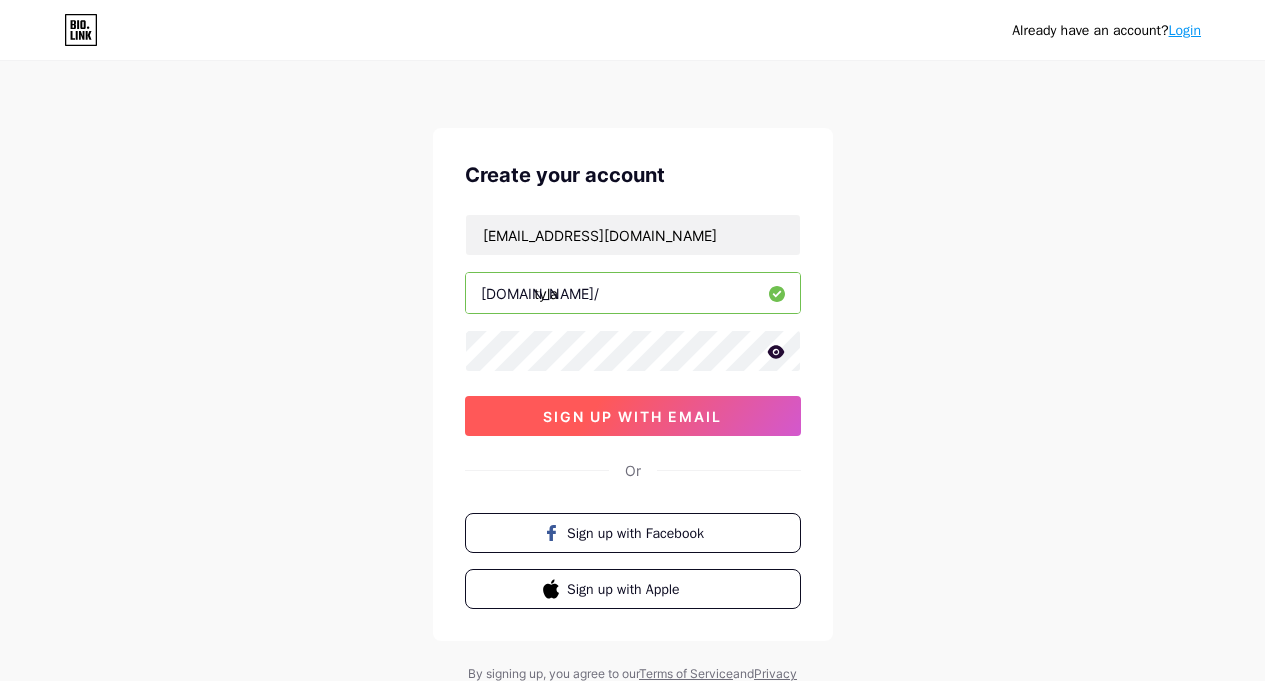 click on "sign up with email" at bounding box center [632, 416] 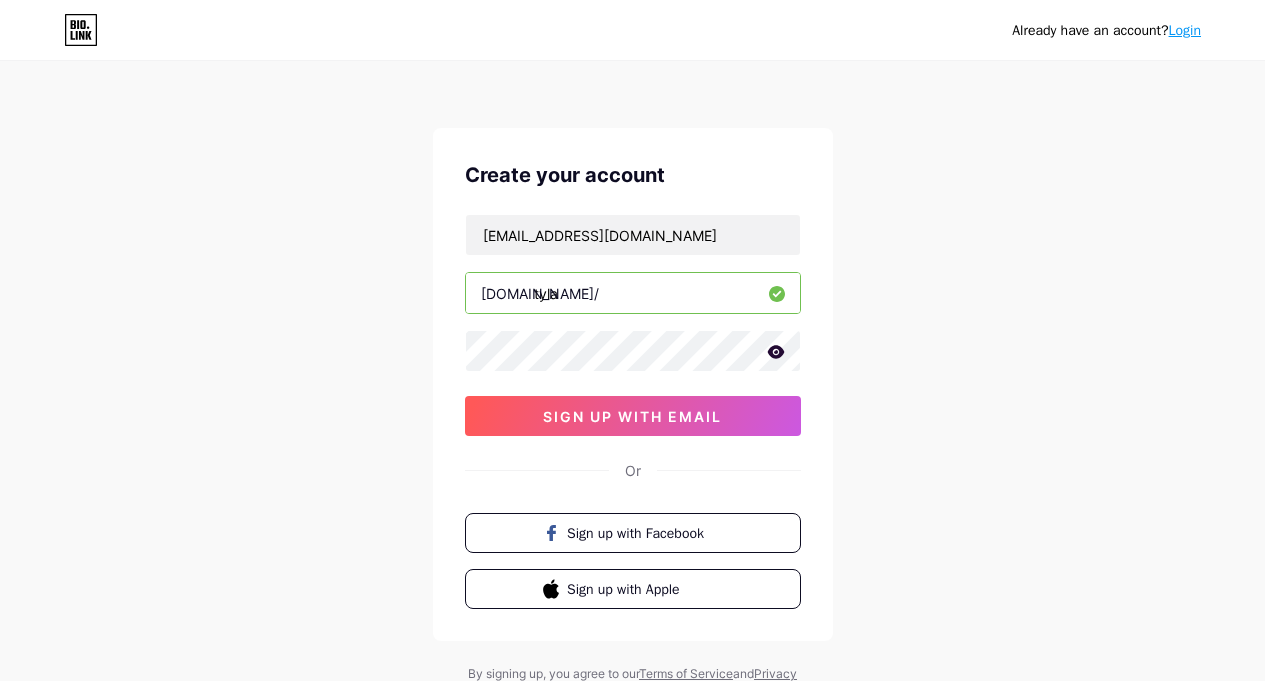 click 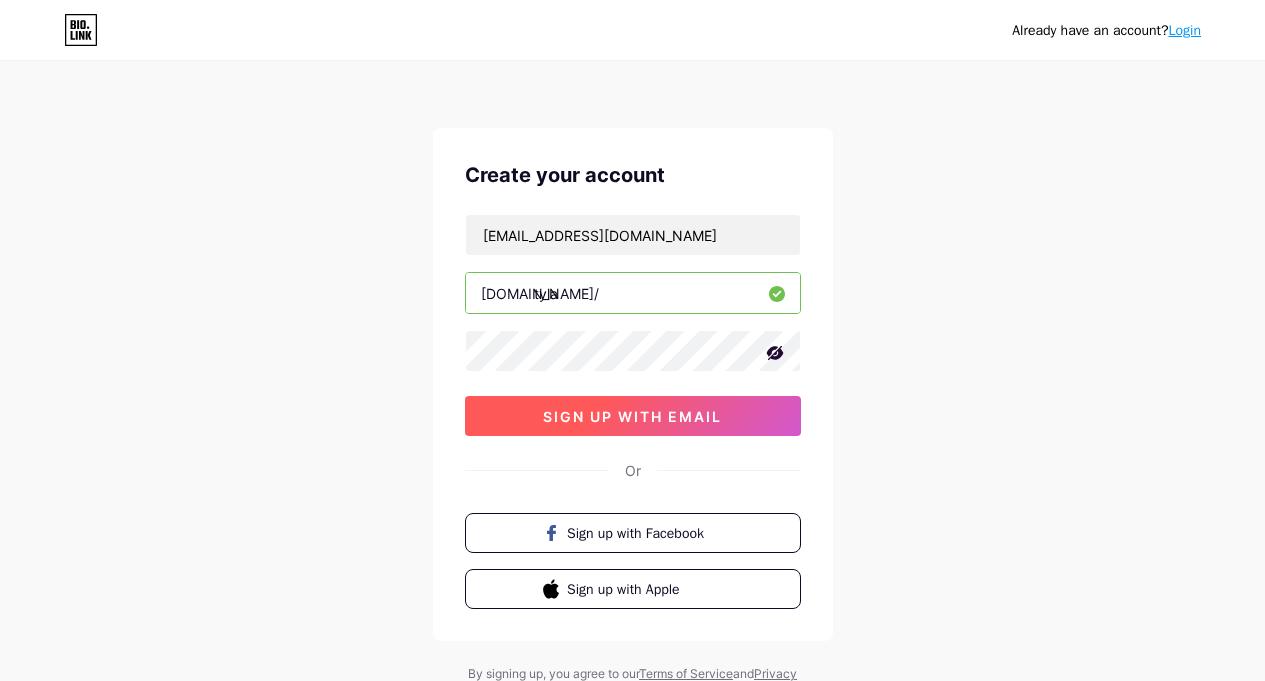 click on "sign up with email" at bounding box center (632, 416) 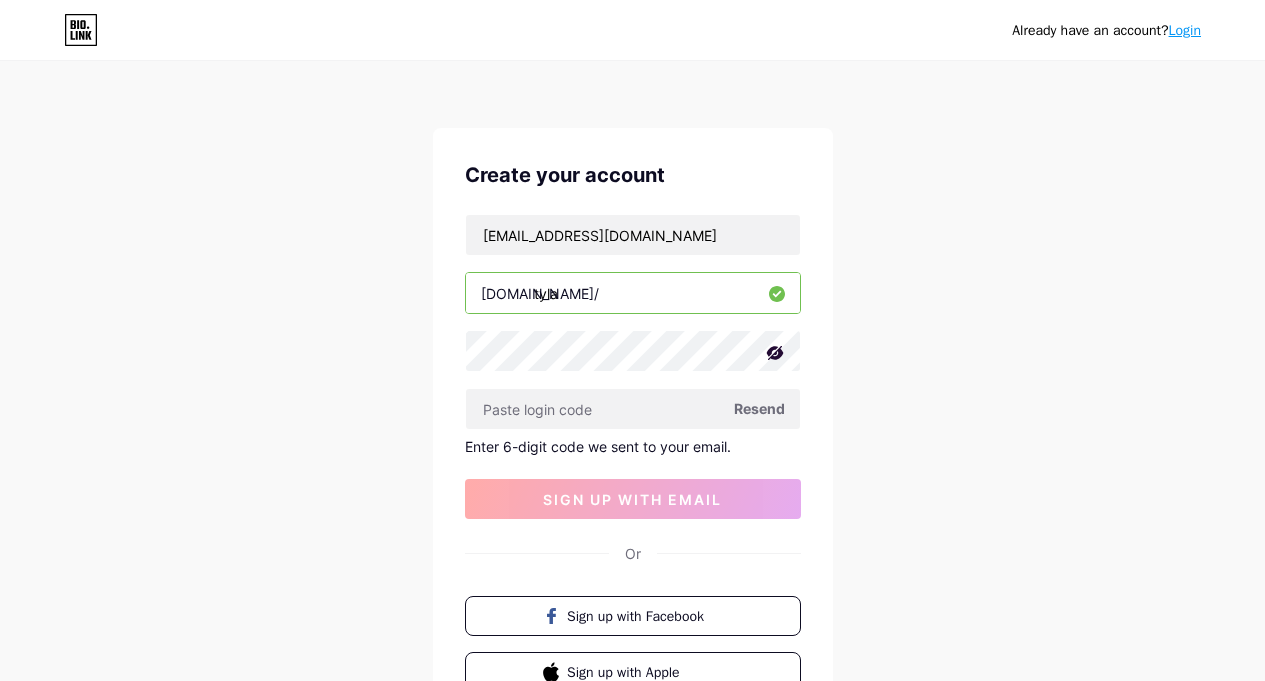 scroll, scrollTop: 100, scrollLeft: 0, axis: vertical 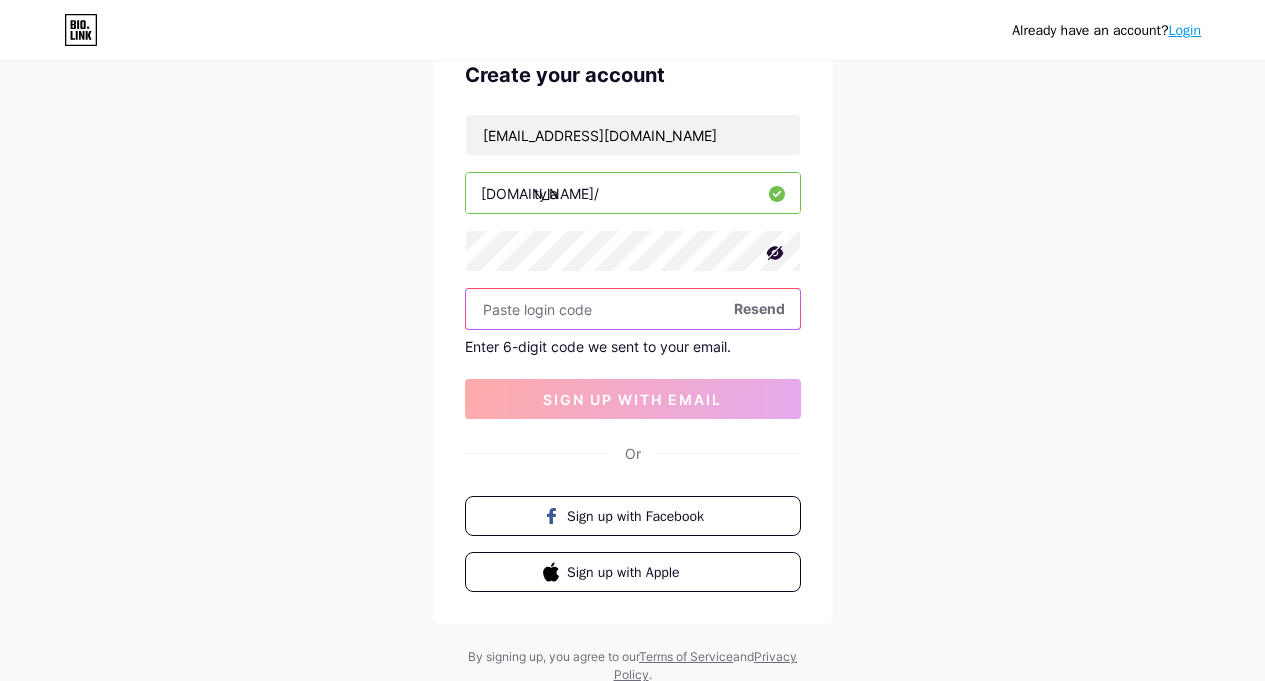 click at bounding box center (633, 309) 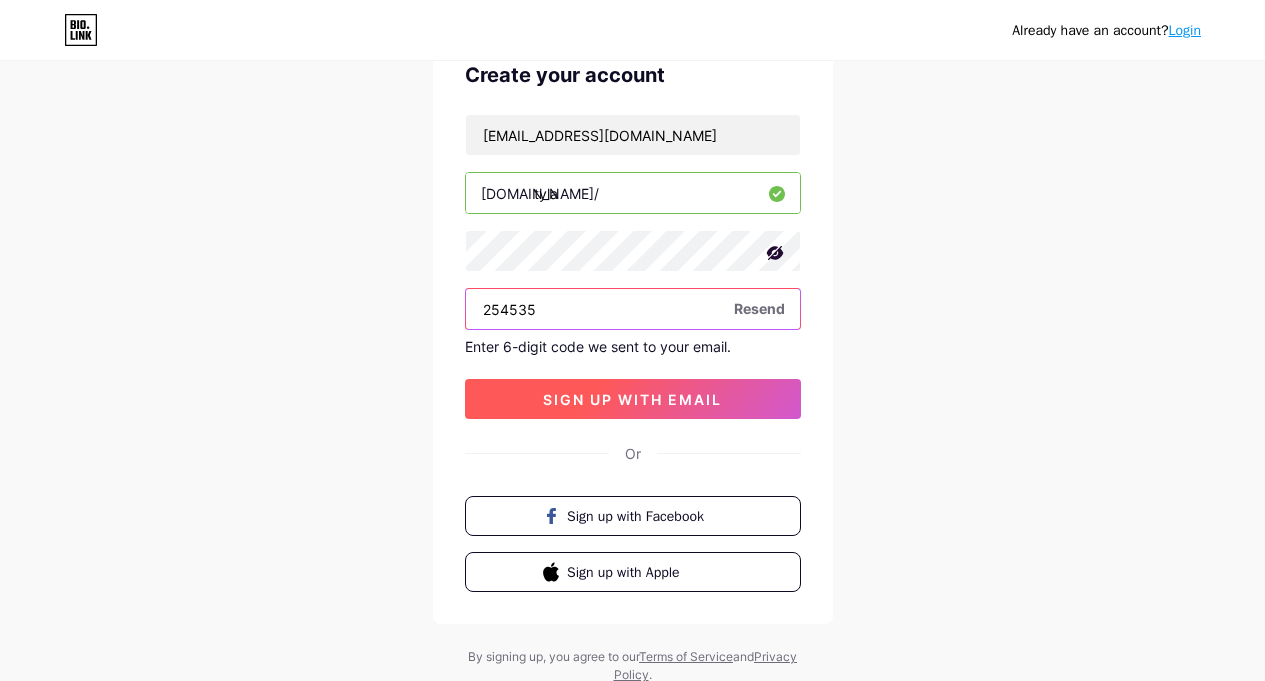 type on "254535" 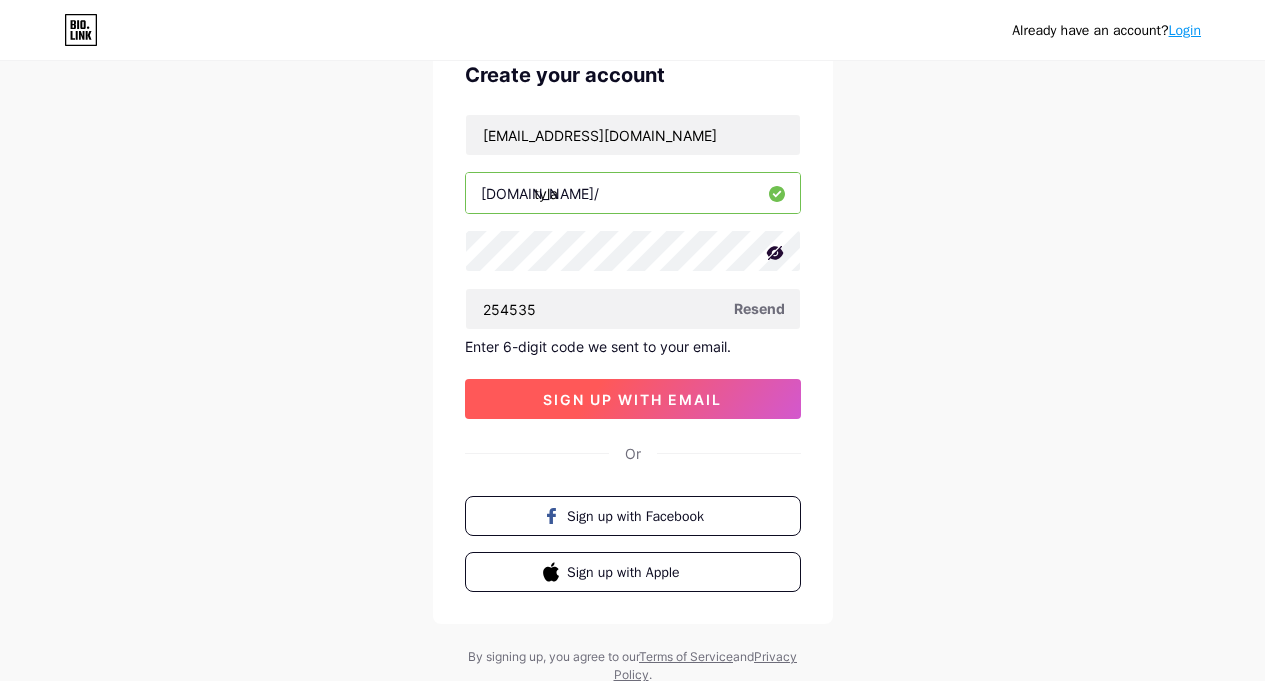 click on "sign up with email" at bounding box center (632, 399) 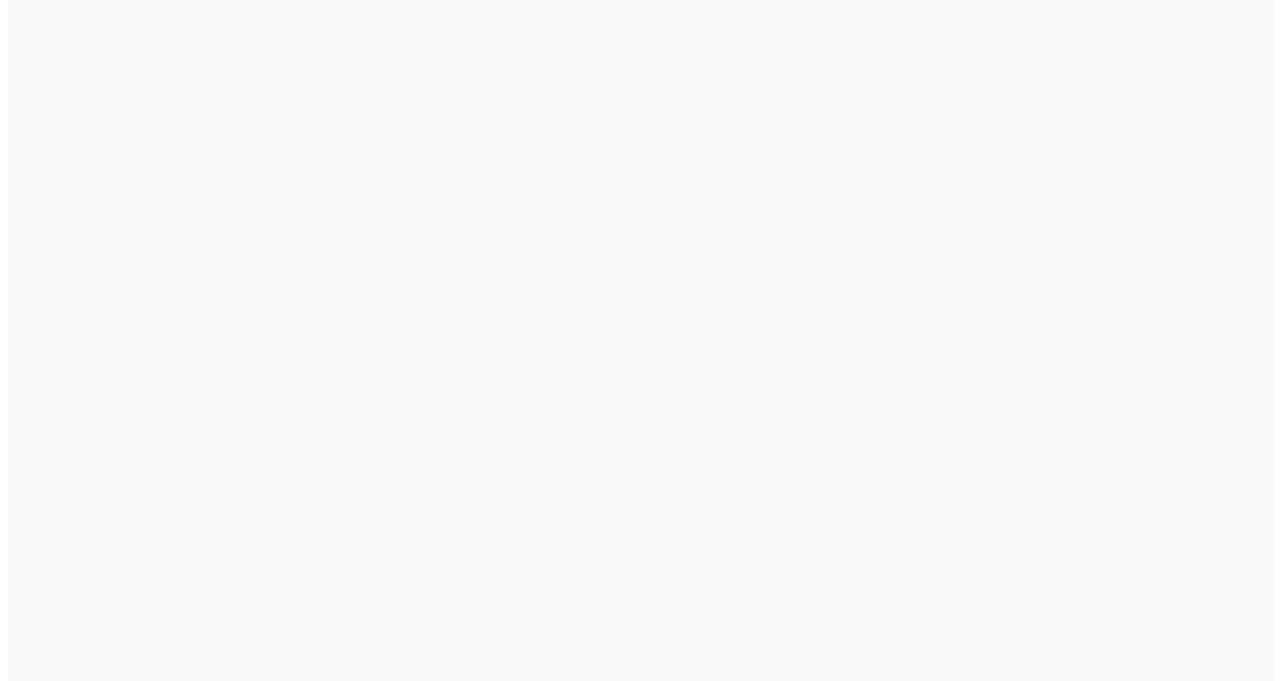 scroll, scrollTop: 0, scrollLeft: 0, axis: both 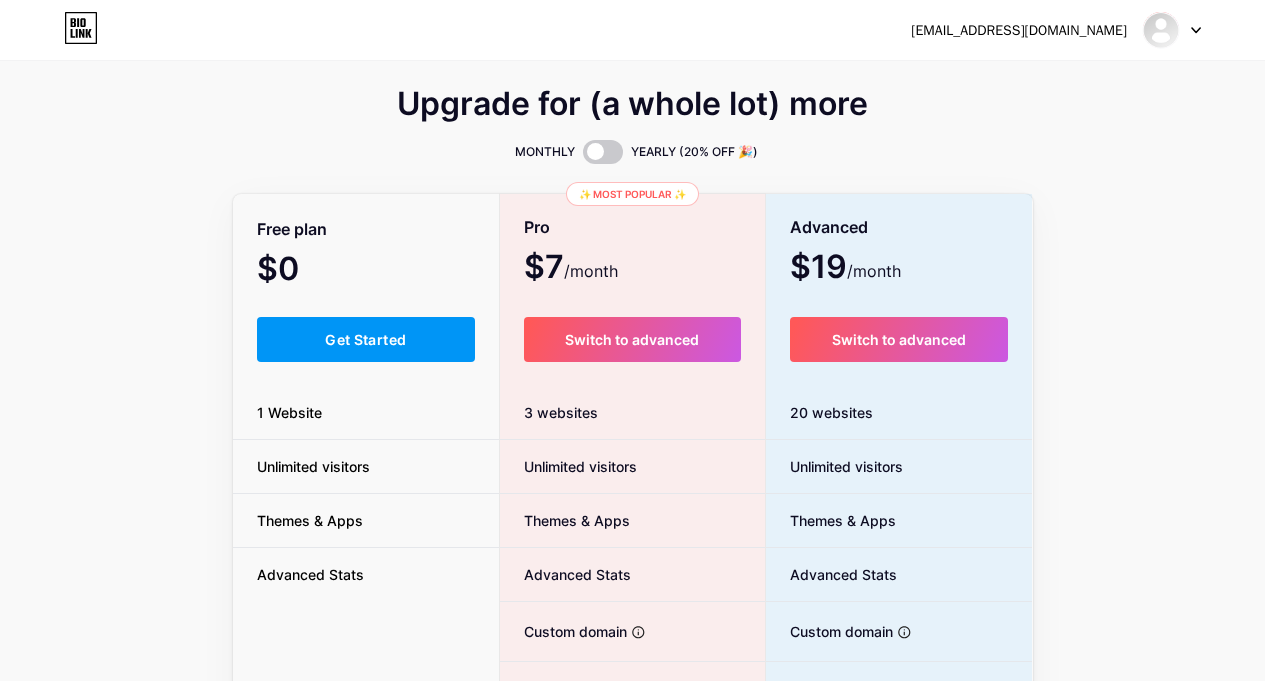 click on "Switch to advanced" at bounding box center [899, 339] 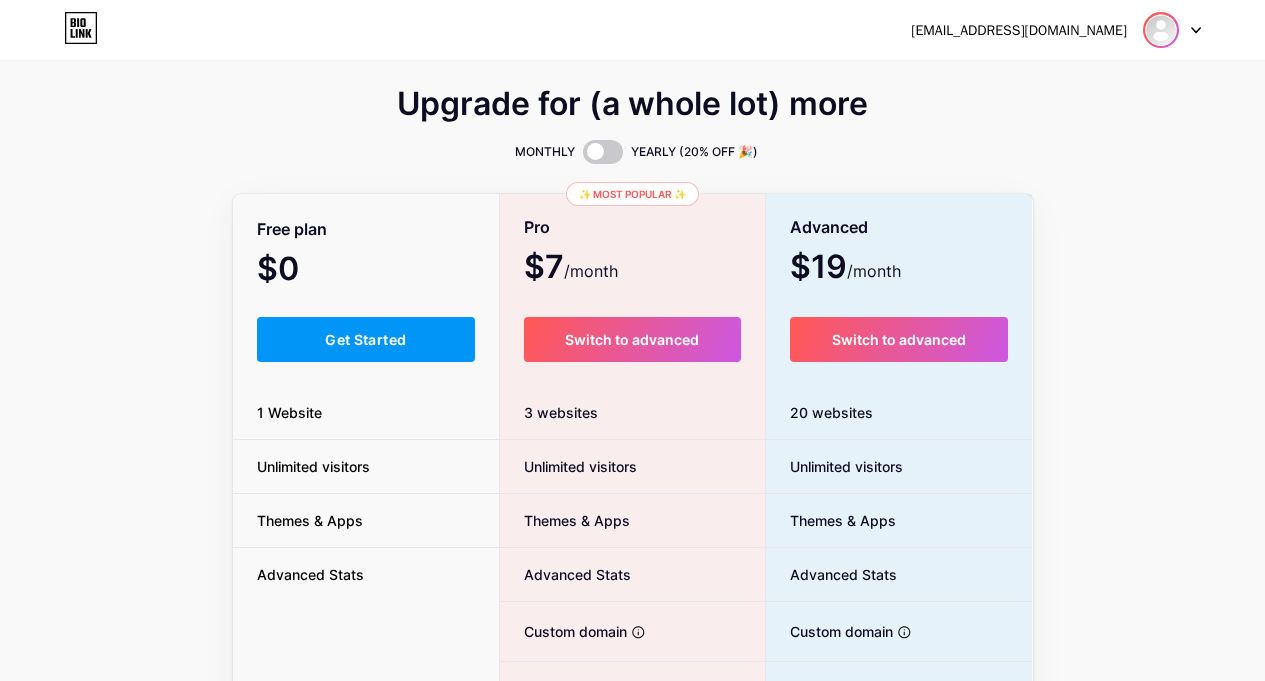 click at bounding box center [1161, 30] 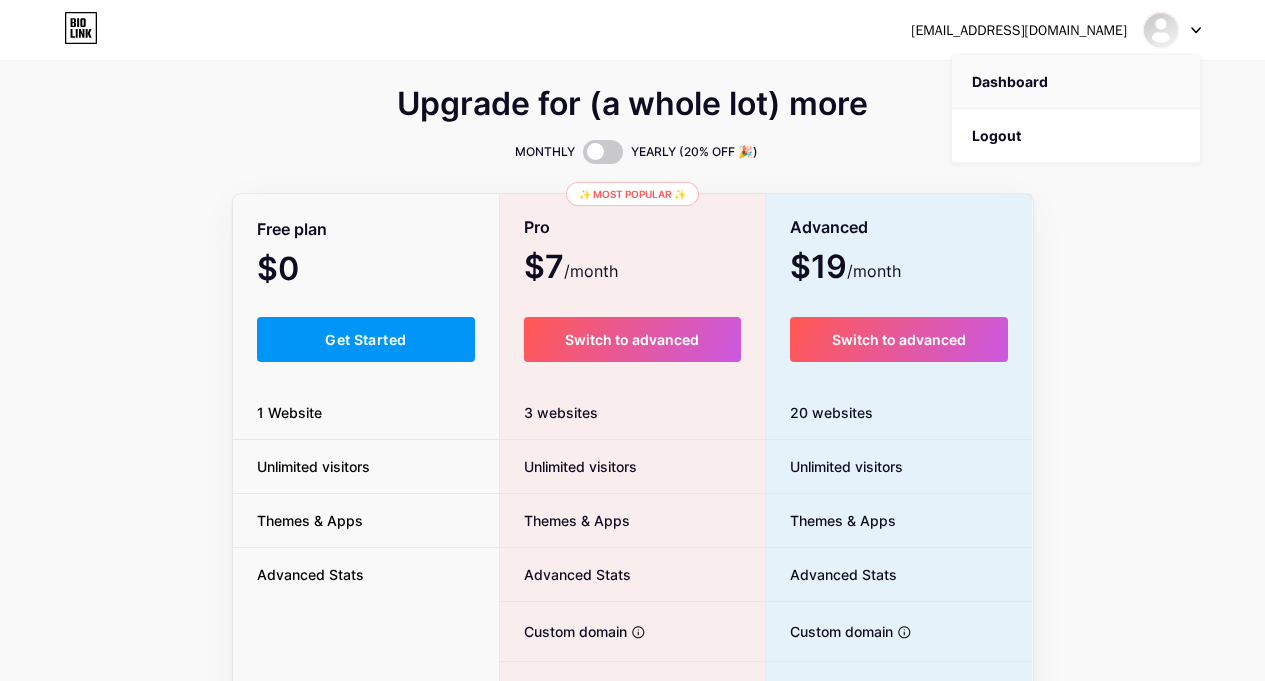 click on "Dashboard" at bounding box center [1076, 82] 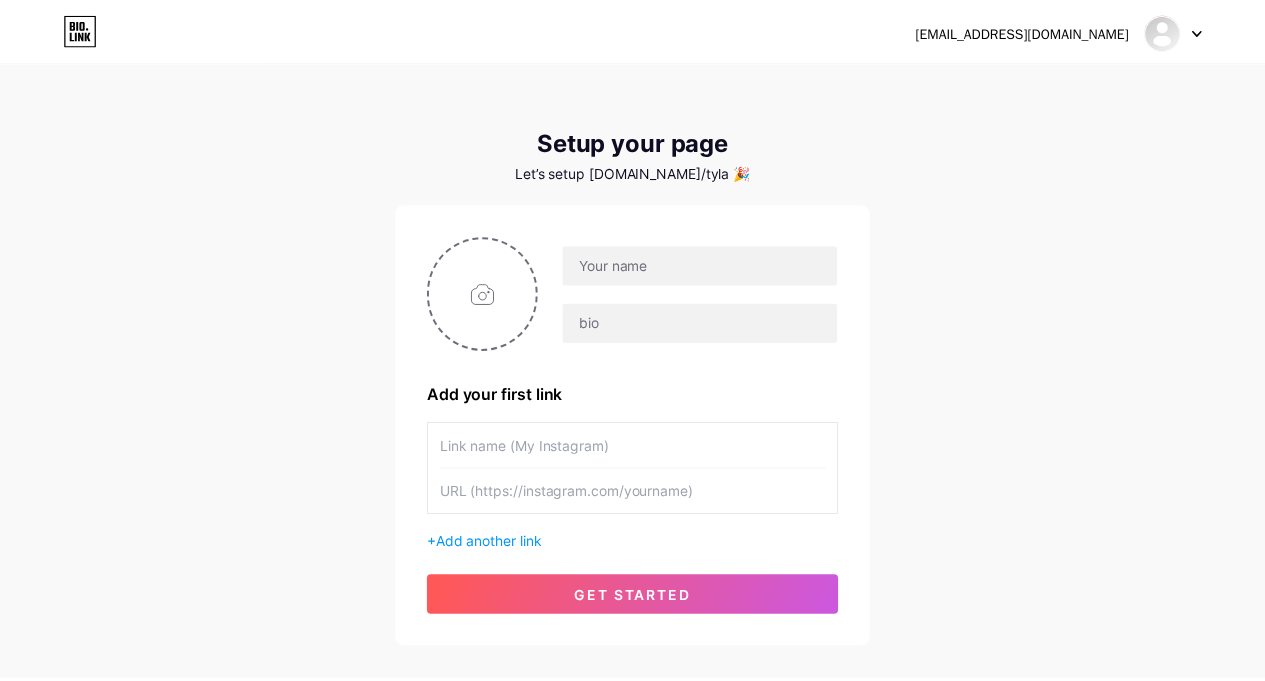 scroll, scrollTop: 0, scrollLeft: 0, axis: both 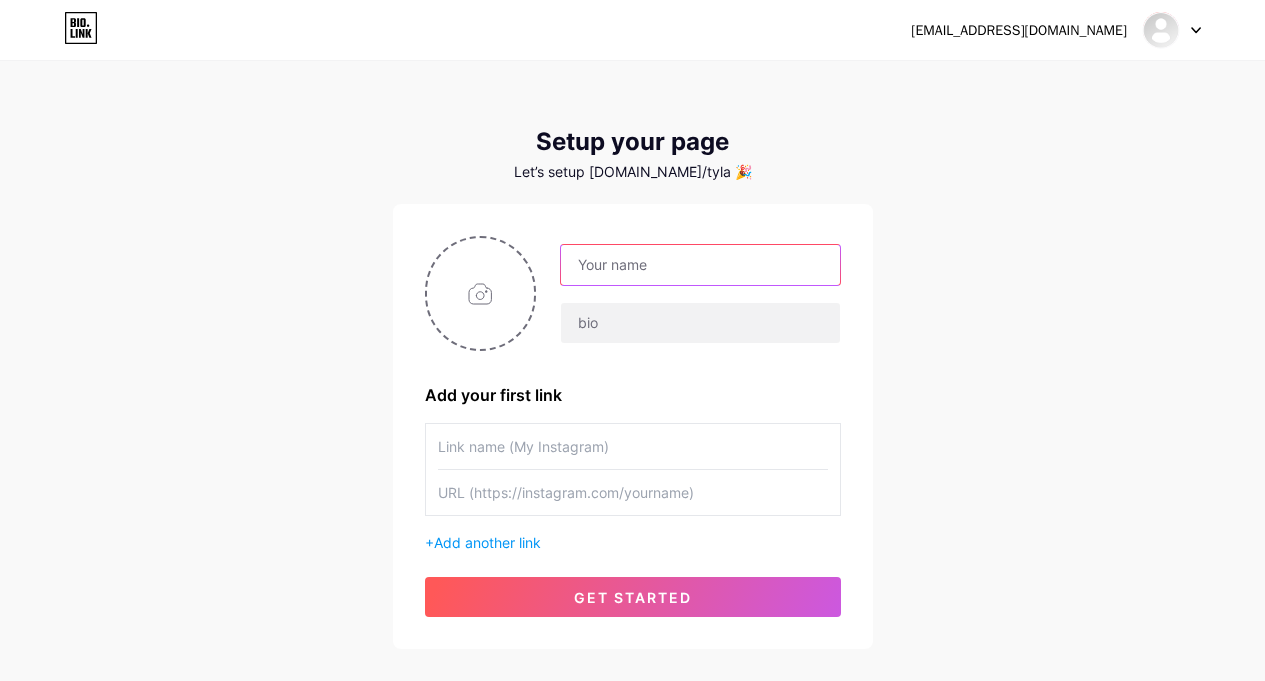 click at bounding box center (700, 265) 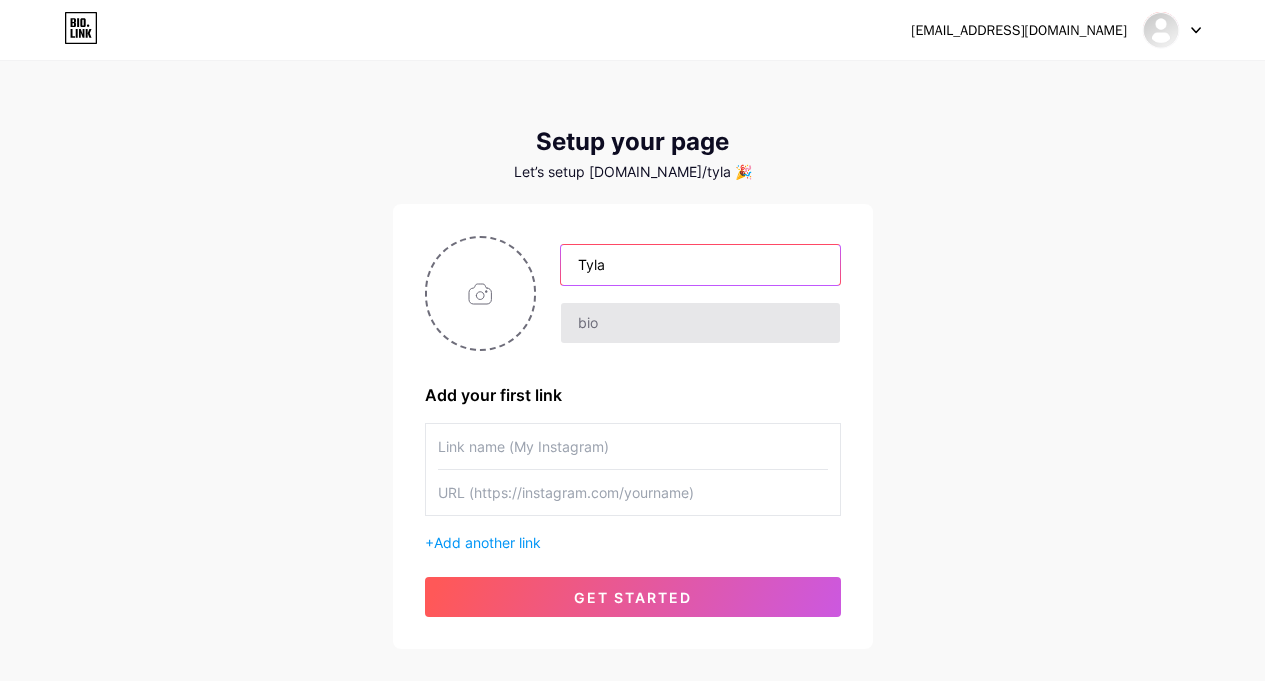 type on "Tyla" 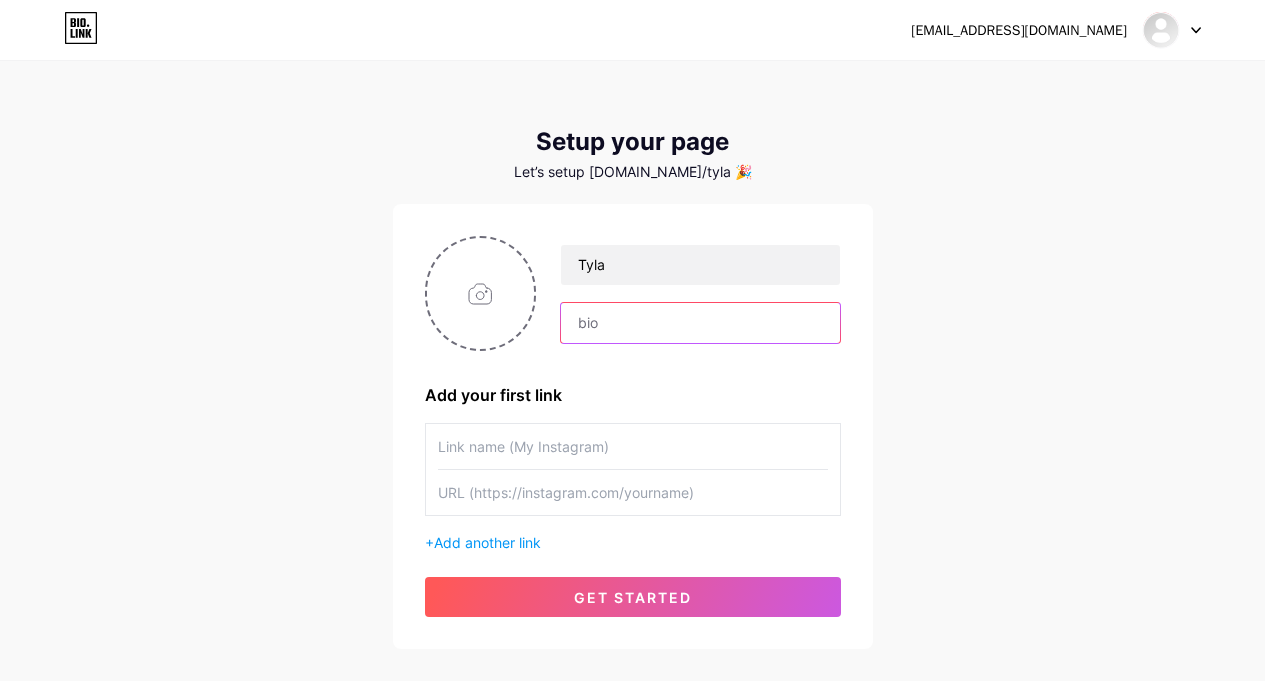 click at bounding box center (700, 323) 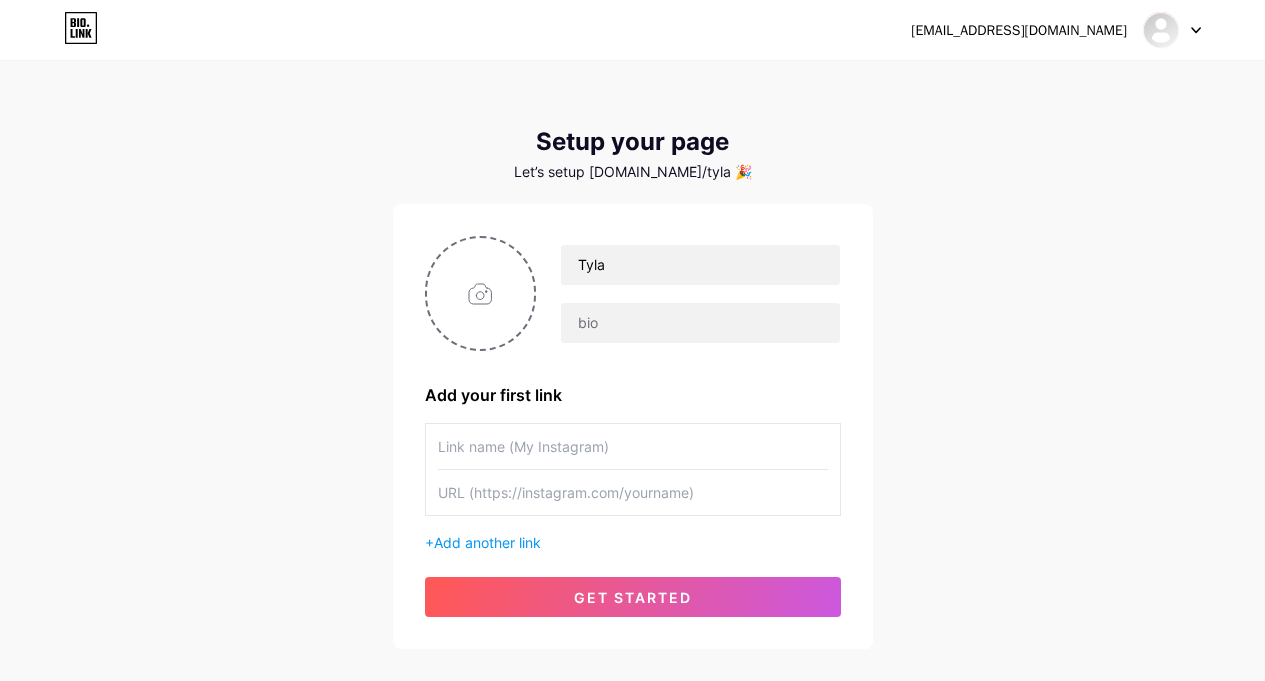 click on "Add your first link" at bounding box center [633, 395] 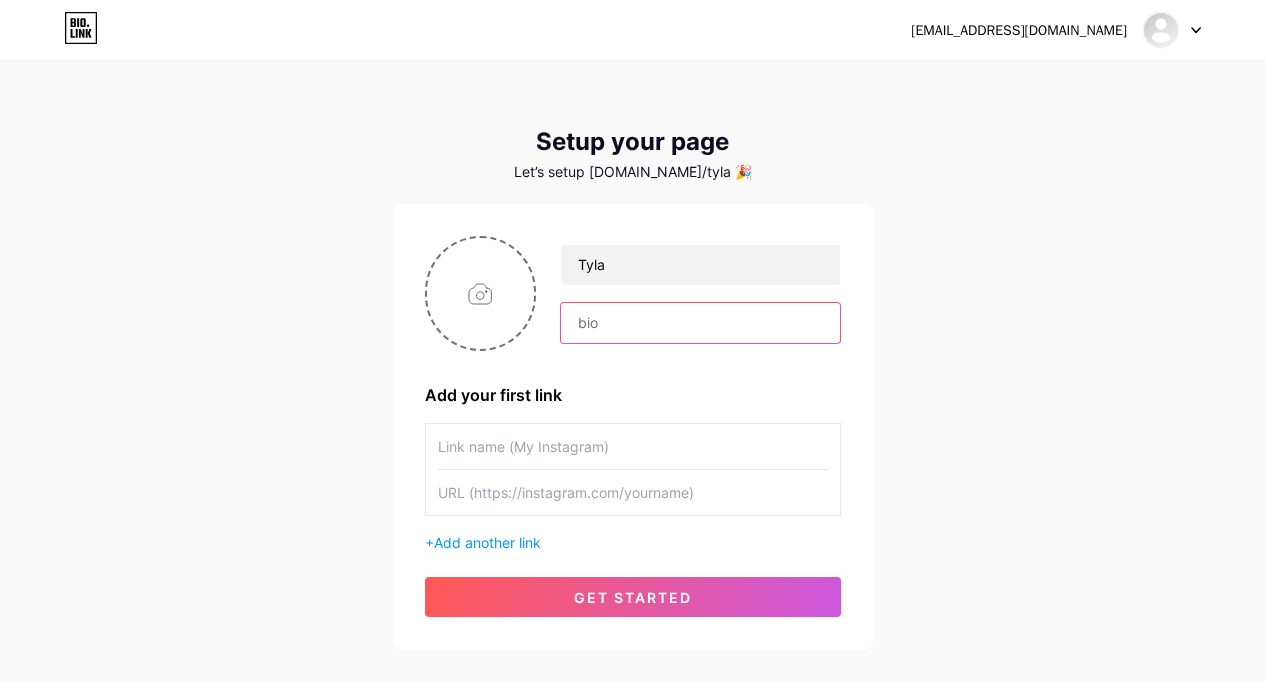 click at bounding box center [700, 323] 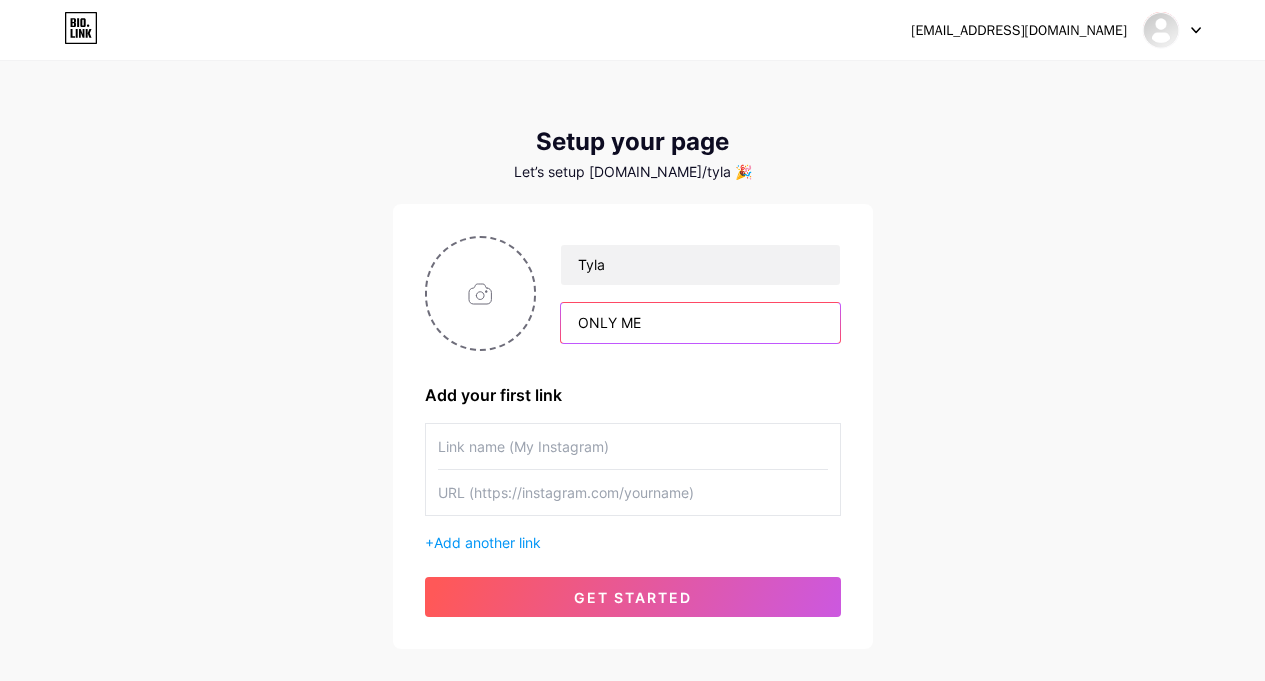 type on "ONLY ME" 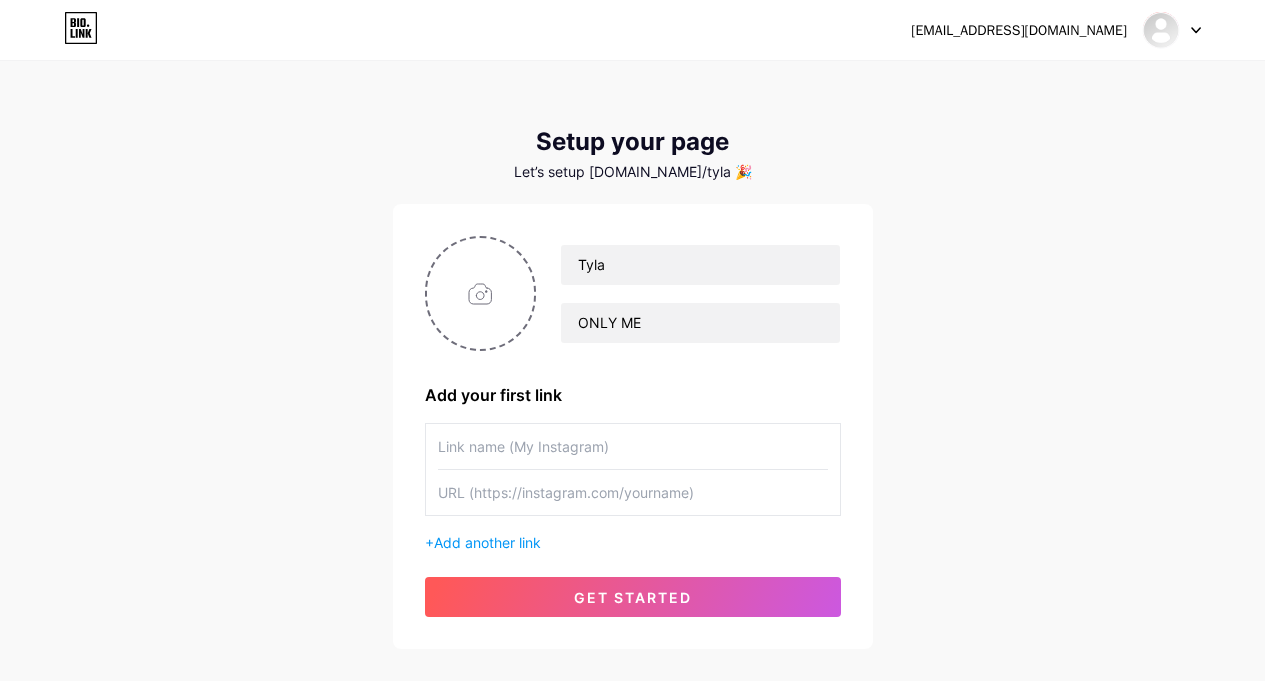 click at bounding box center (633, 446) 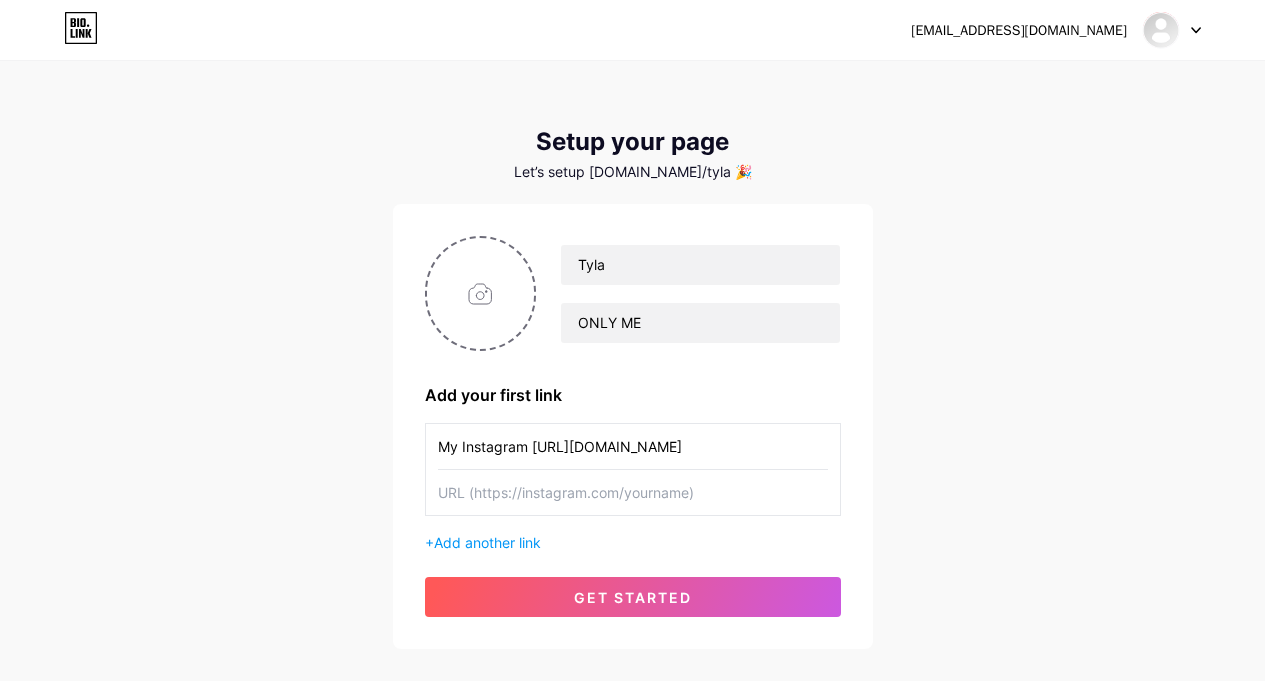type on "My Instagram https://in.com/tyla" 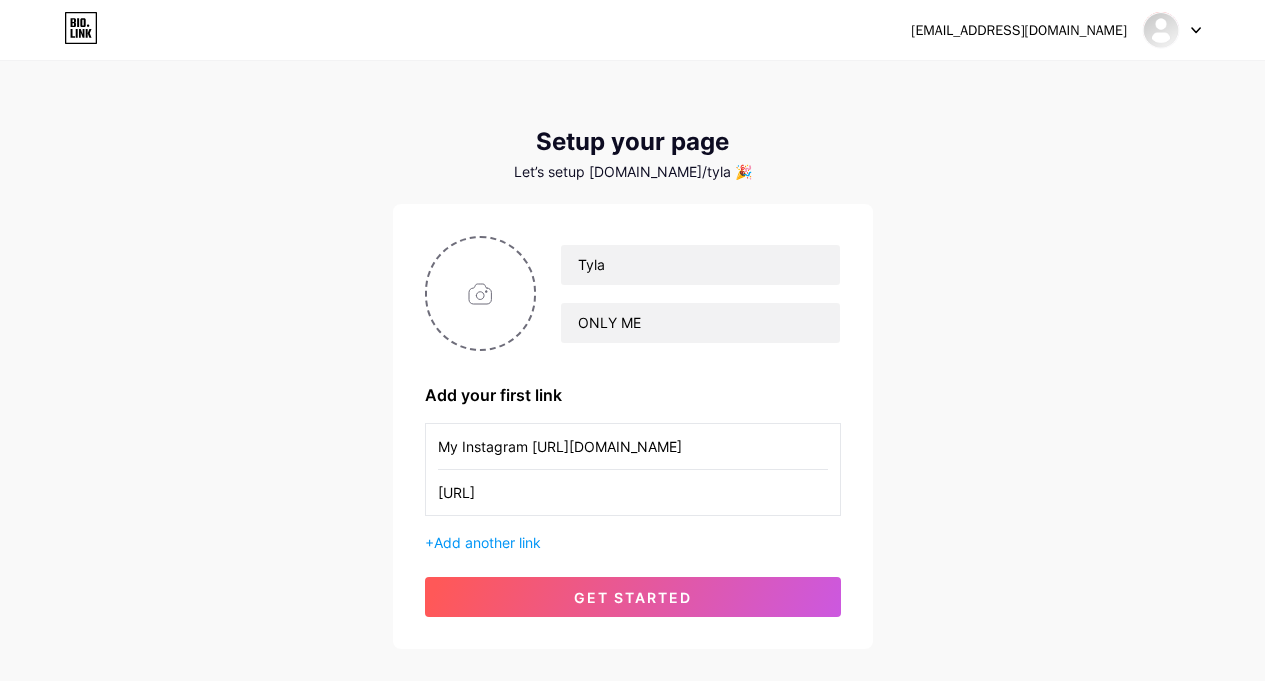 click on "http://instagram/tyla" at bounding box center [633, 492] 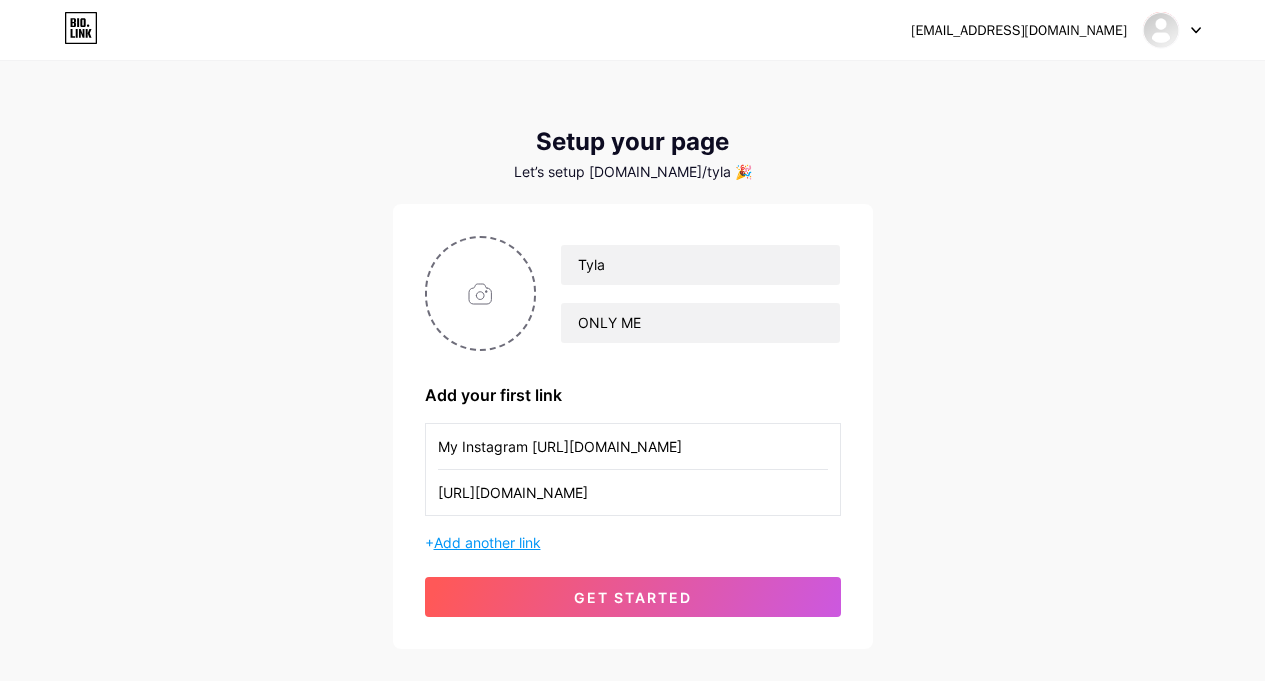 type on "http://instagram.com/tyla" 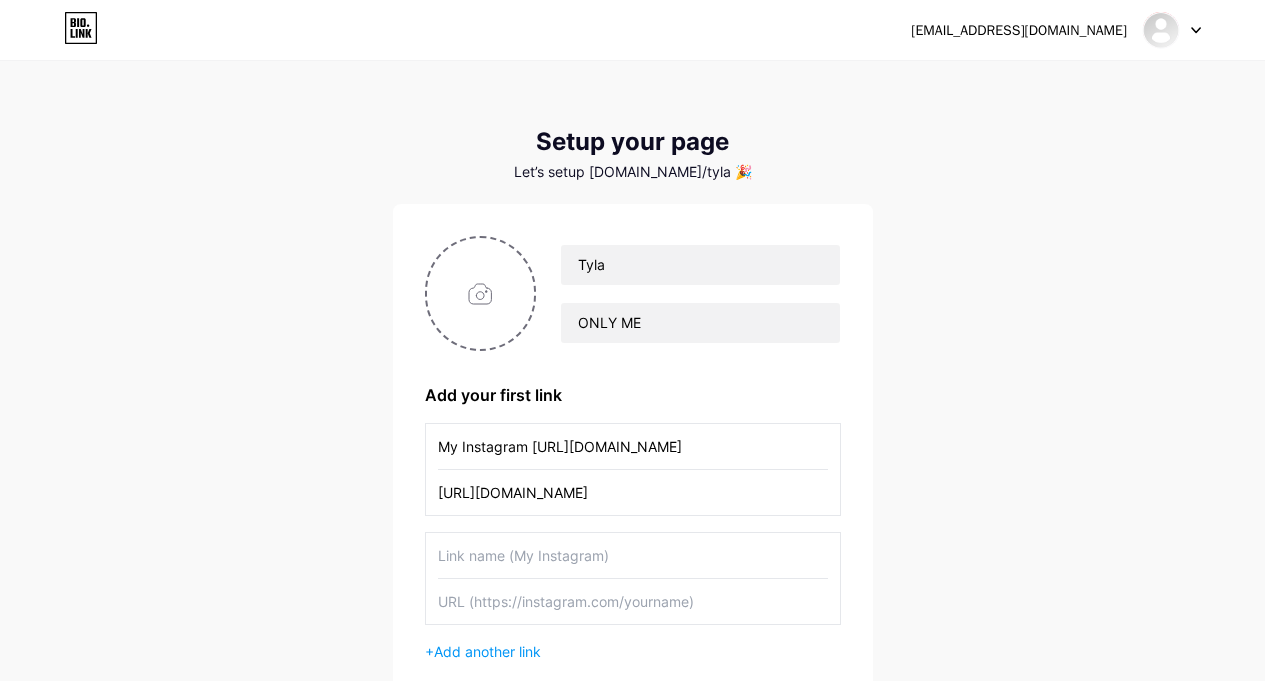 click at bounding box center [633, 601] 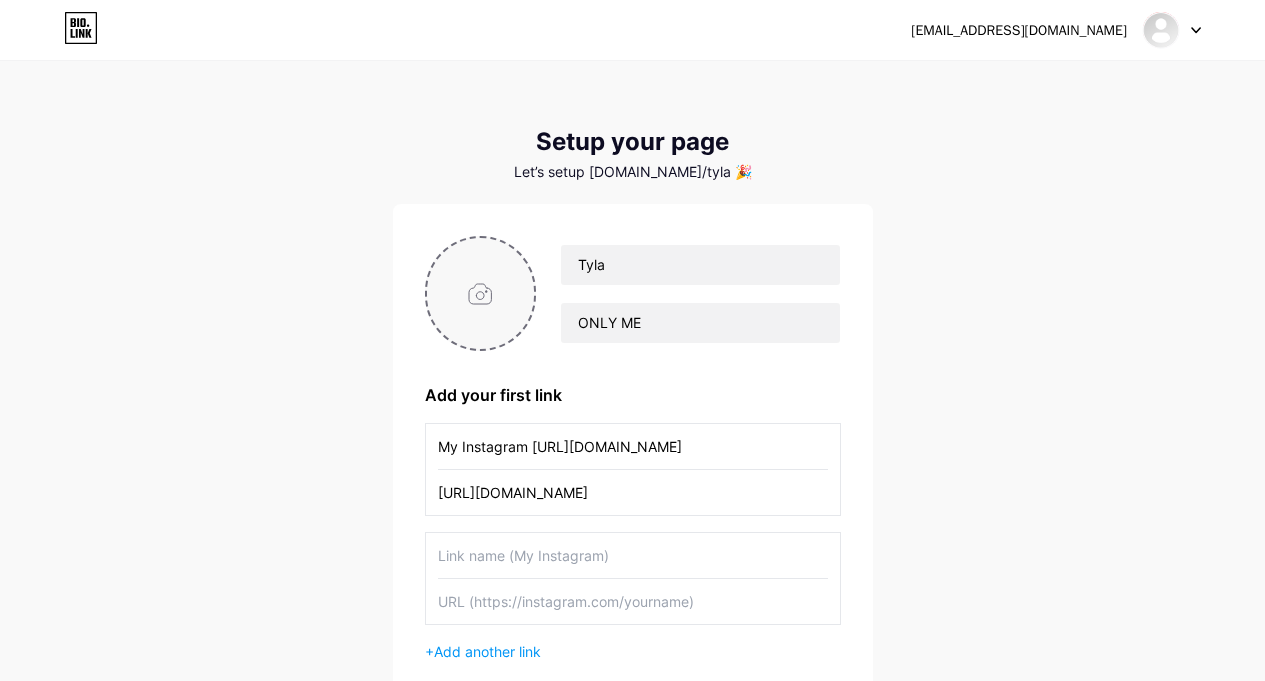 click at bounding box center (481, 293) 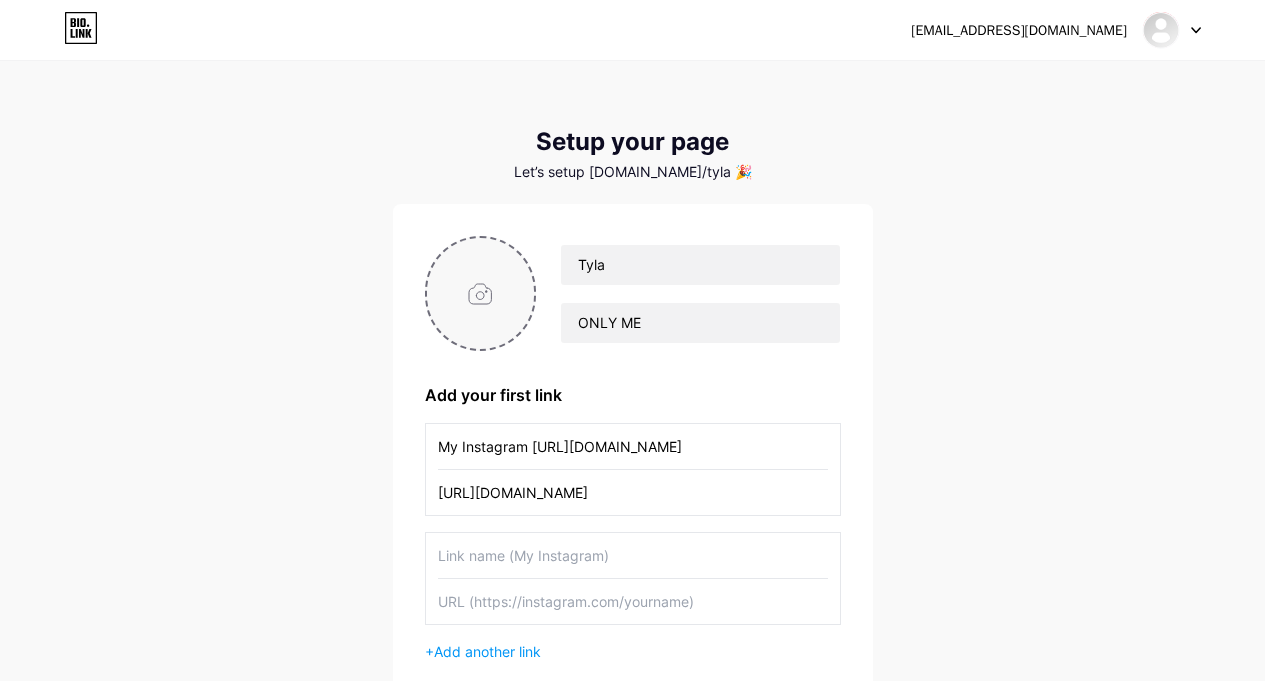 type on "C:\fakepath\458501258_916464723686499_4214840492559866856_n.jpg" 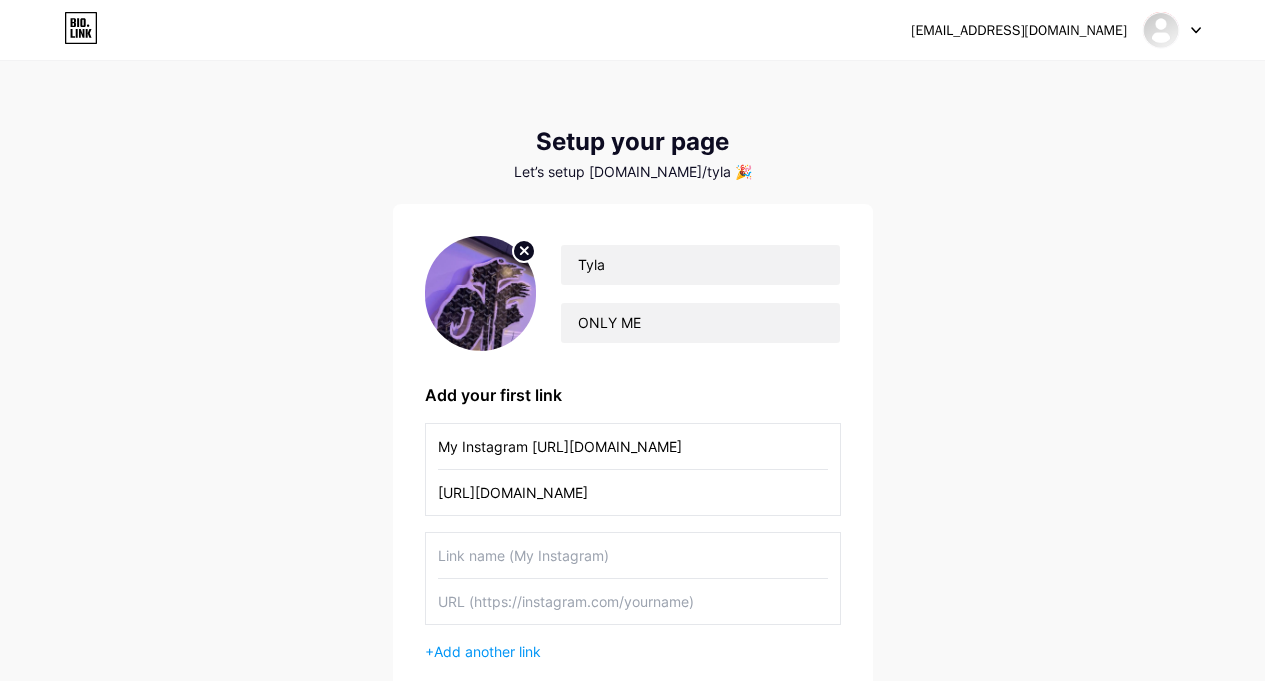 click on "semenisuleyman001@gmail.com           Dashboard     Logout   Setup your page   Let’s setup bio.link/tyla 🎉               Tyla     ONLY ME     Add your first link   My Instagram https://in.com/tyla   http://instagram.com/tyla
+  Add another link     get started" at bounding box center (632, 411) 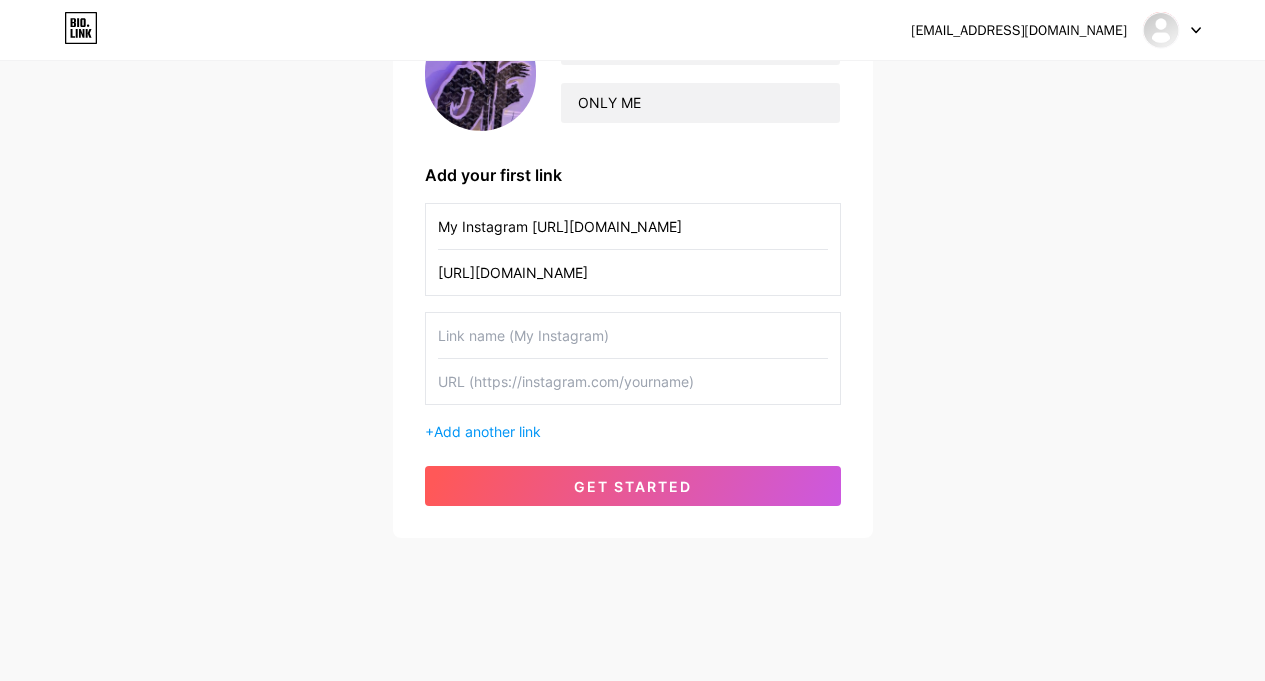 scroll, scrollTop: 221, scrollLeft: 0, axis: vertical 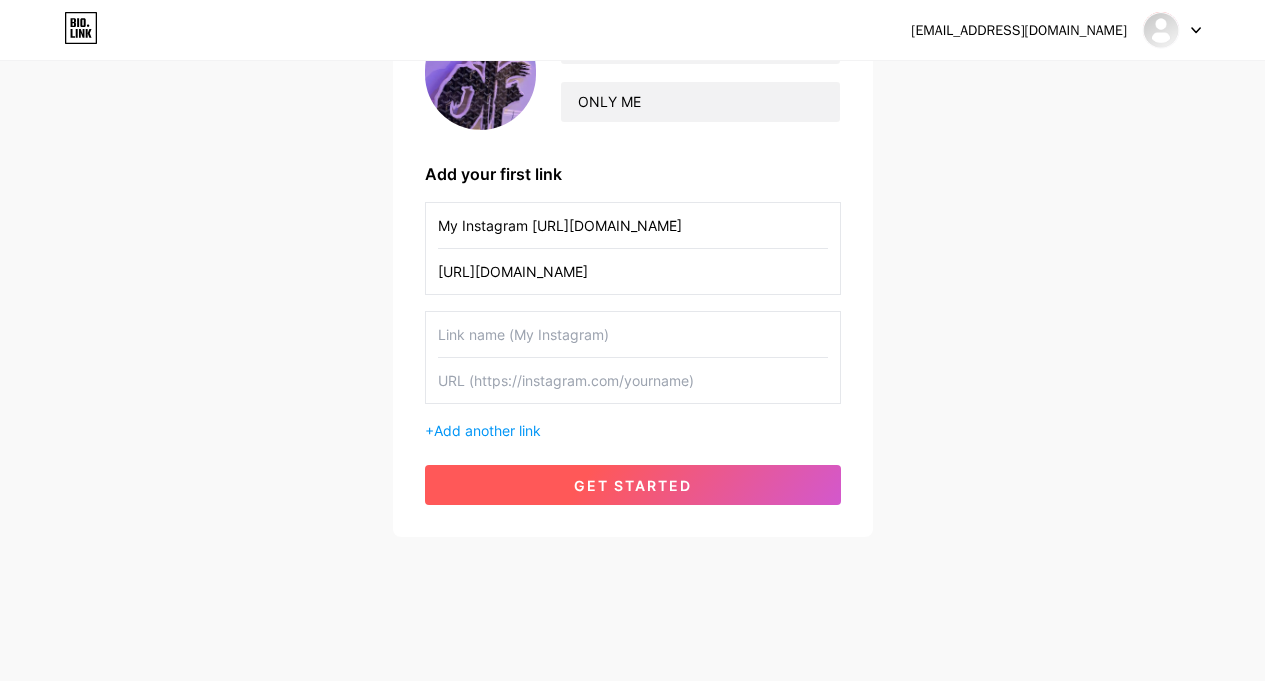 click on "get started" at bounding box center [633, 485] 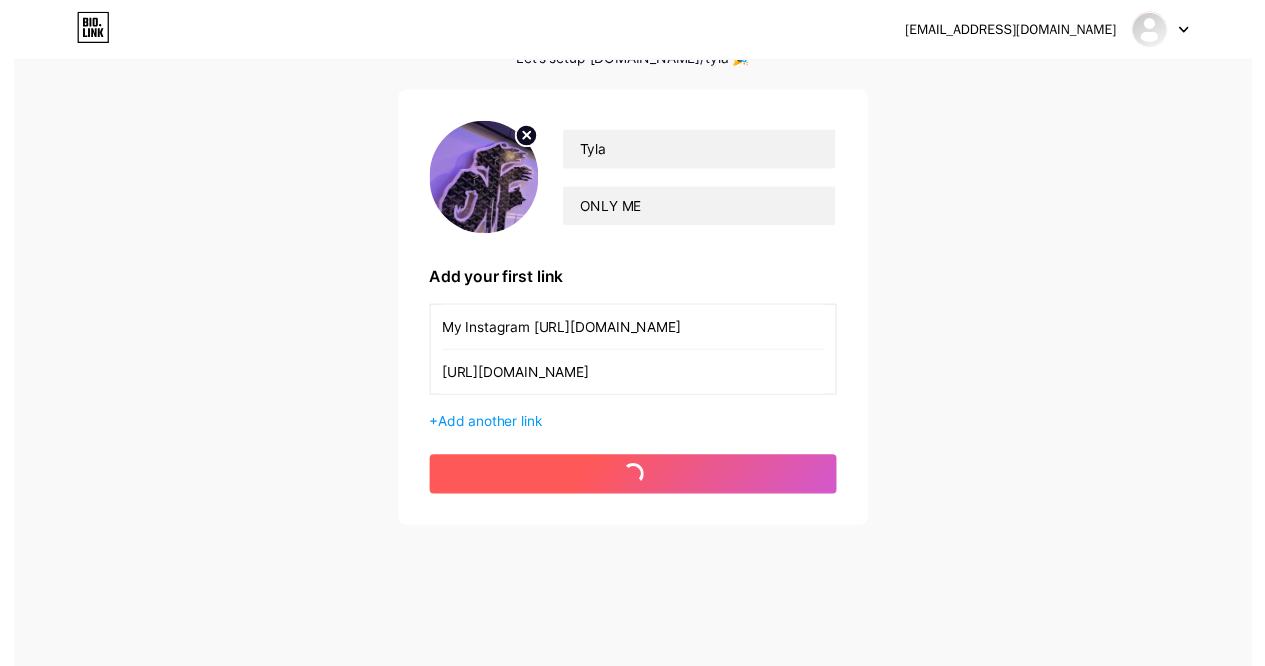scroll, scrollTop: 0, scrollLeft: 0, axis: both 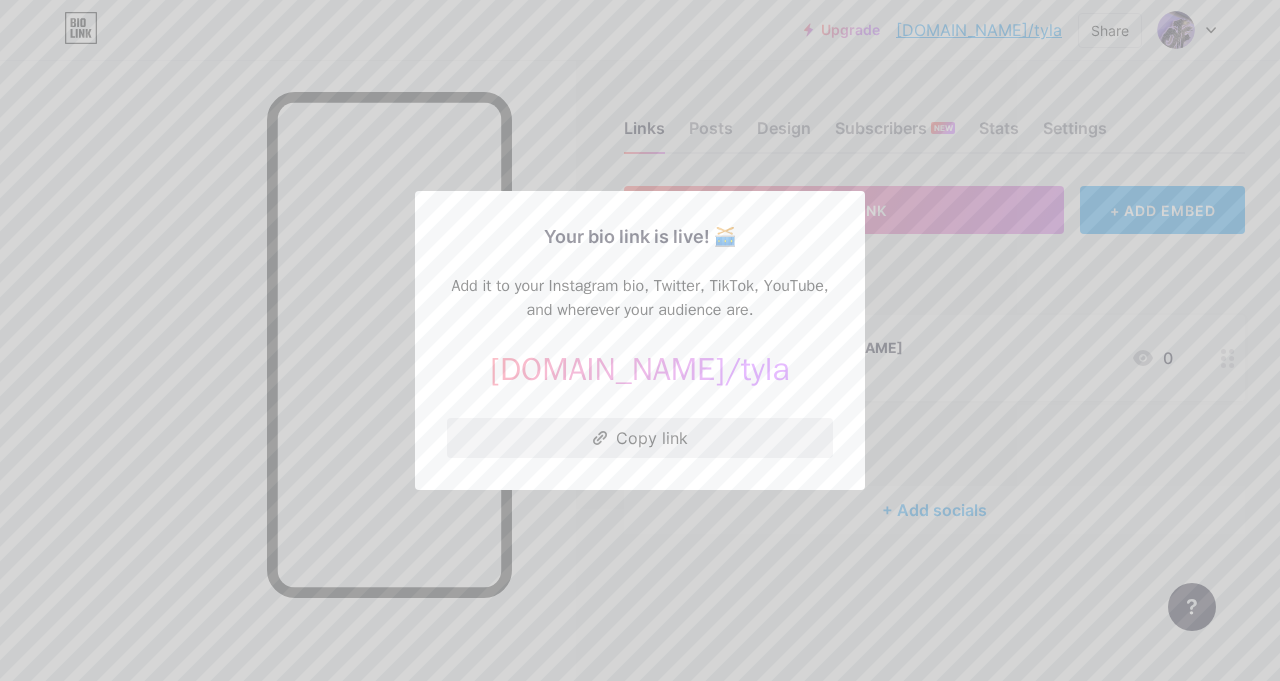 click on "Copy link" at bounding box center (640, 438) 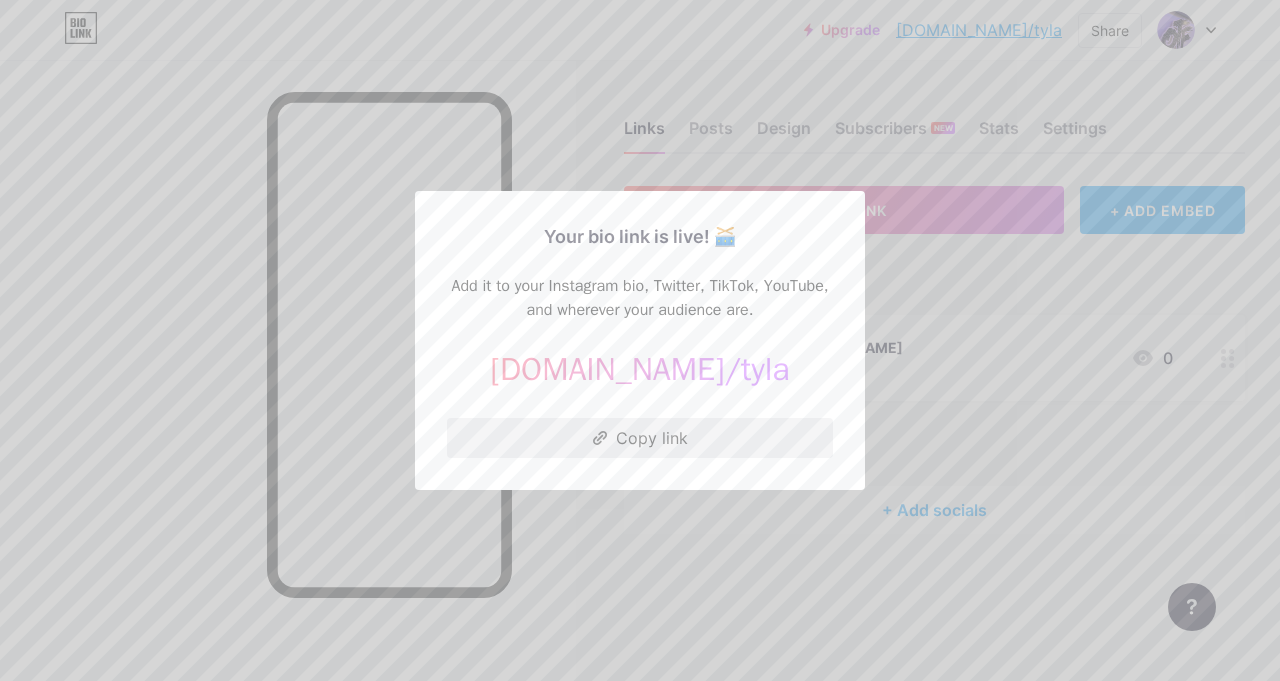 click on "Copy link" at bounding box center [640, 438] 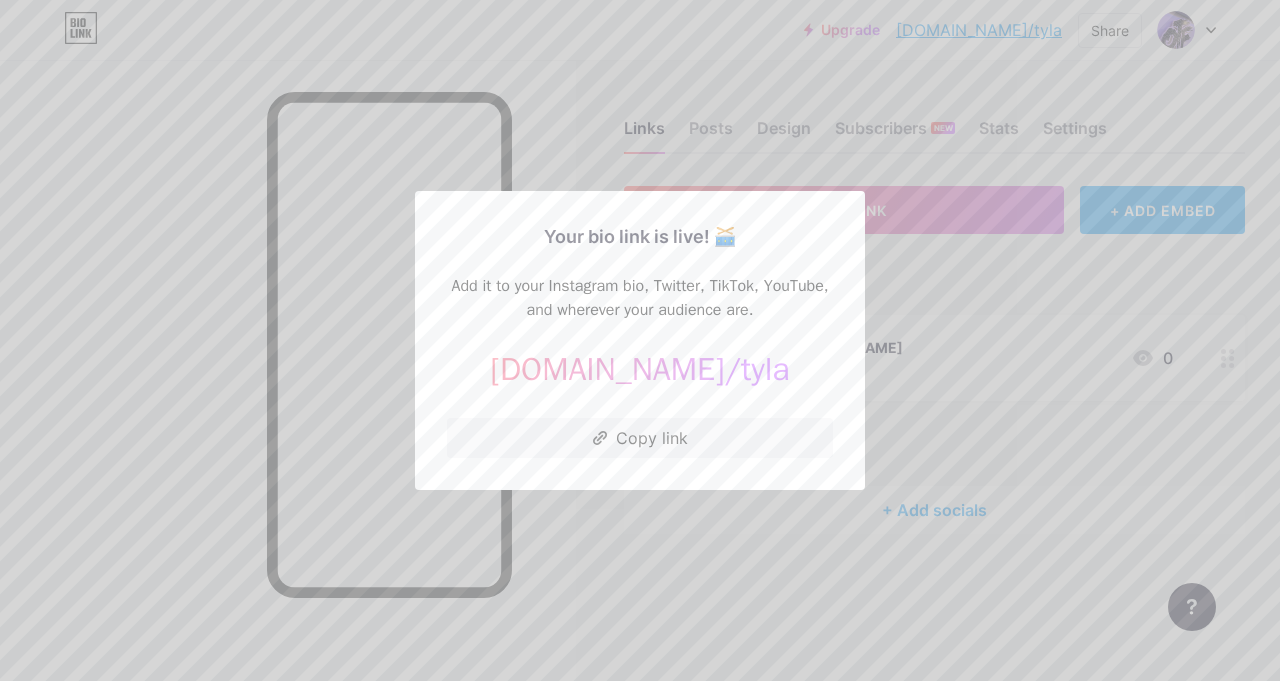 click at bounding box center [640, 340] 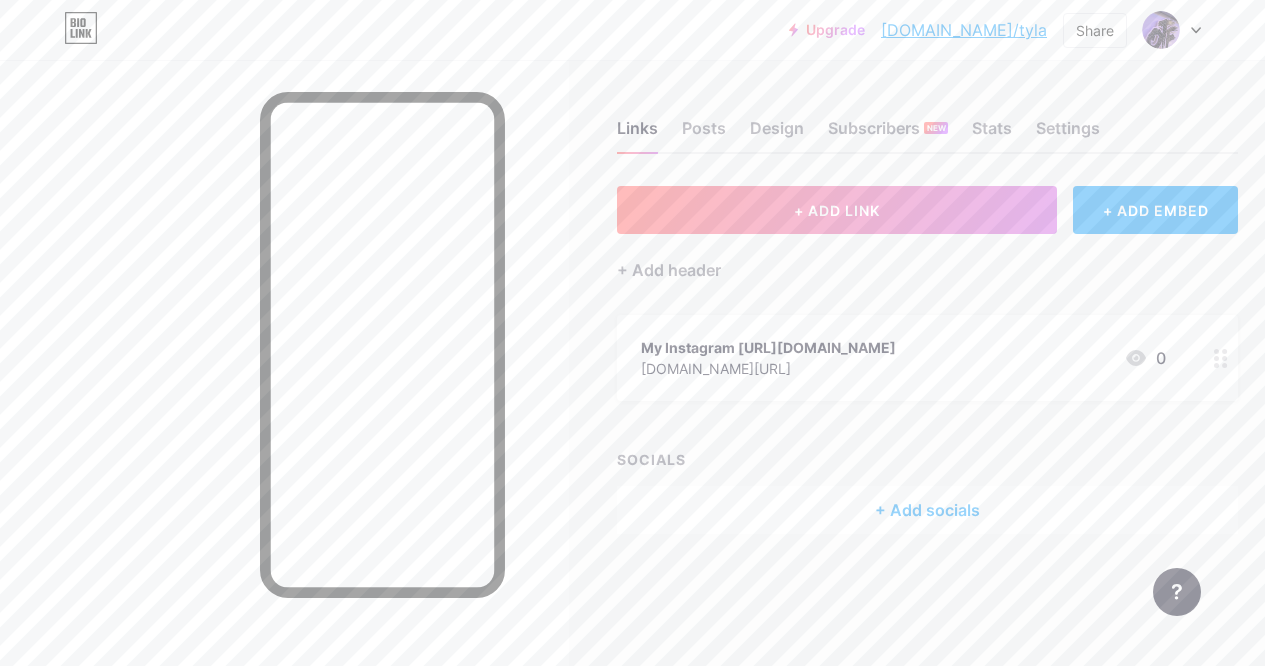 click on "My Instagram https://in.com/tyla" at bounding box center (768, 347) 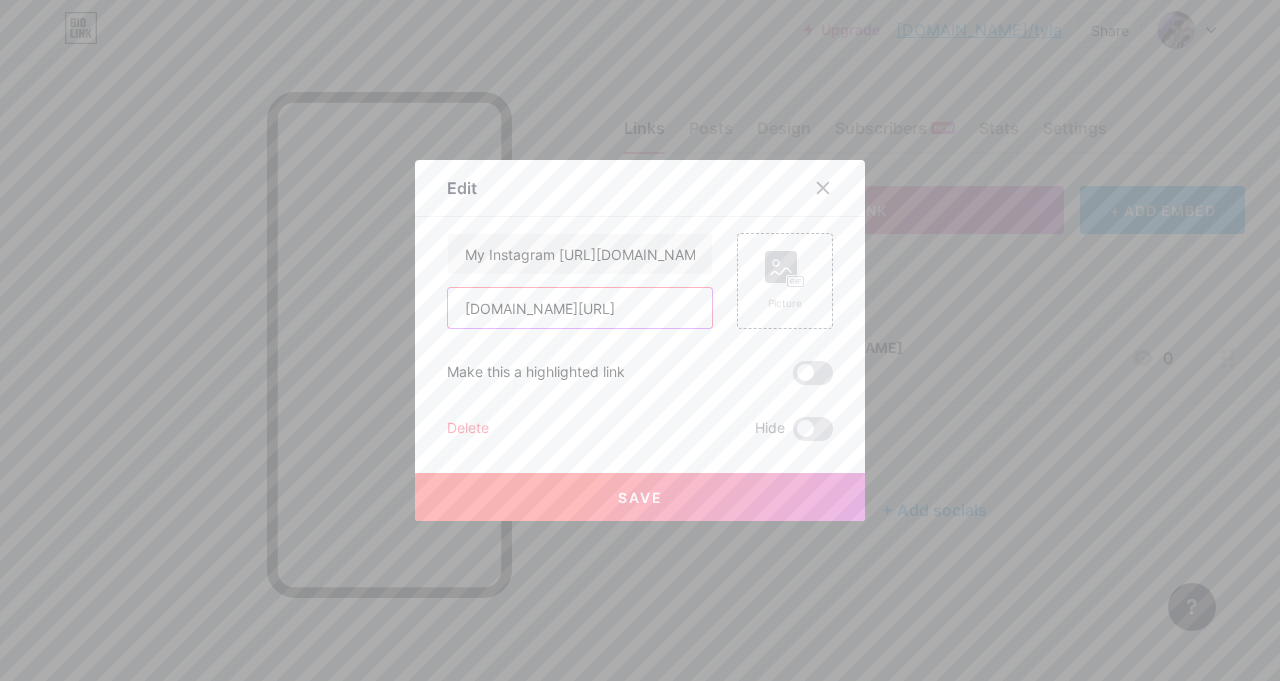 click on "instagram.com/tyla" at bounding box center (580, 308) 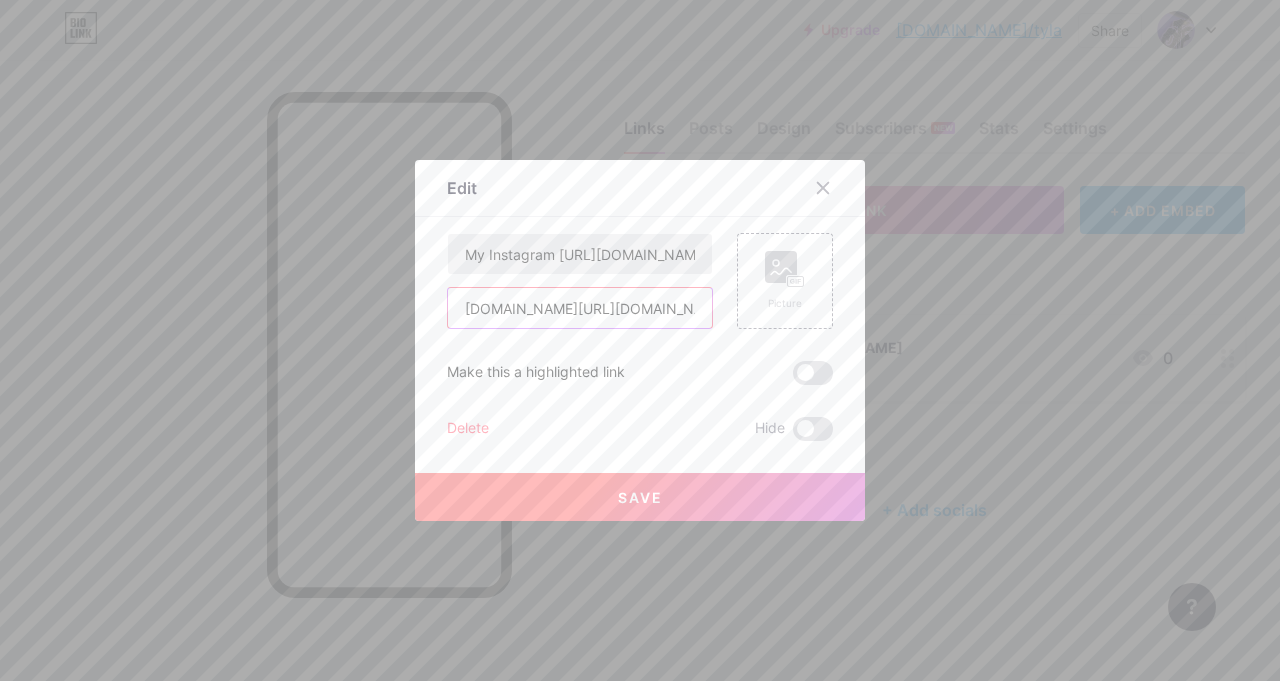 type on "[DOMAIN_NAME][URL][DOMAIN_NAME]" 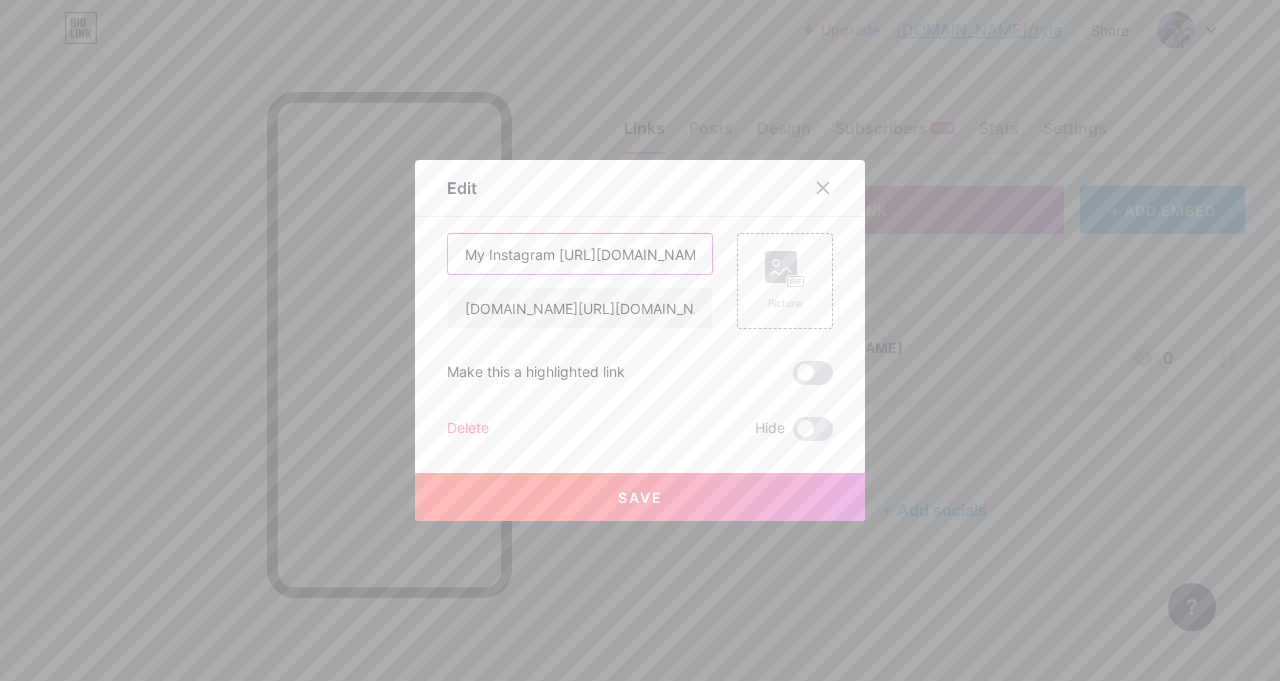 click on "My Instagram https://in.com/tyla" at bounding box center [580, 254] 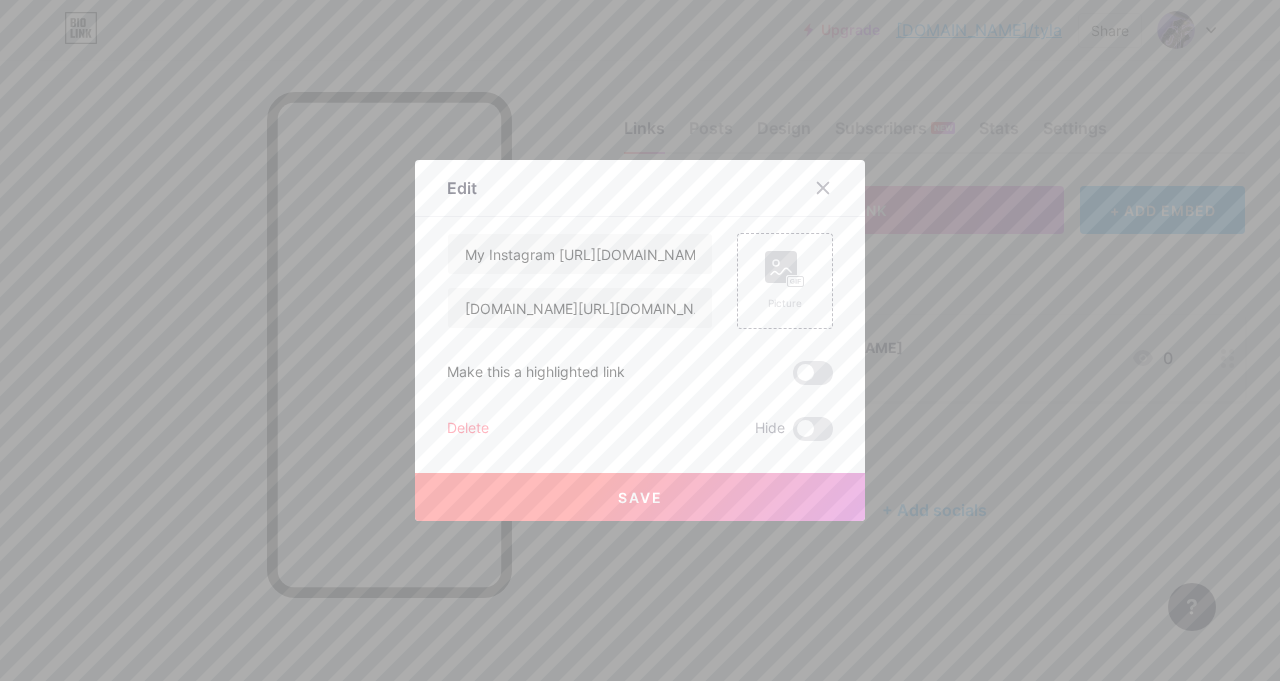 click on "Save" at bounding box center [640, 497] 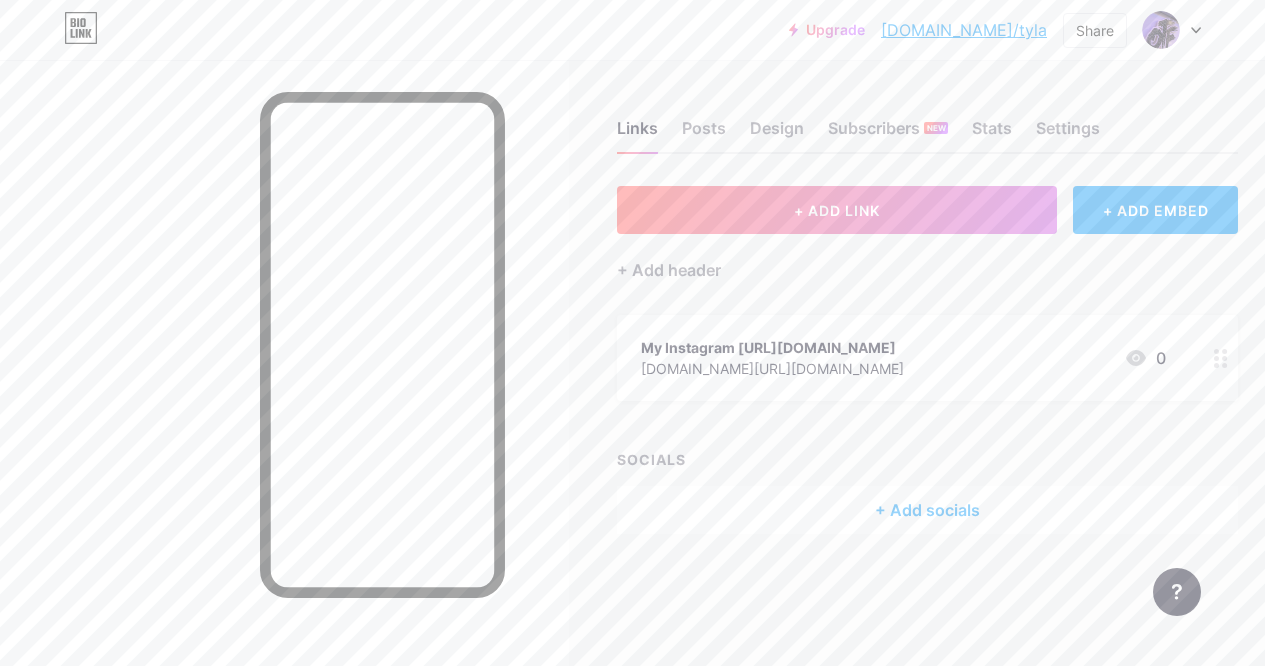 click on "[DOMAIN_NAME][URL][DOMAIN_NAME]" at bounding box center [772, 368] 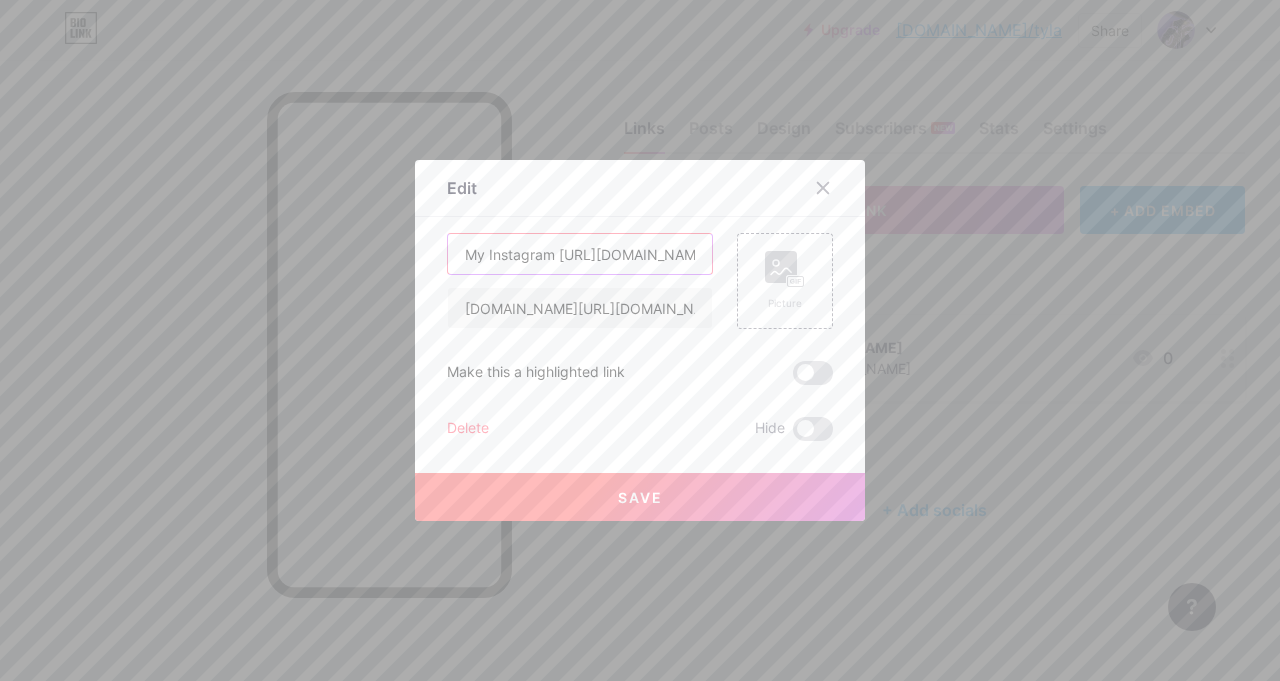 click on "My Instagram https://in.com/tyla" at bounding box center [580, 254] 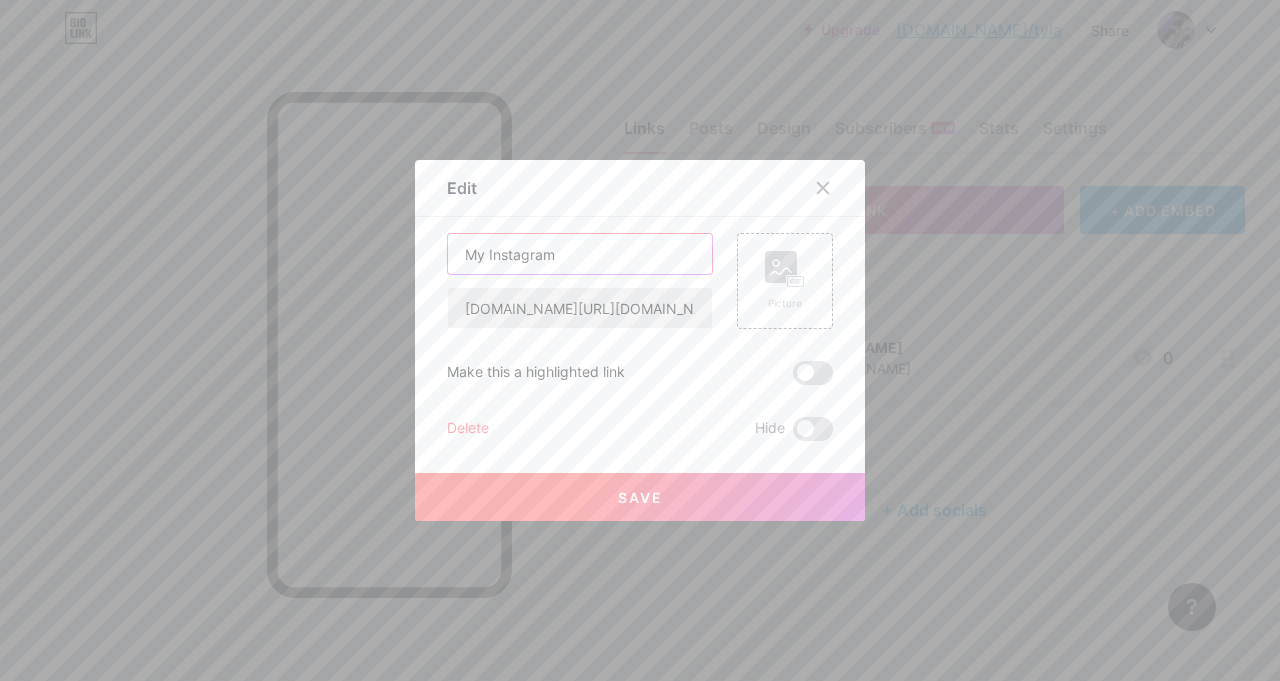 type on "My Instagram" 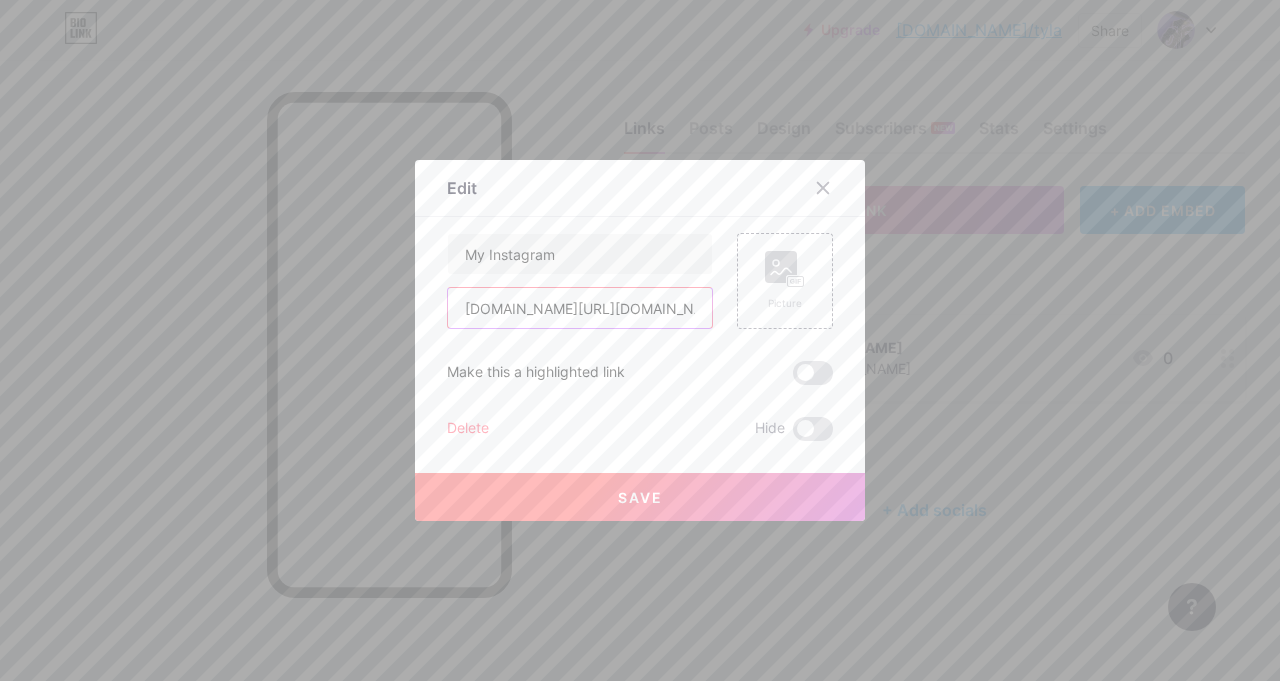 click on "[DOMAIN_NAME][URL][DOMAIN_NAME]" at bounding box center [580, 308] 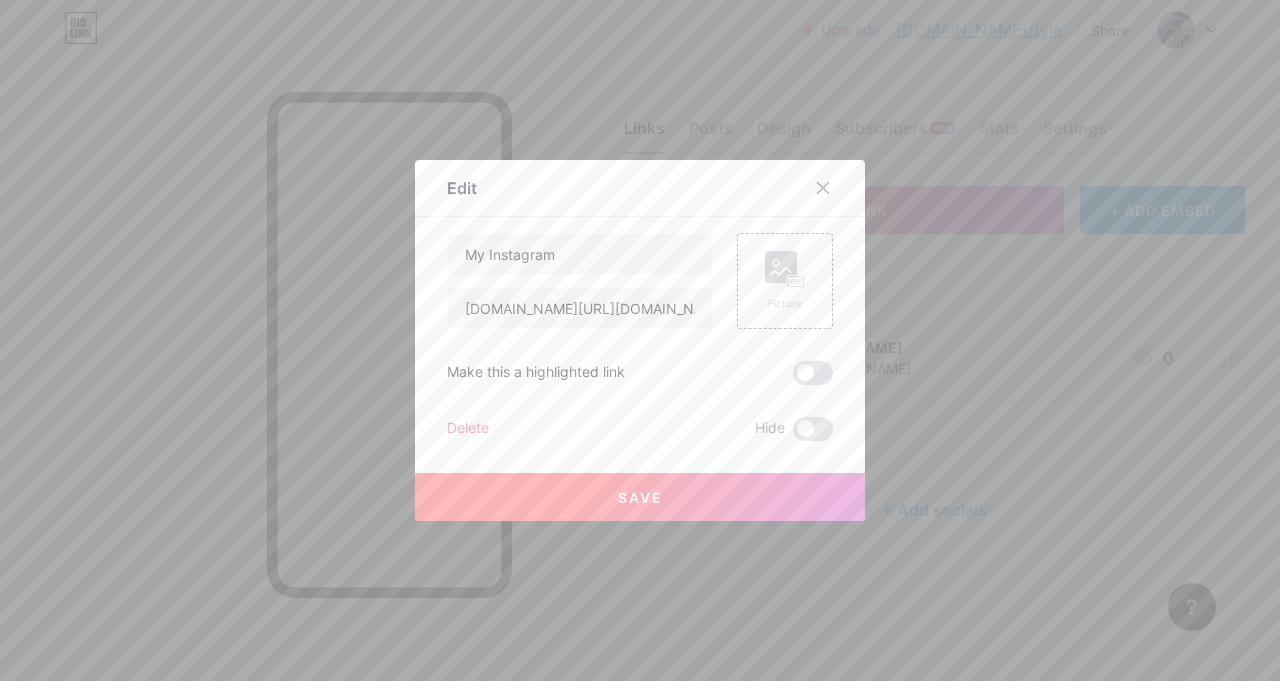 click on "Save" at bounding box center (640, 497) 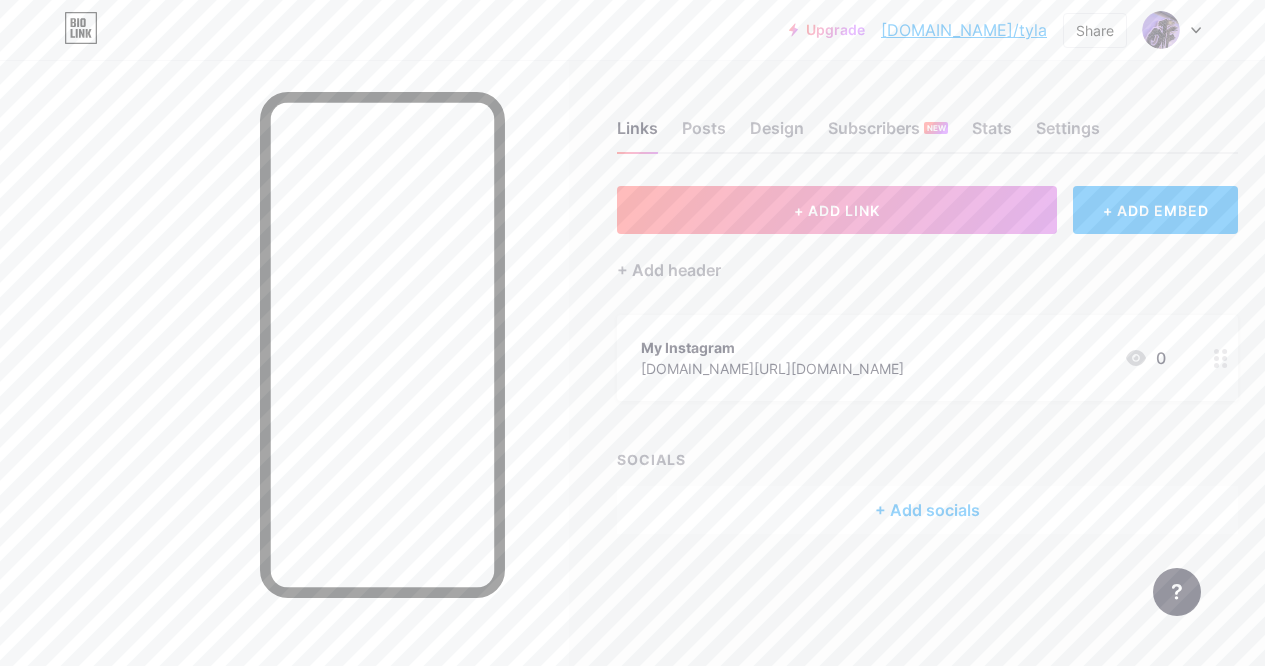click on "My Instagram
instagram.com/_luvlee.tyla
0" at bounding box center [903, 358] 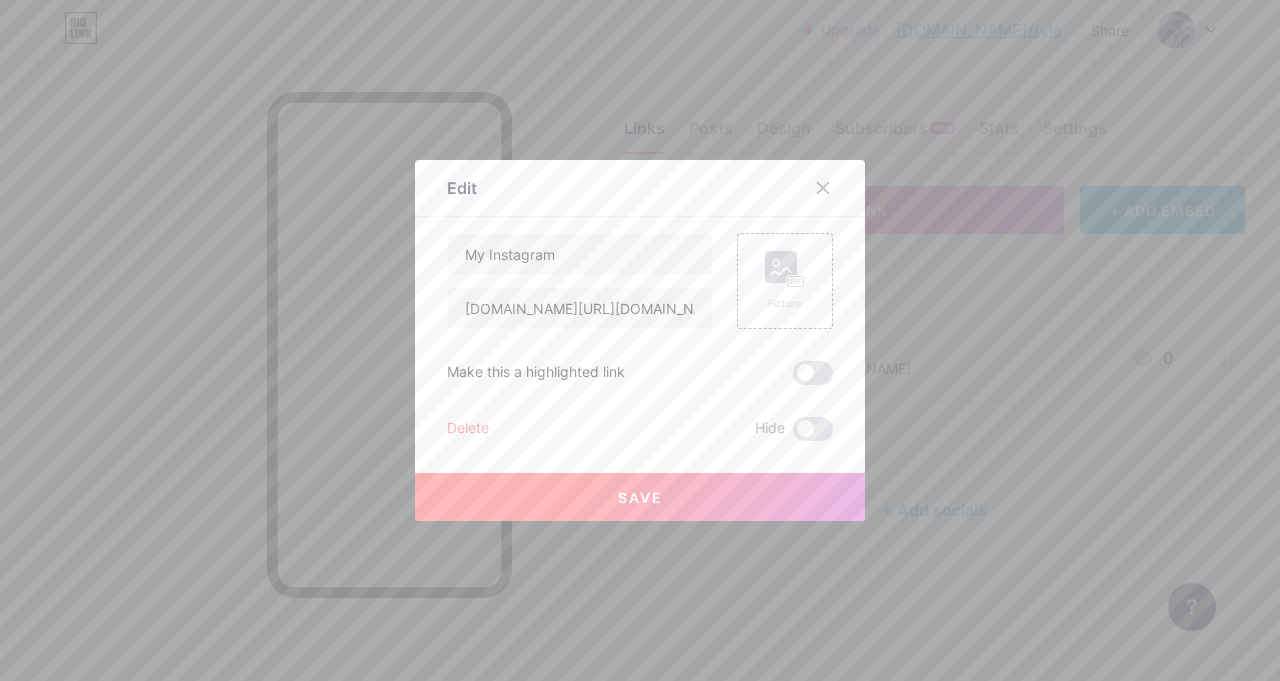 click on "Save" at bounding box center [640, 497] 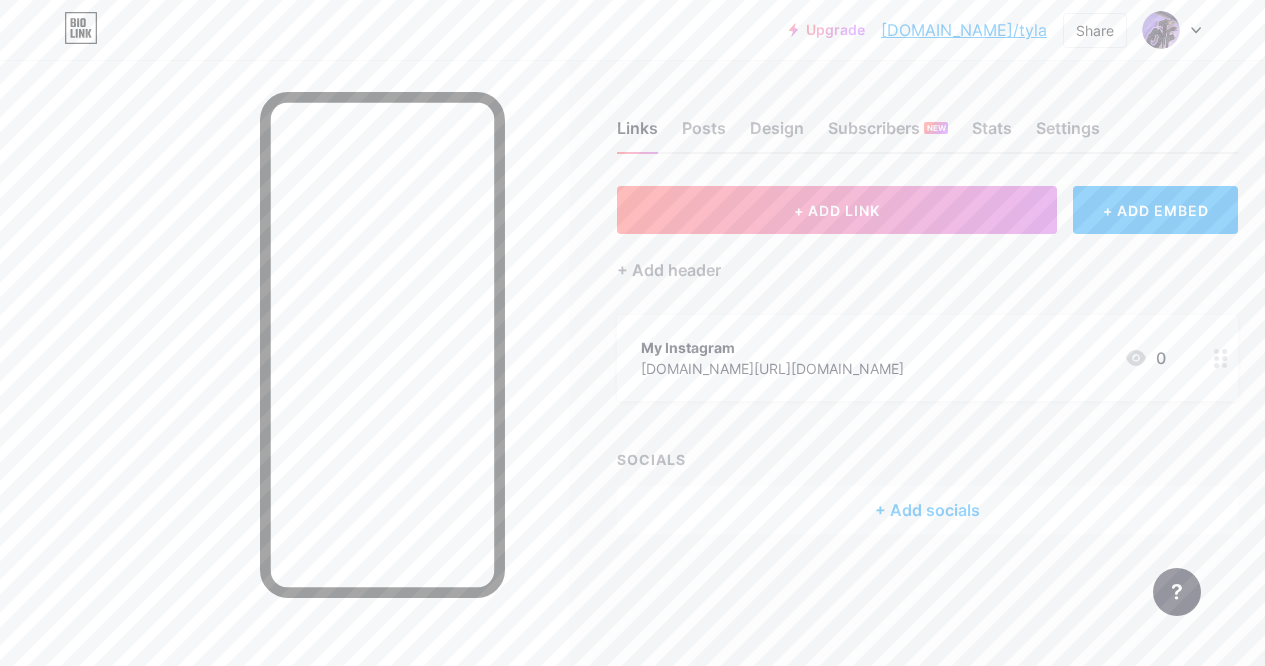 click on "+ Add socials" at bounding box center [927, 510] 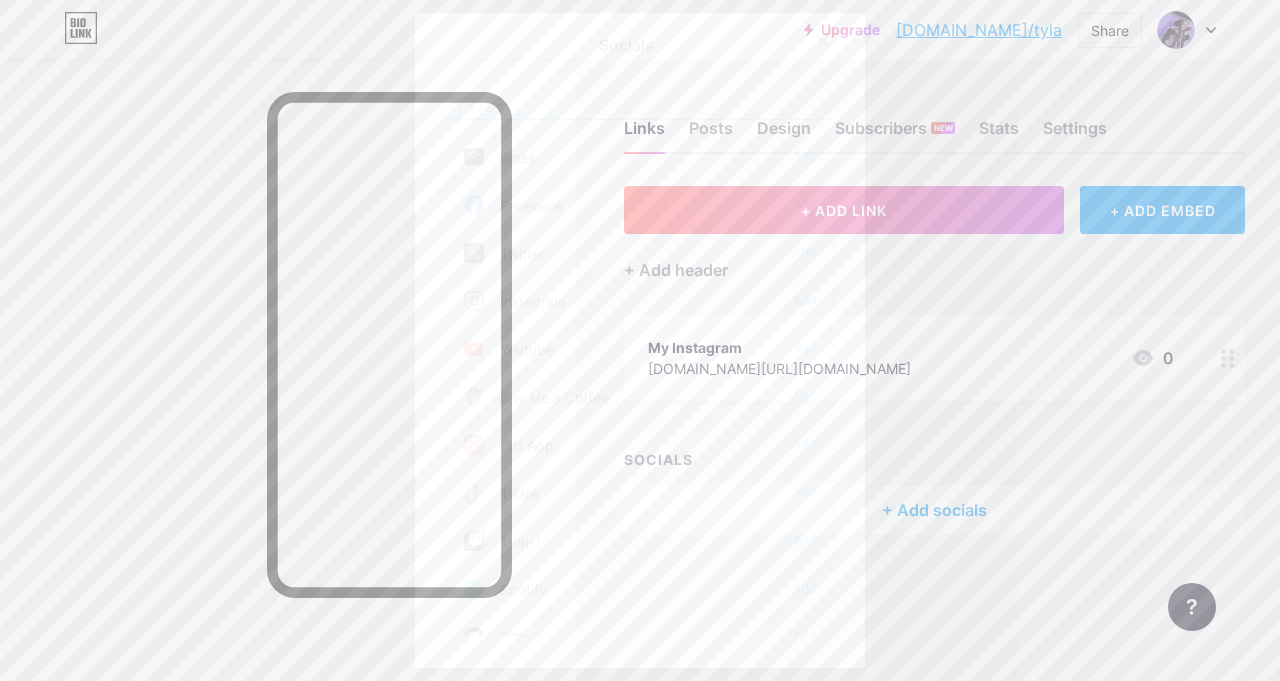 click on "Instagram
Add" at bounding box center [640, 301] 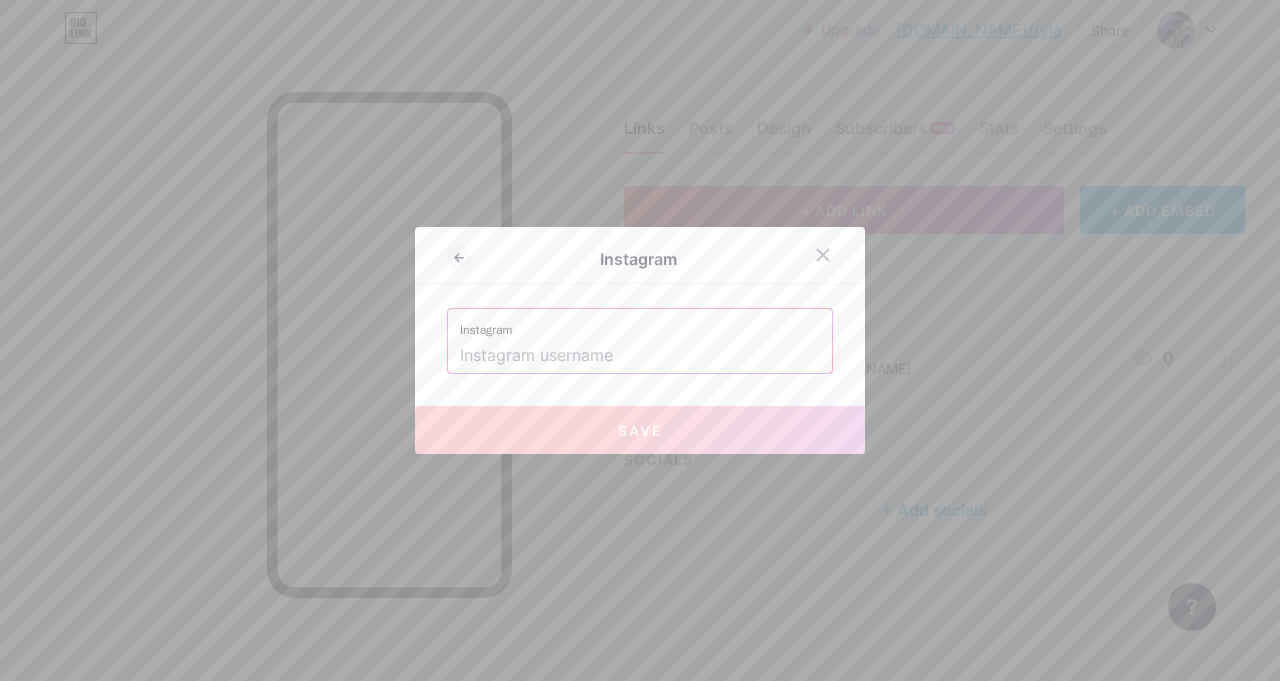 click at bounding box center (640, 356) 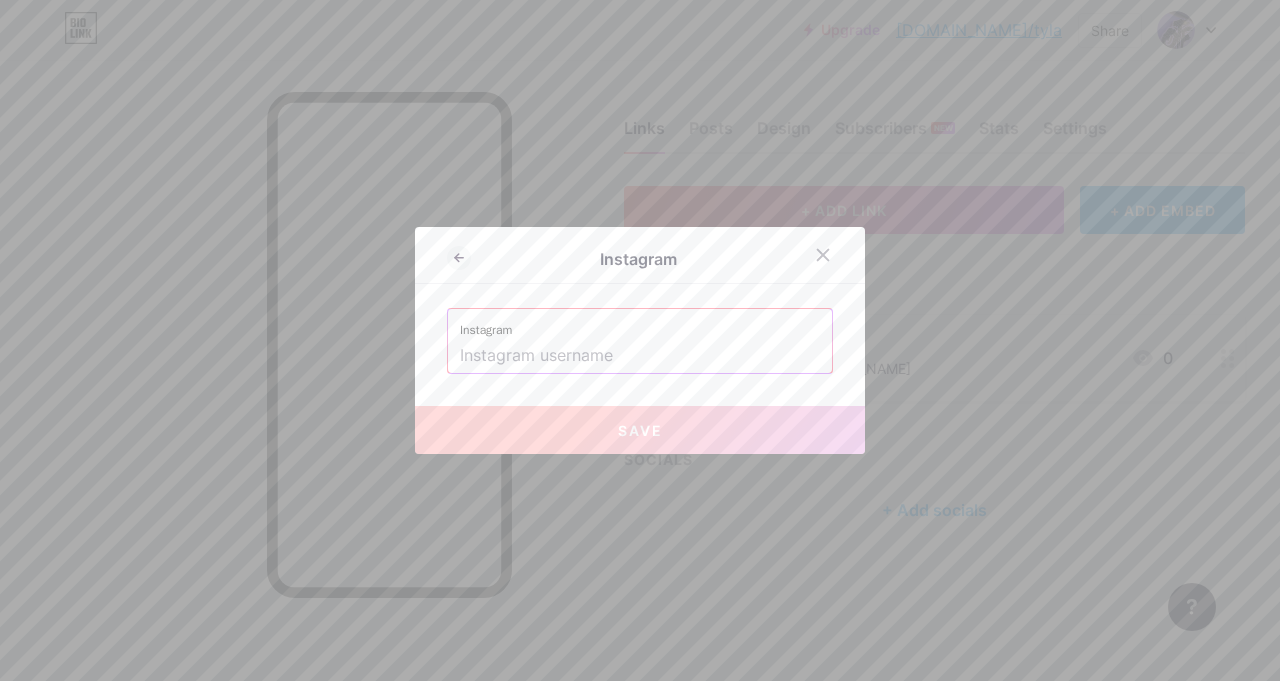 type on "f" 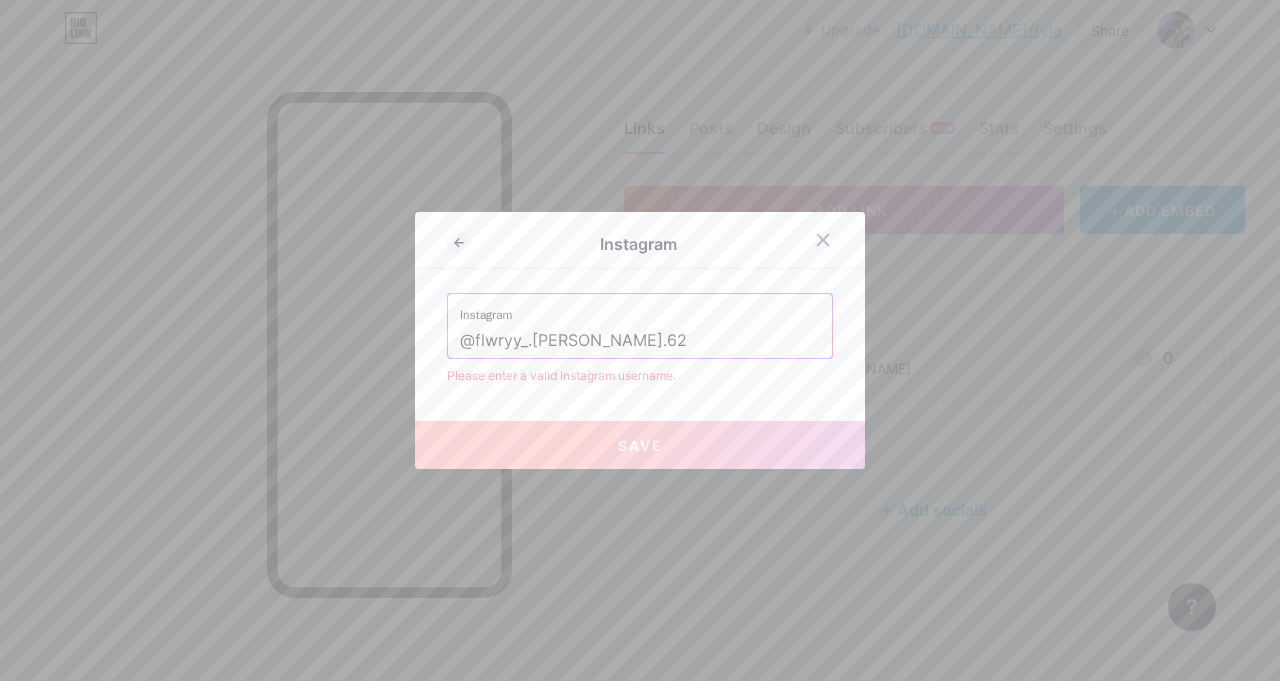 click on "@flwryy_.jay.62" at bounding box center (640, 341) 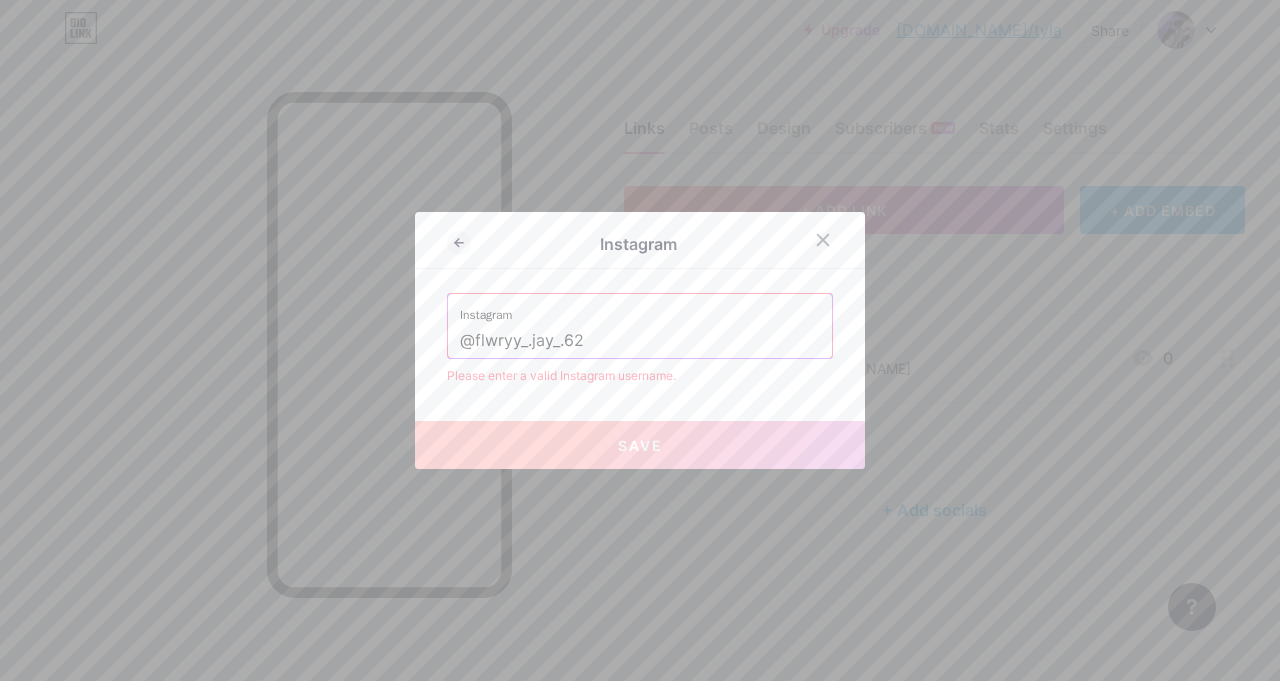 click on "@flwryy_.jay_.62" at bounding box center (640, 341) 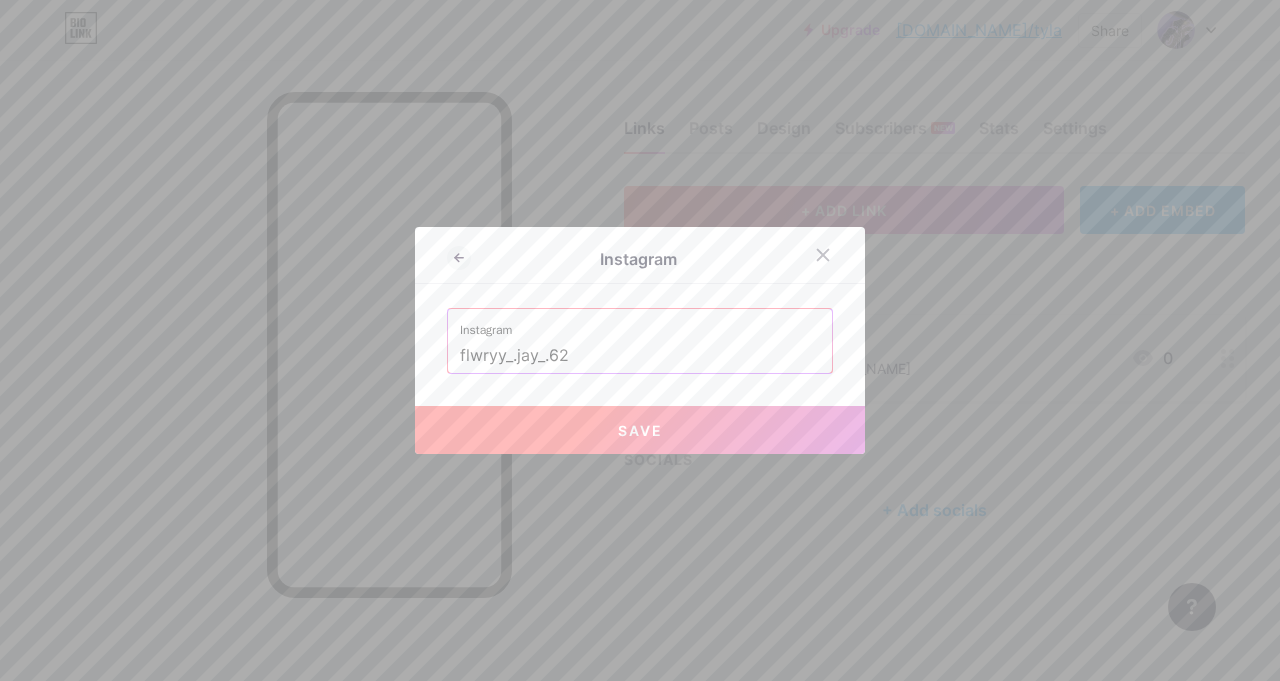 click on "Save" at bounding box center [640, 430] 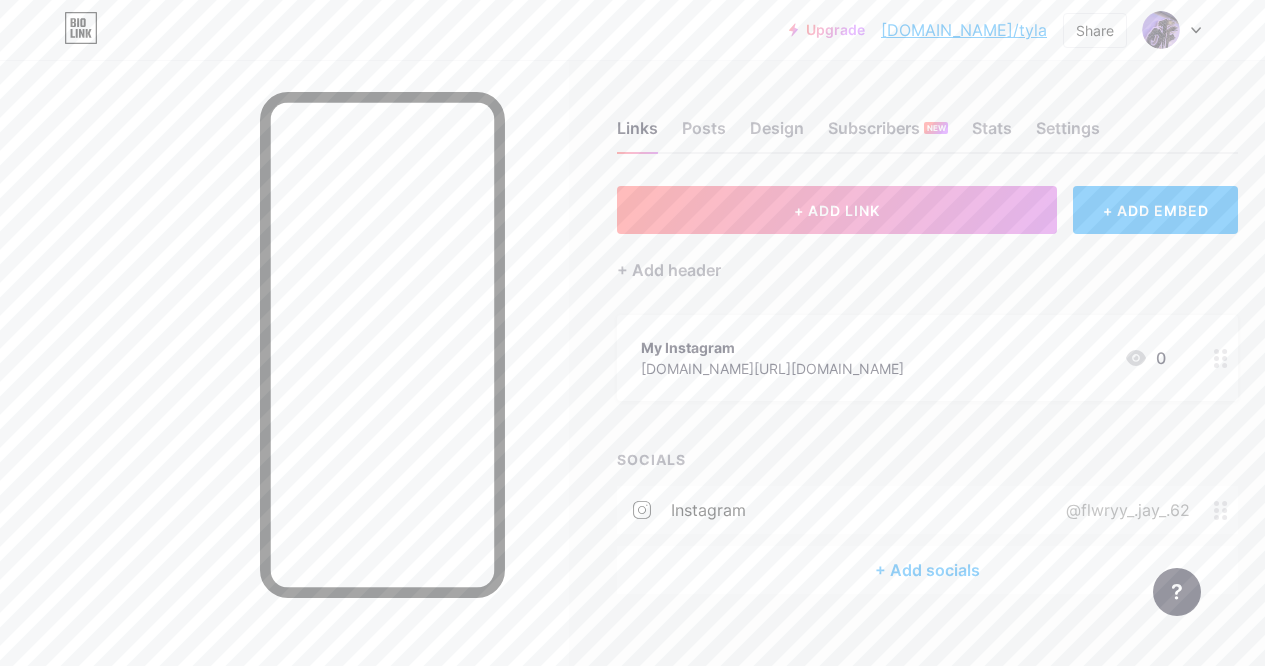 click on "+ Add socials" at bounding box center [927, 570] 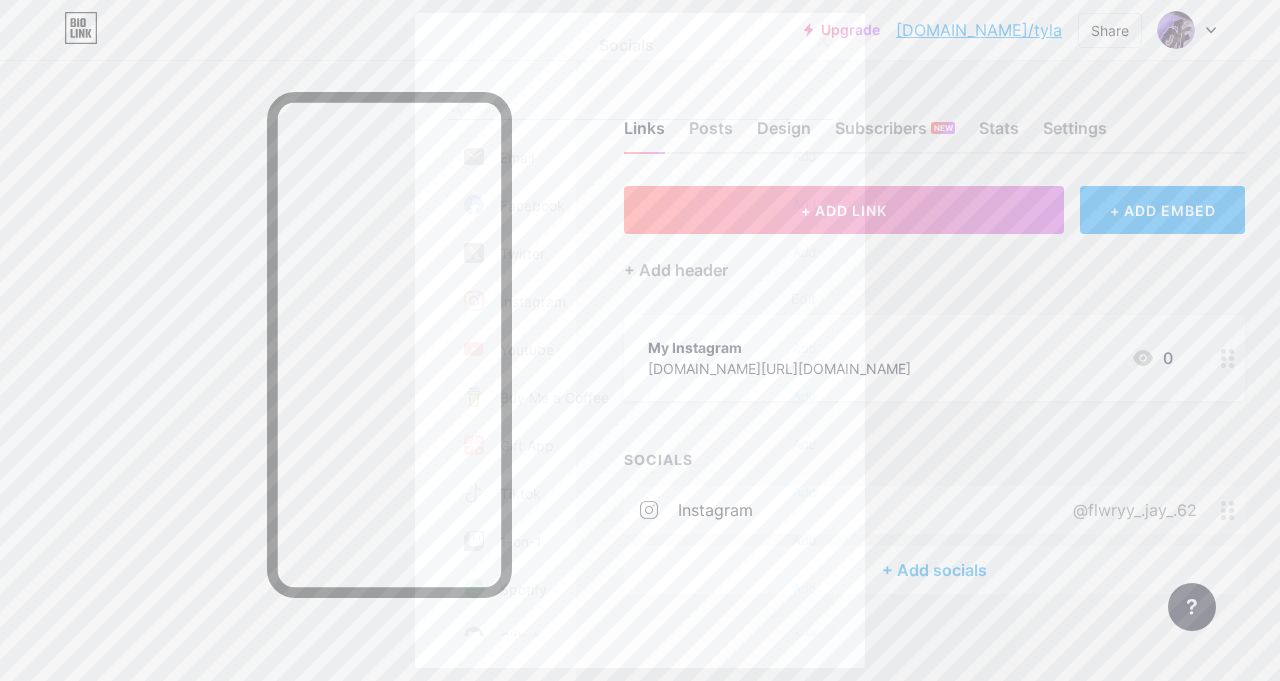 click on "Instagram
Edit" at bounding box center (640, 301) 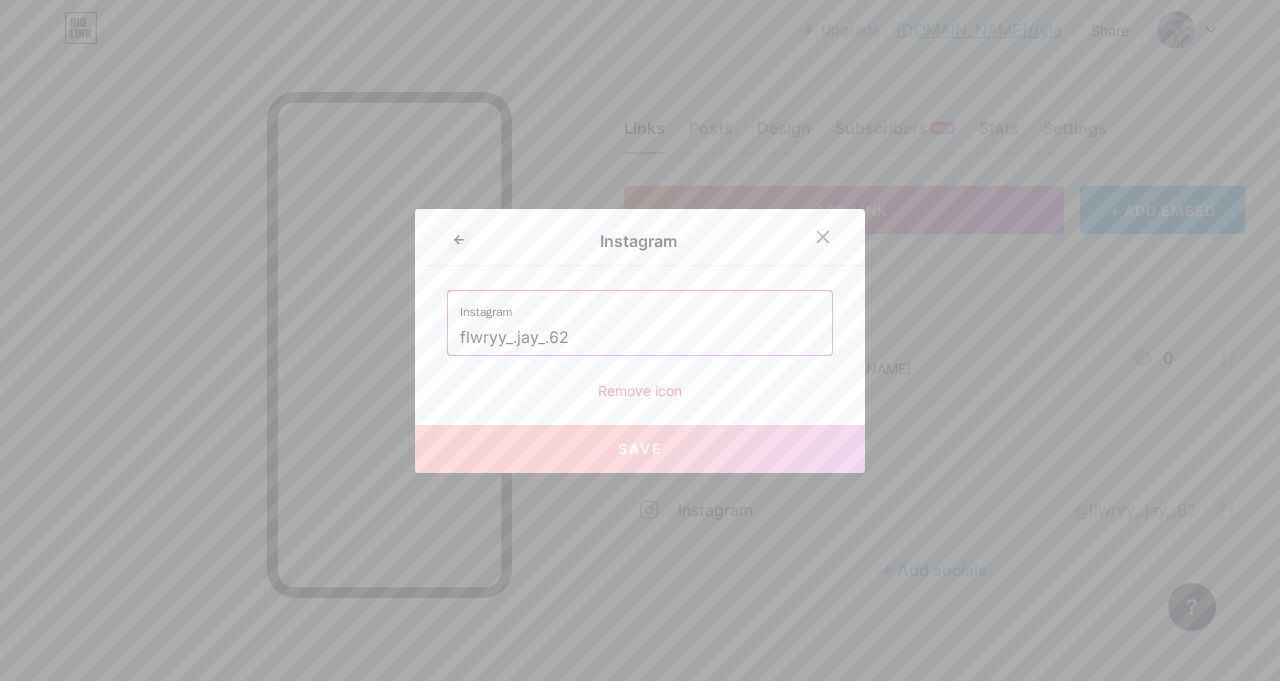 click on "Save" at bounding box center [640, 449] 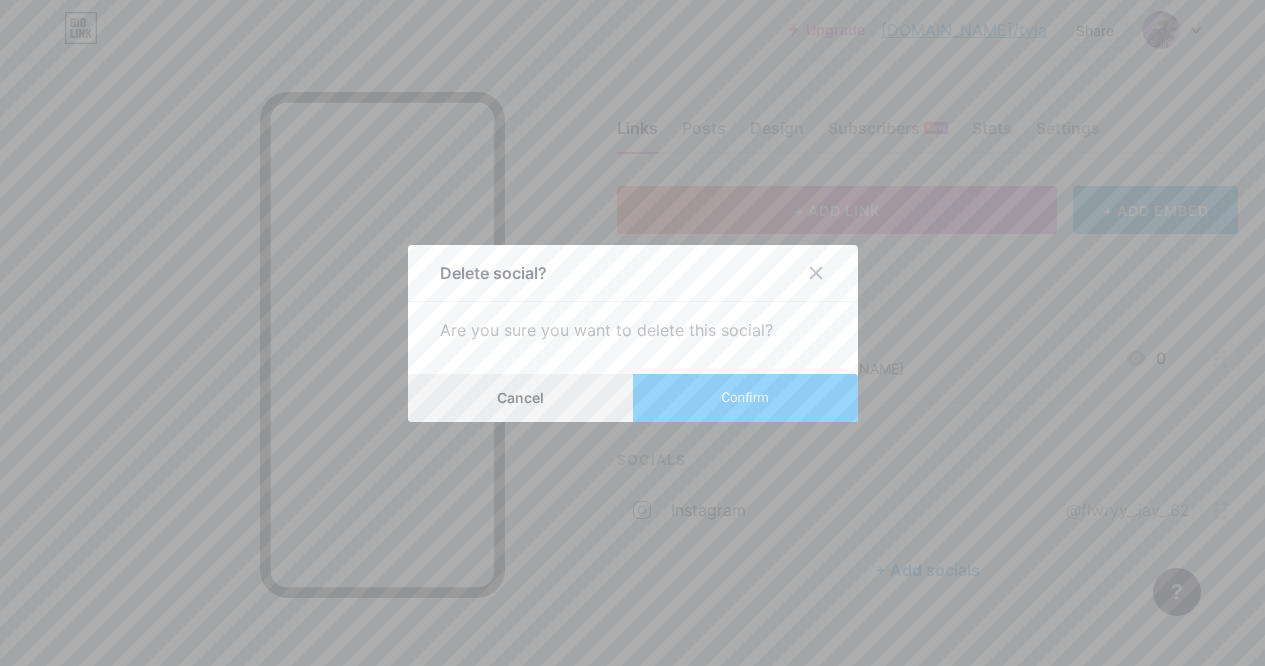 click on "Cancel" at bounding box center [520, 398] 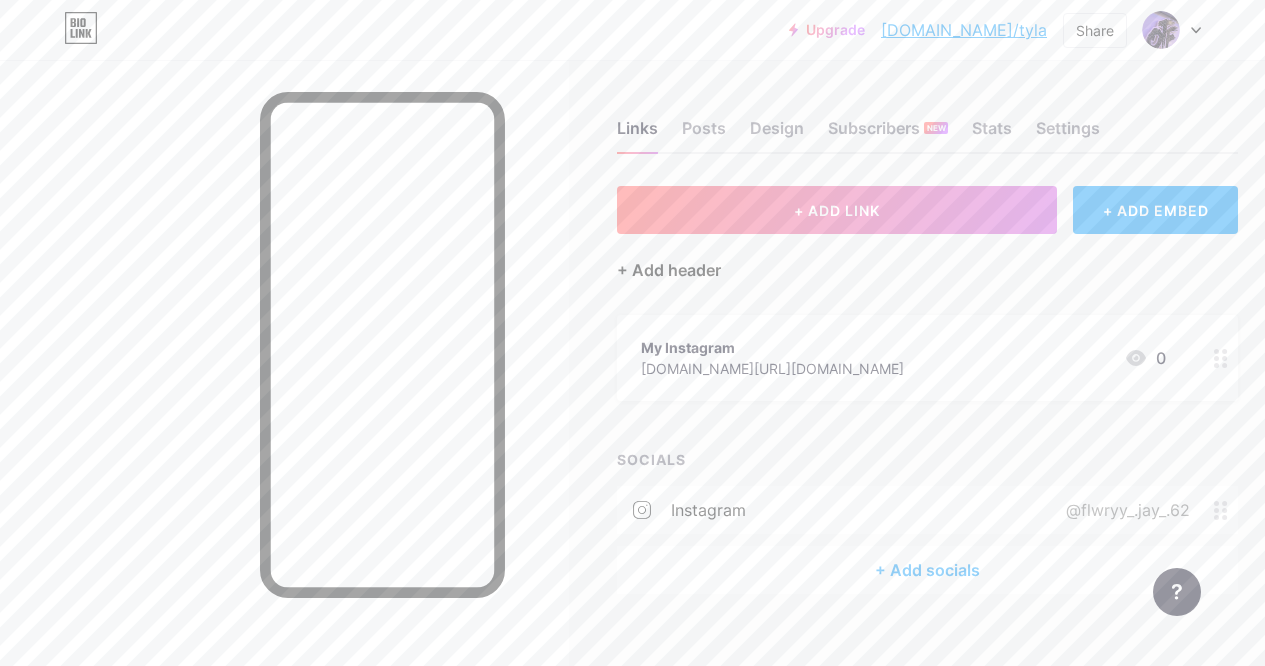 click on "+ Add header" at bounding box center (669, 270) 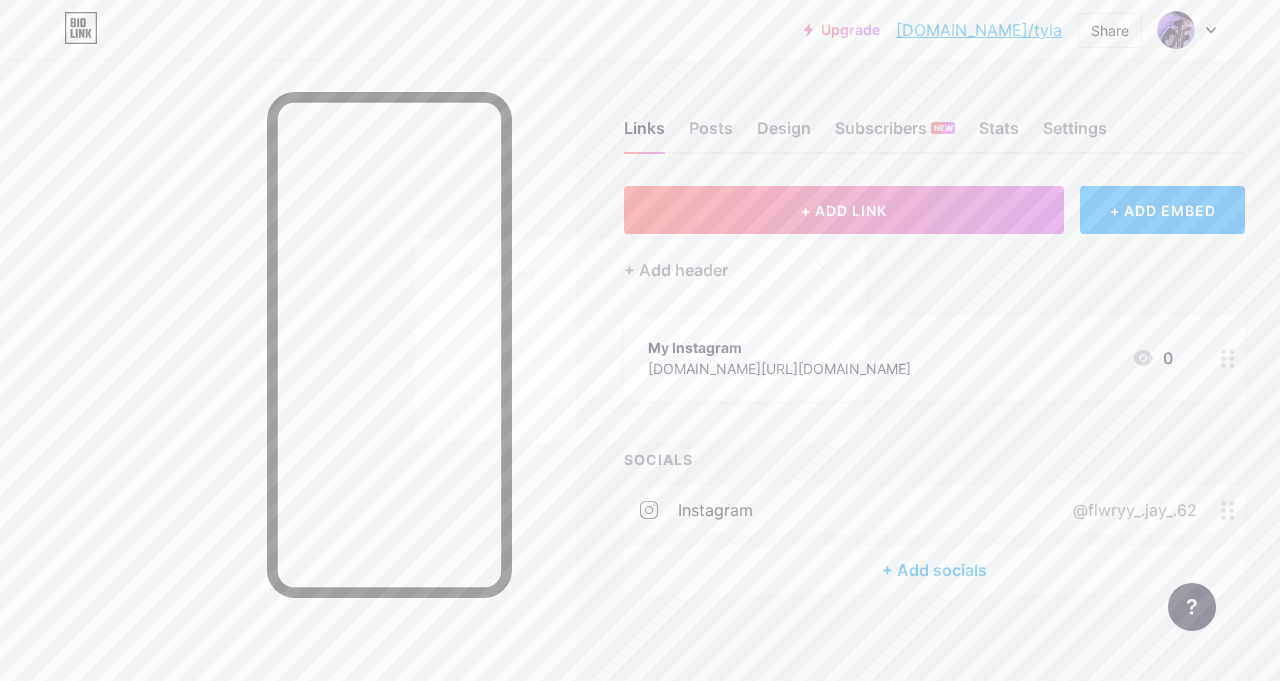 click at bounding box center (640, 341) 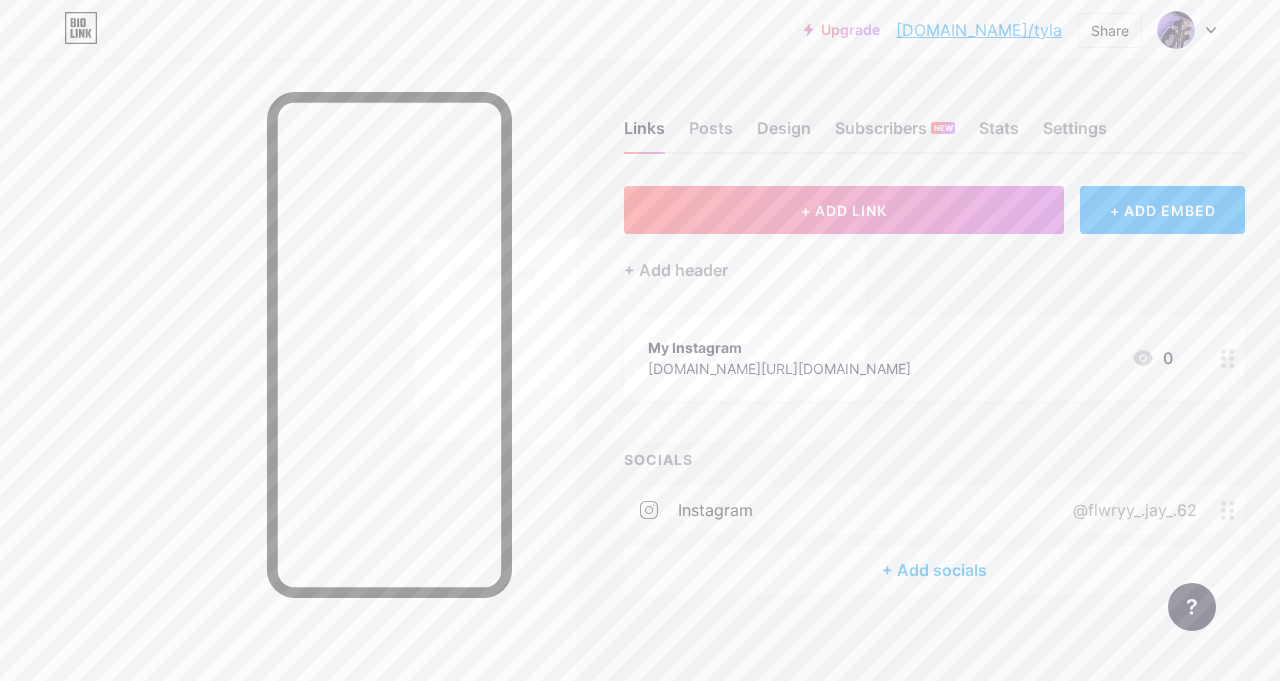 type on "F" 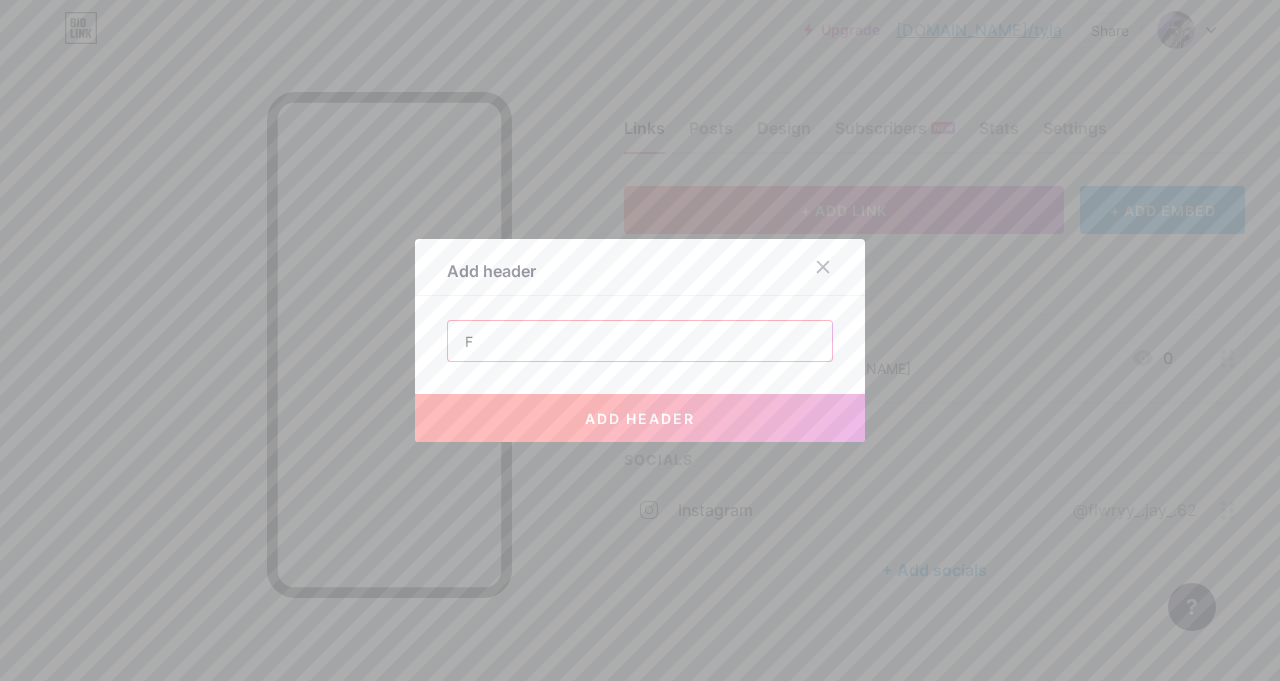 type 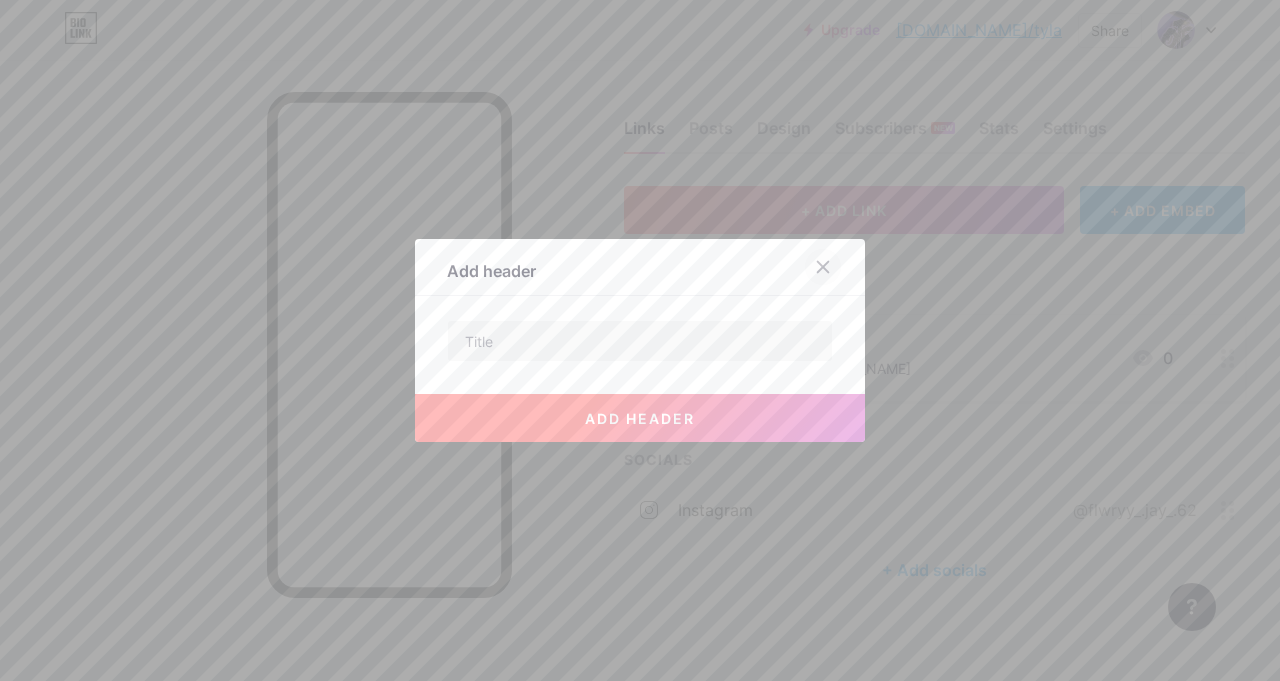 click 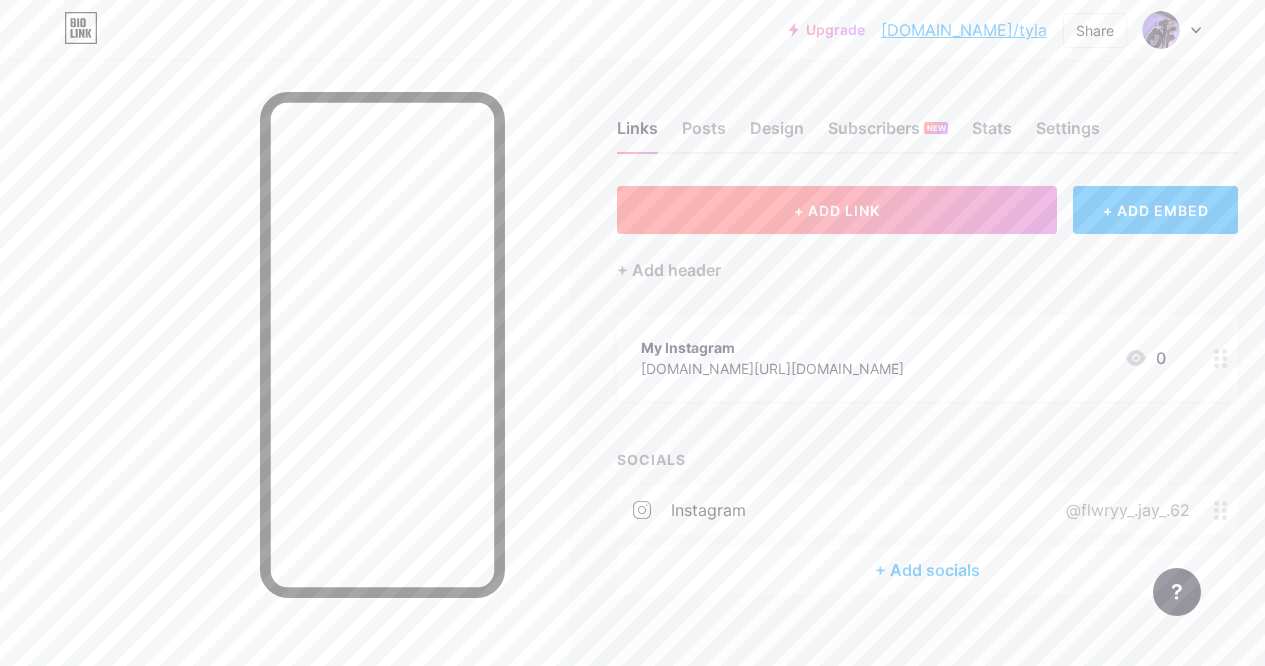 click on "+ ADD LINK" at bounding box center (837, 210) 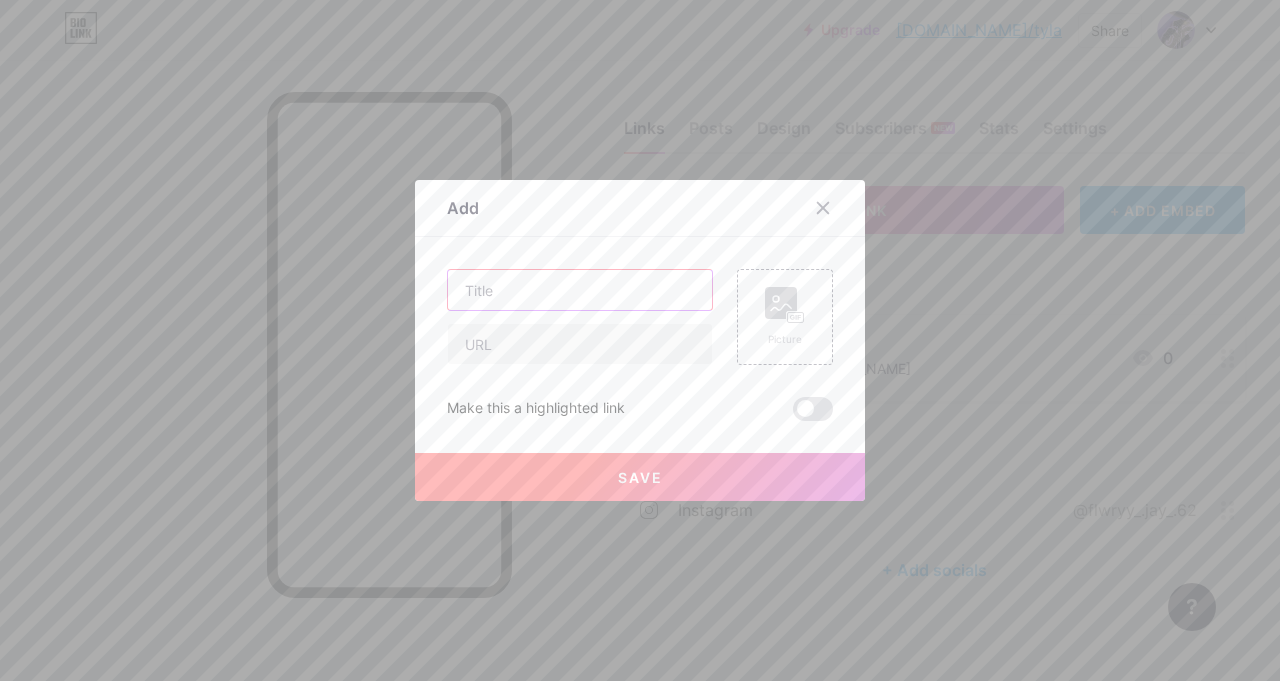 click at bounding box center (580, 290) 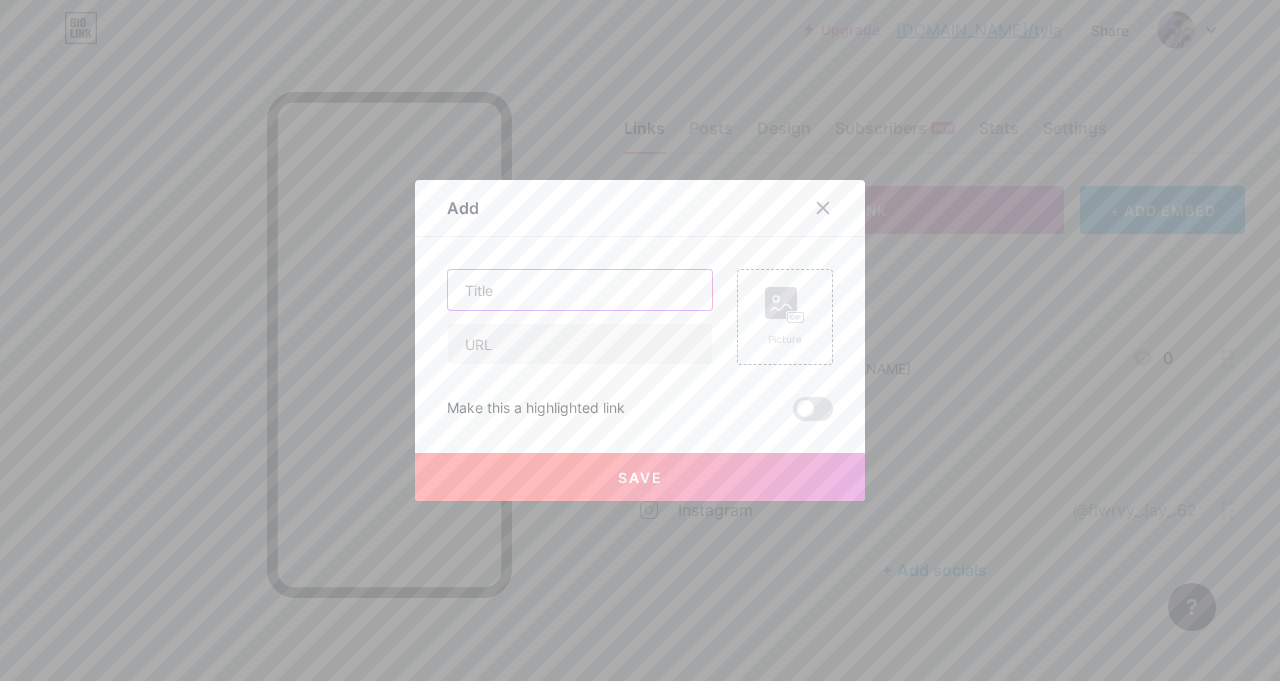 type on "B" 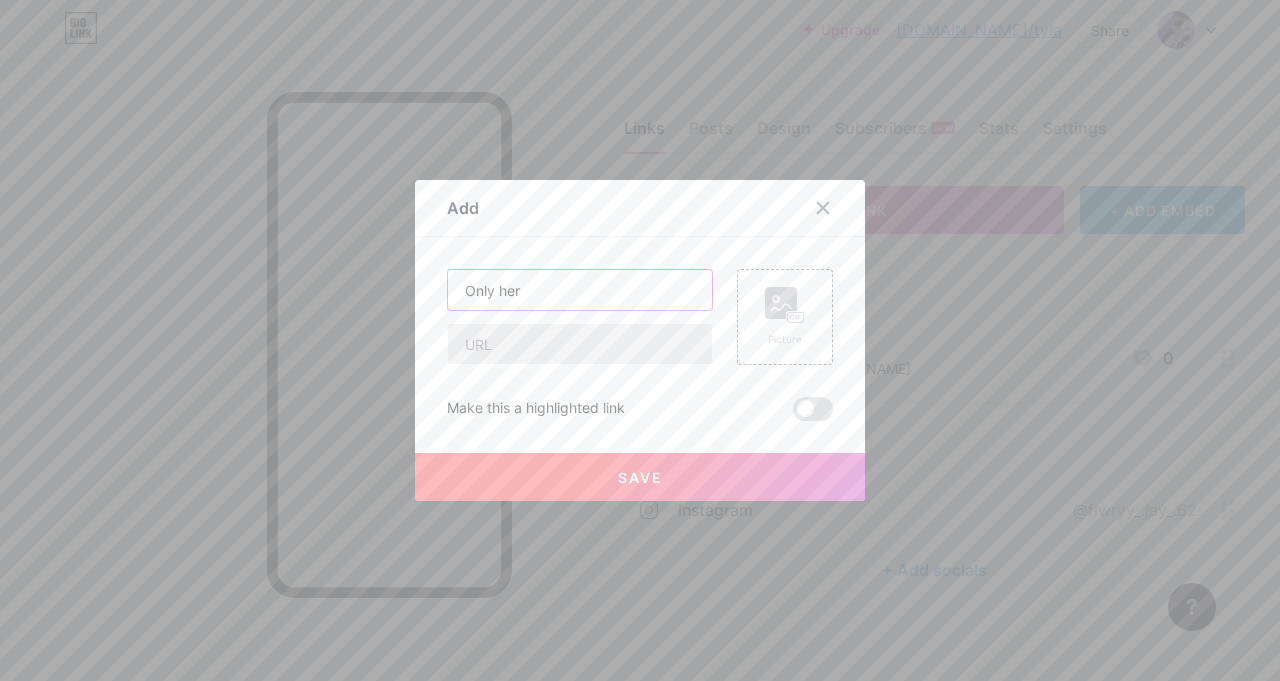 type on "Only her" 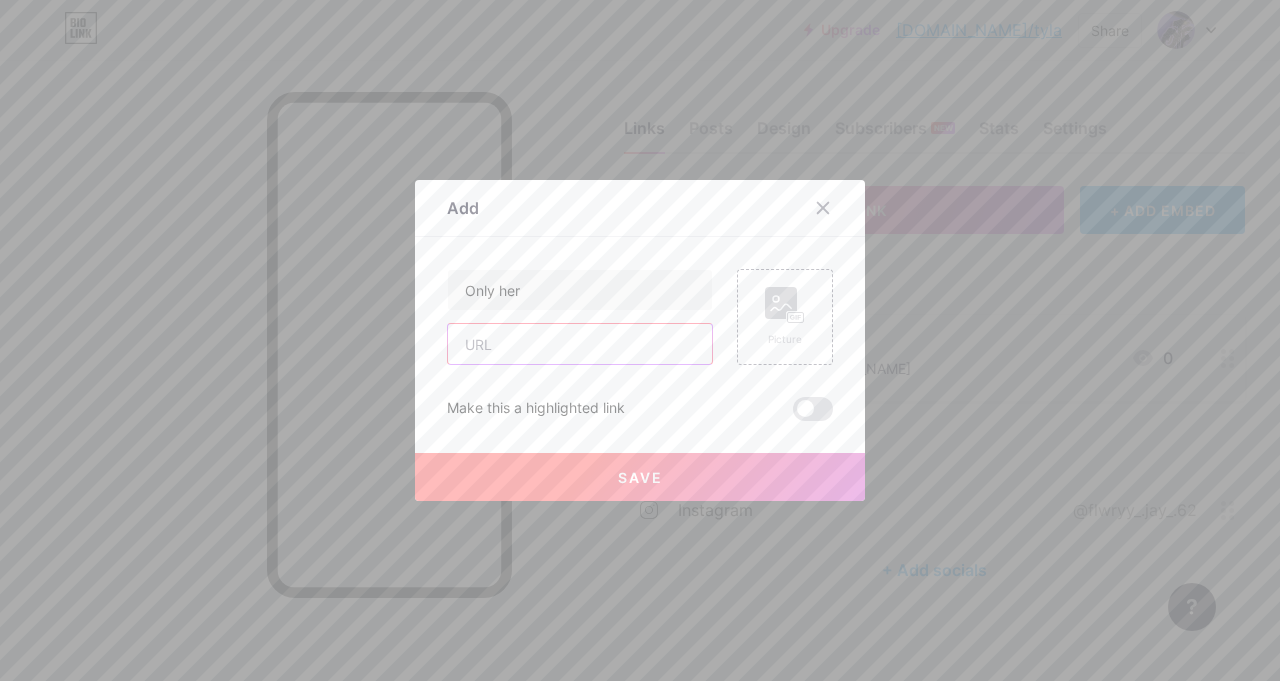 click at bounding box center [580, 344] 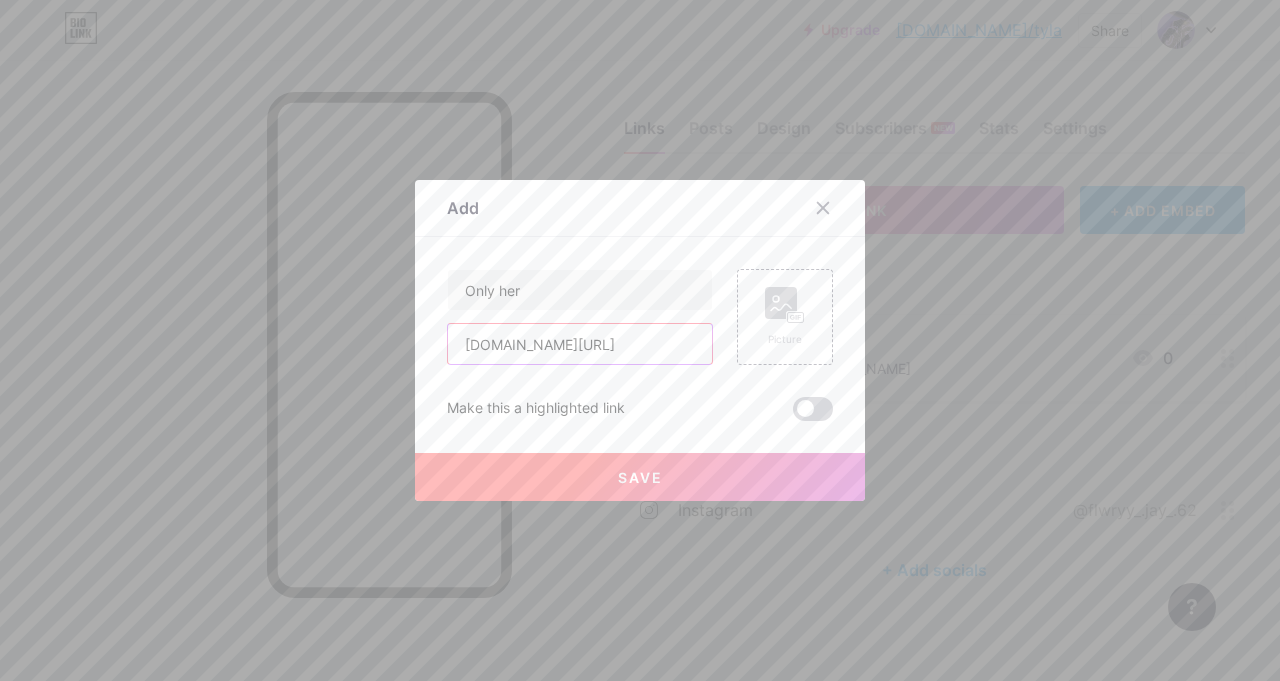 type on "[DOMAIN_NAME][URL]" 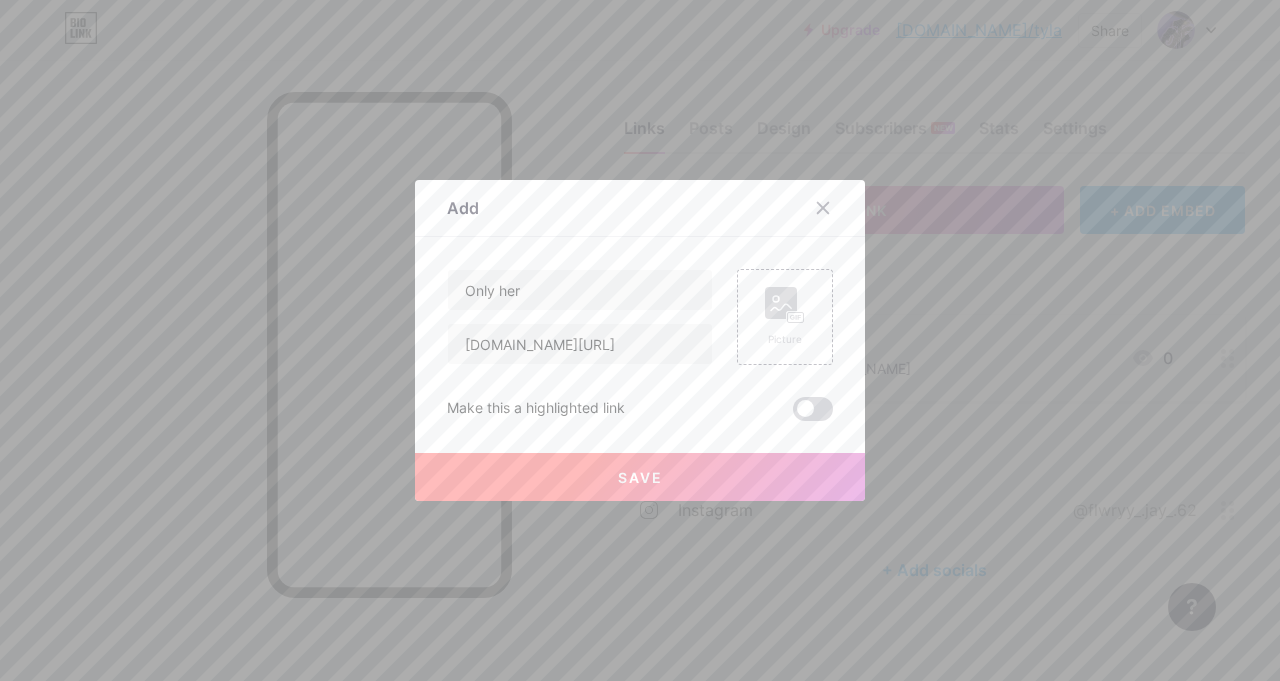 click at bounding box center (813, 409) 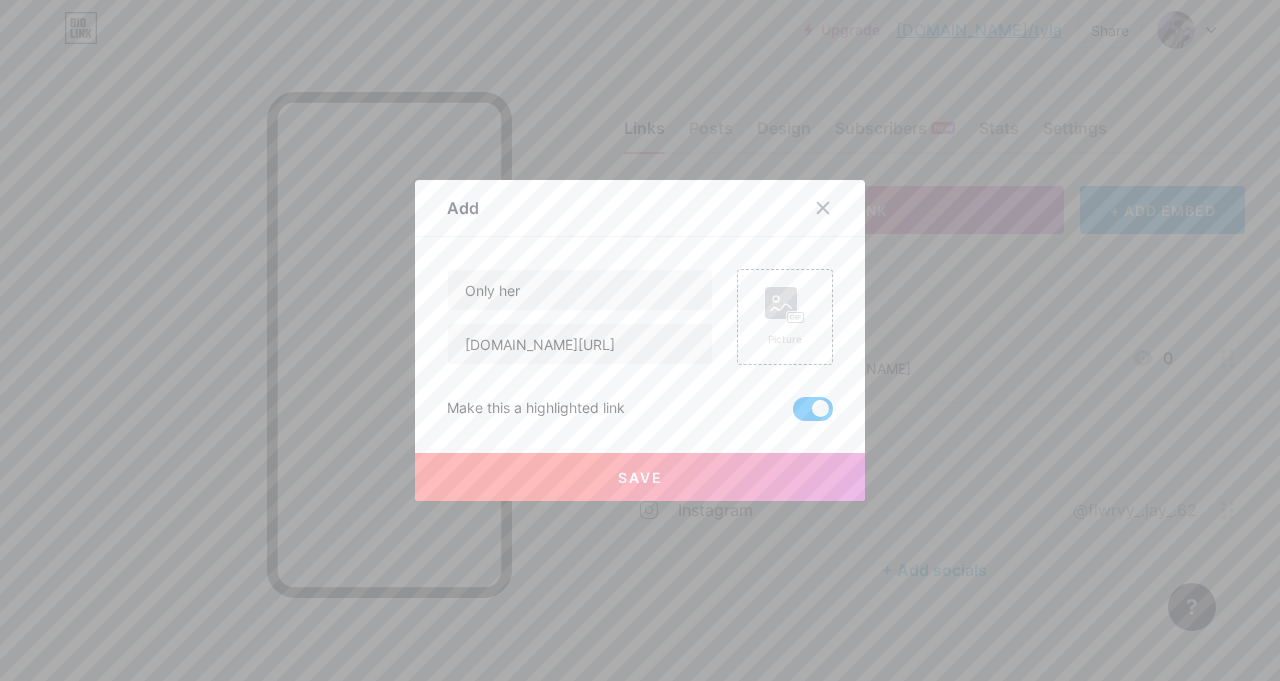 click on "Save" at bounding box center [640, 477] 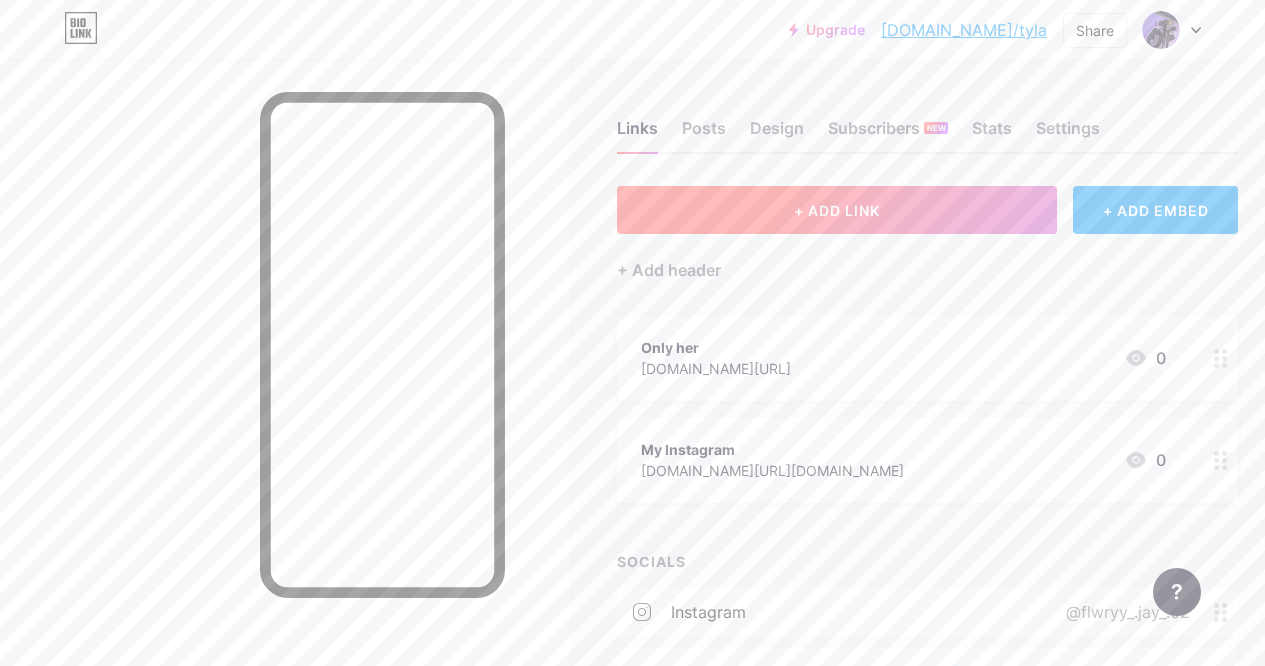 click on "+ ADD LINK" at bounding box center [837, 210] 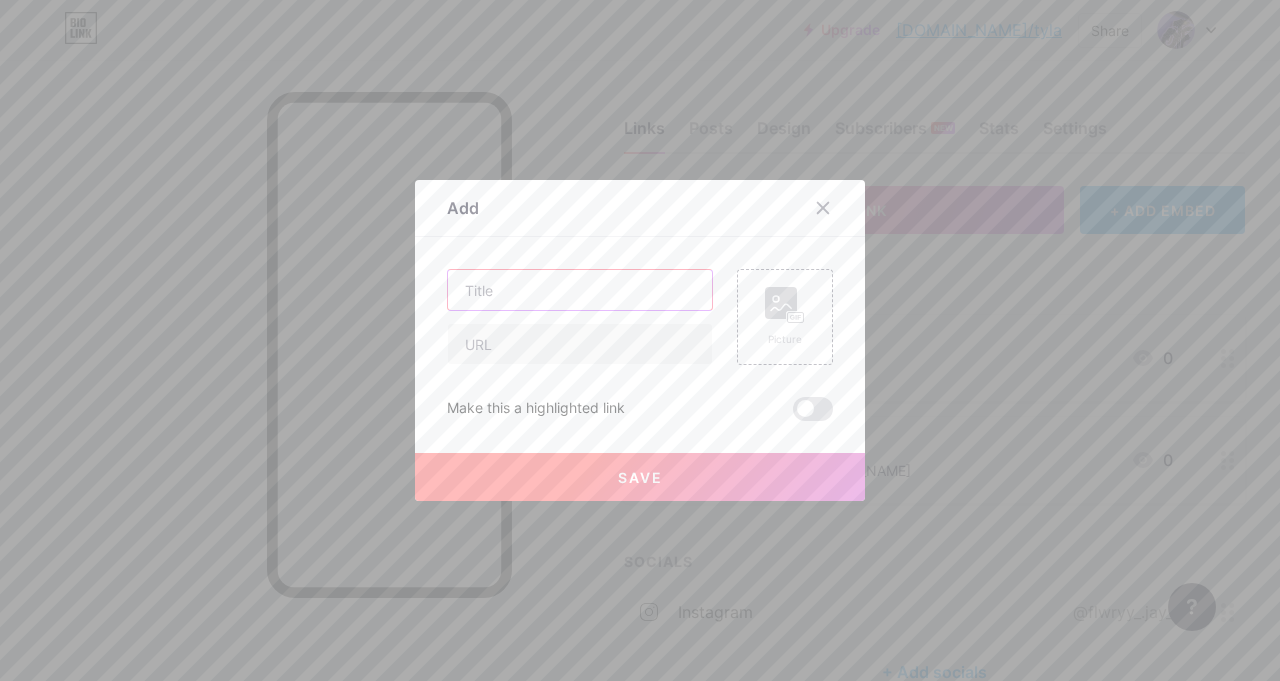 click at bounding box center [580, 290] 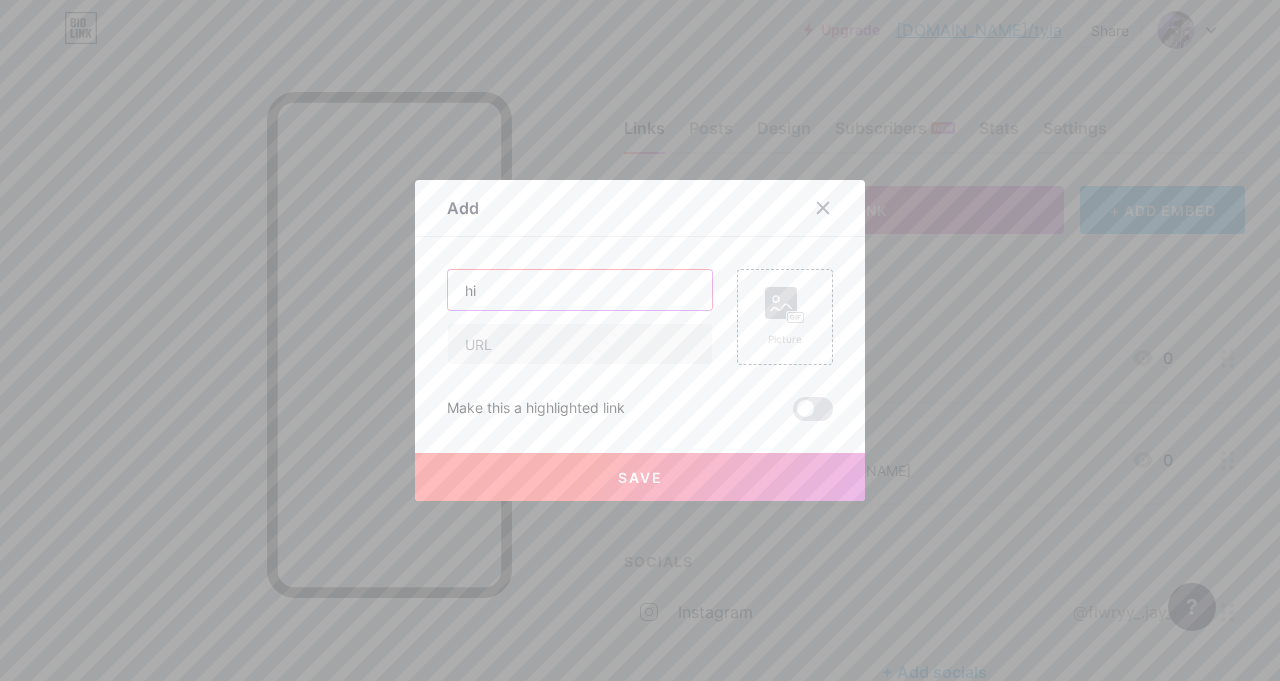 type on "h" 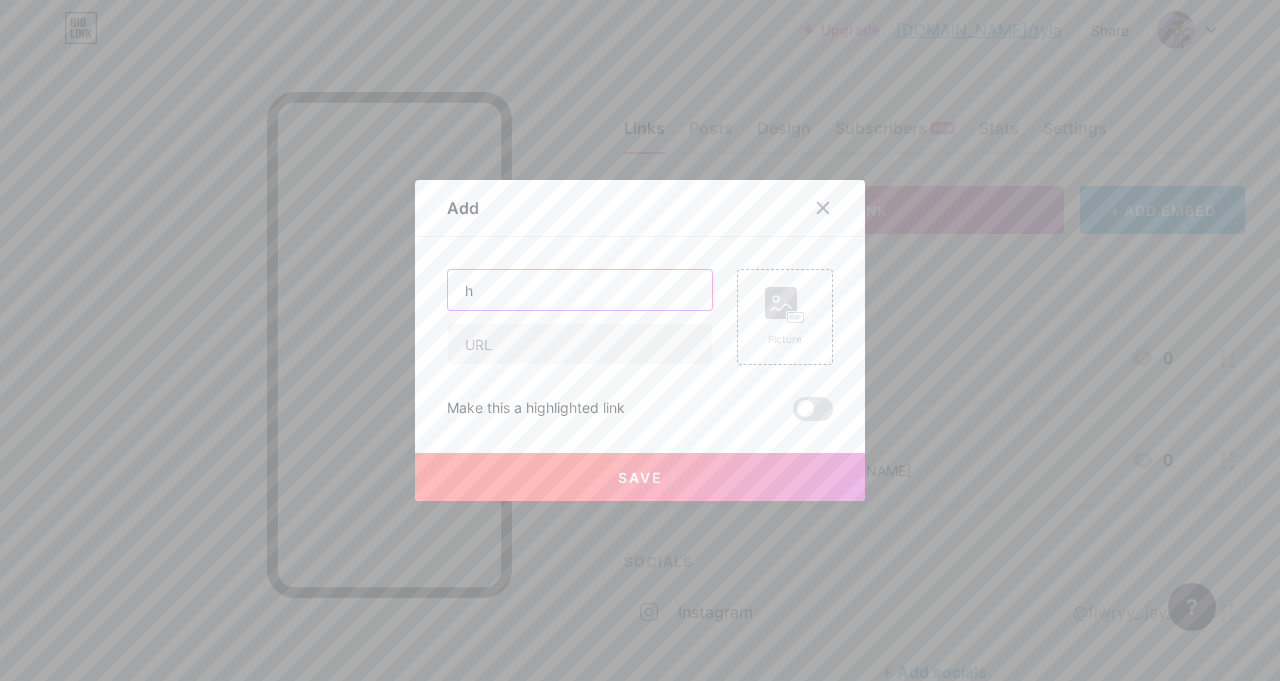 type 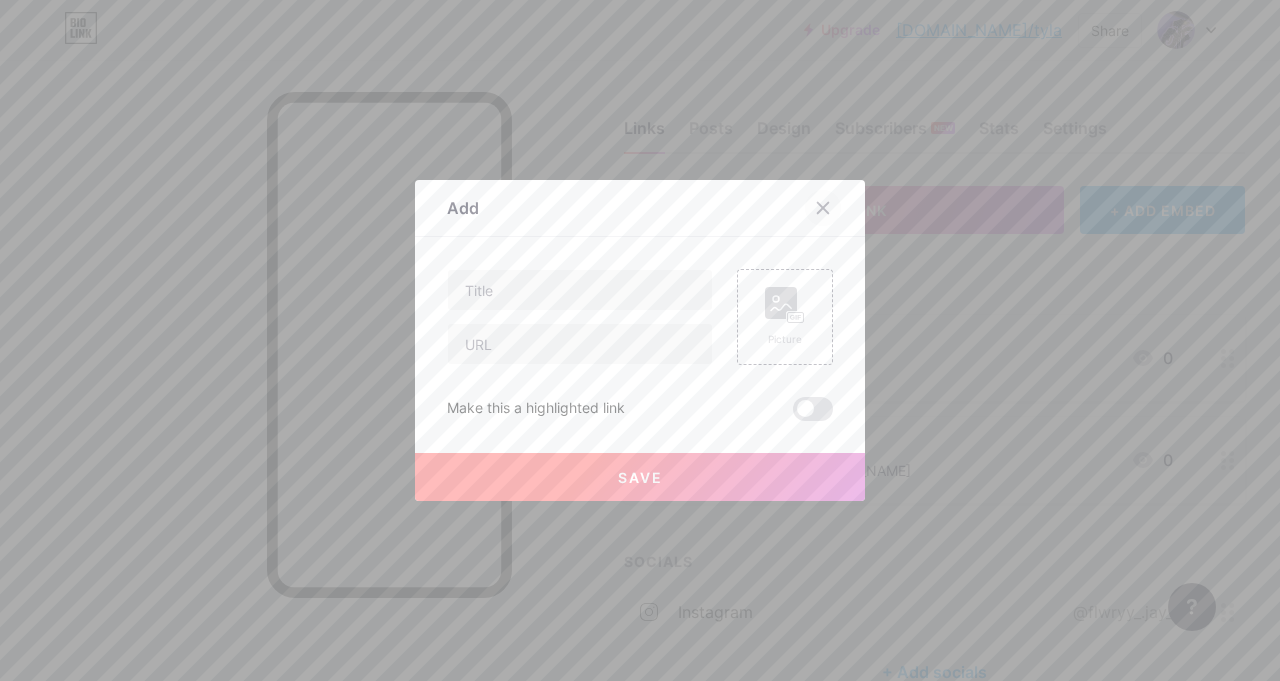 click 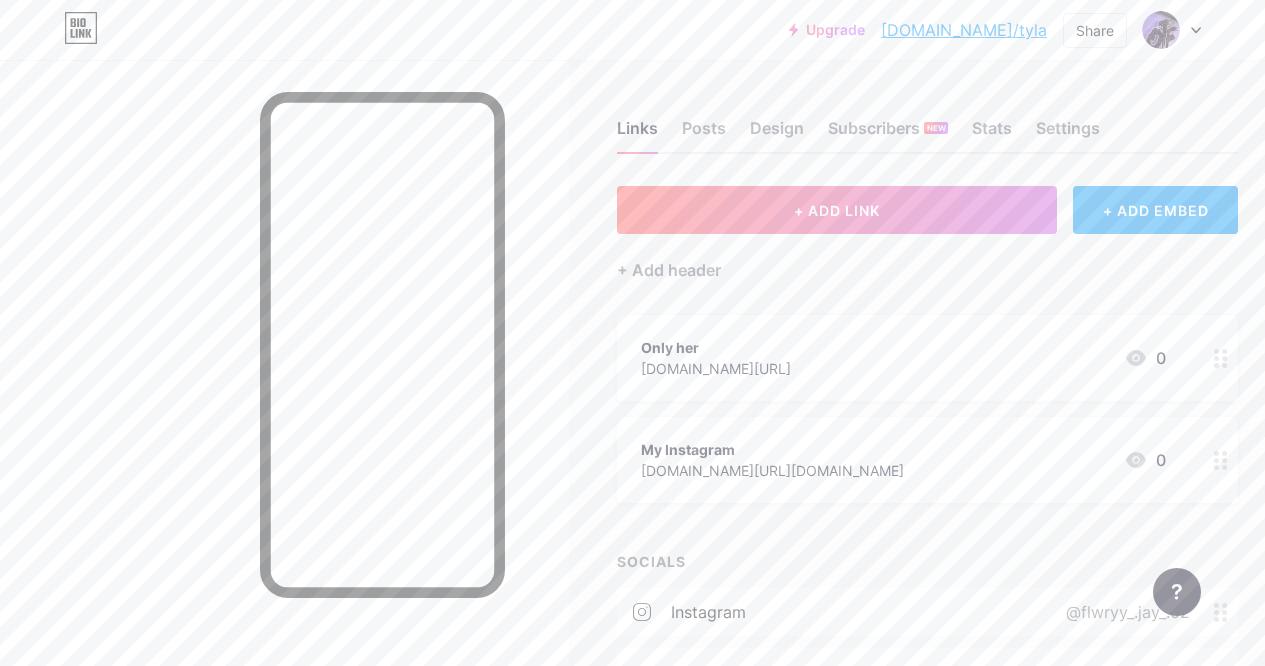 click on "instagram
@flwryy_.jay_.62" at bounding box center [927, 612] 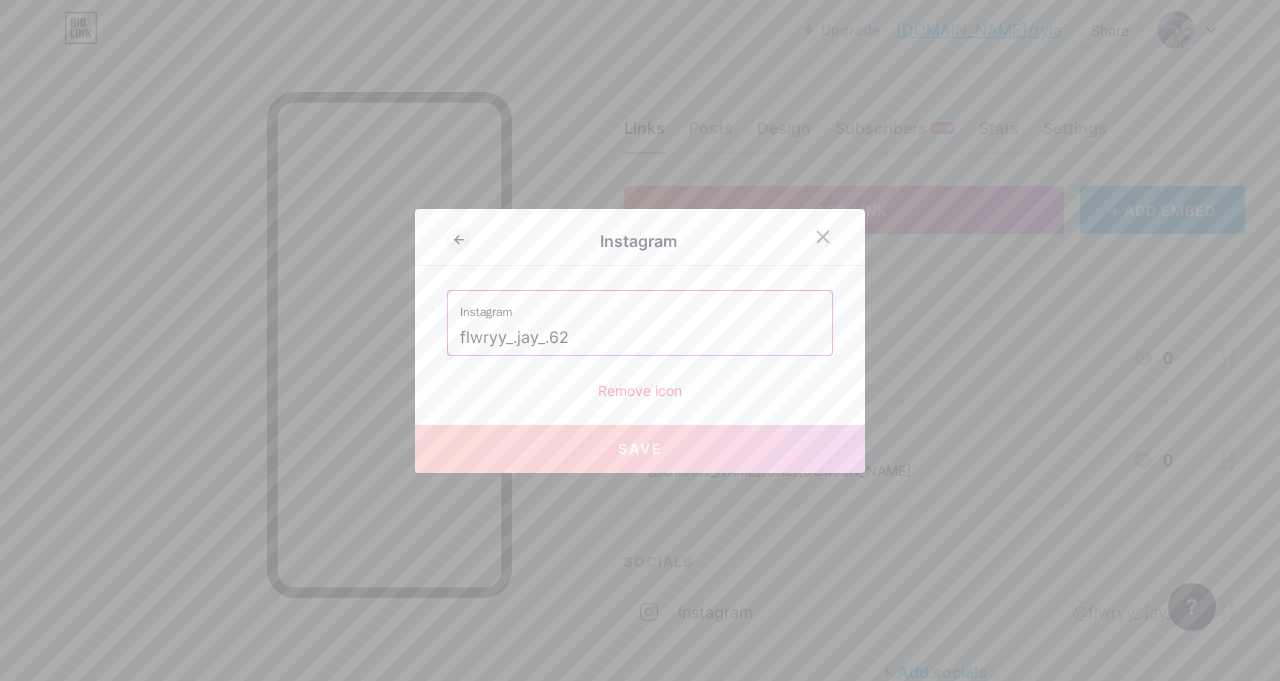 click on "Remove icon" at bounding box center [640, 390] 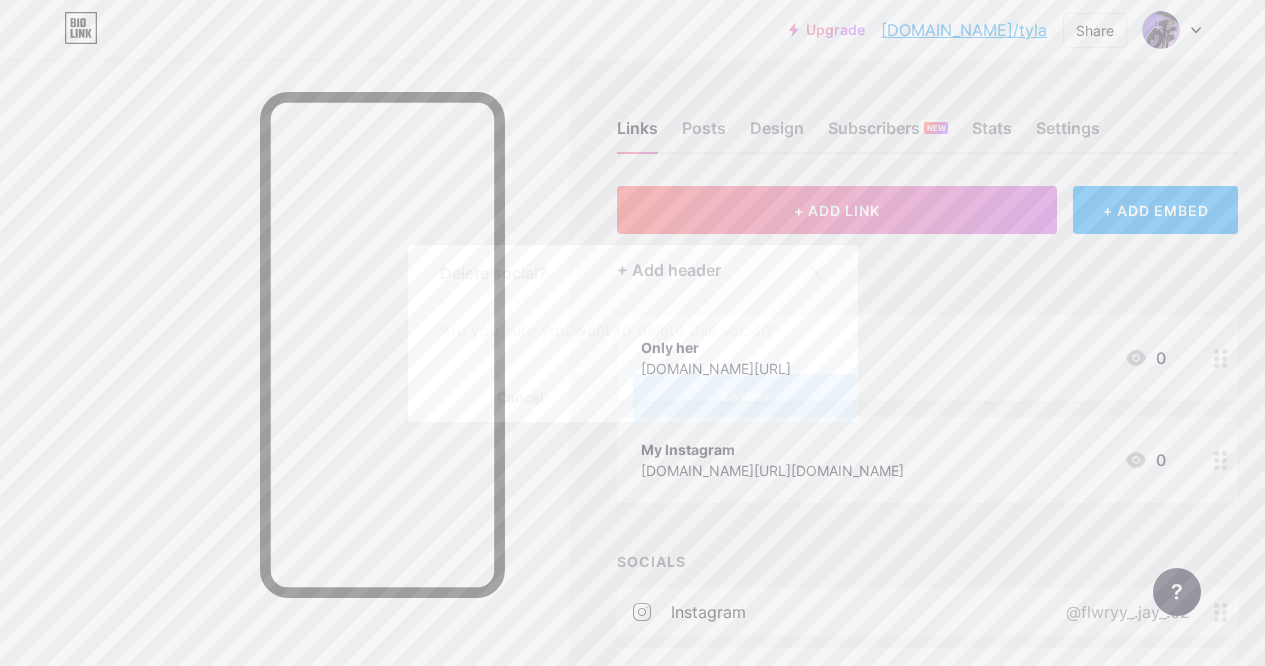 click on "Confirm" at bounding box center [745, 398] 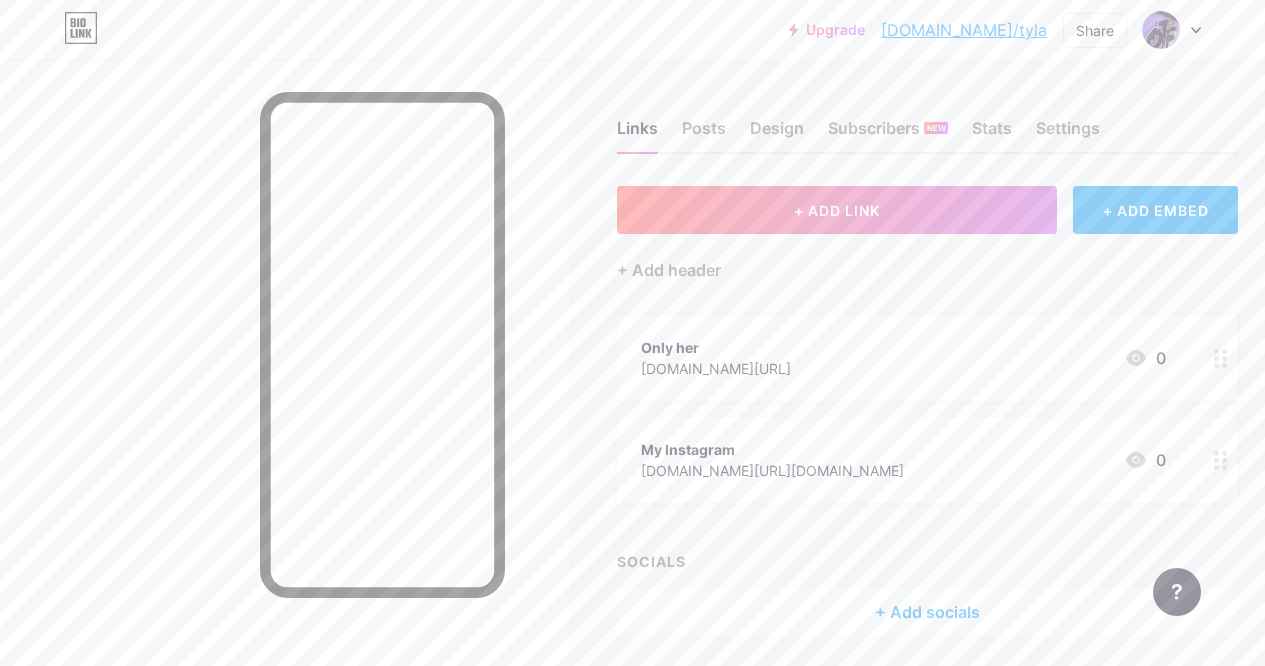 click on "+ Add socials" at bounding box center (927, 612) 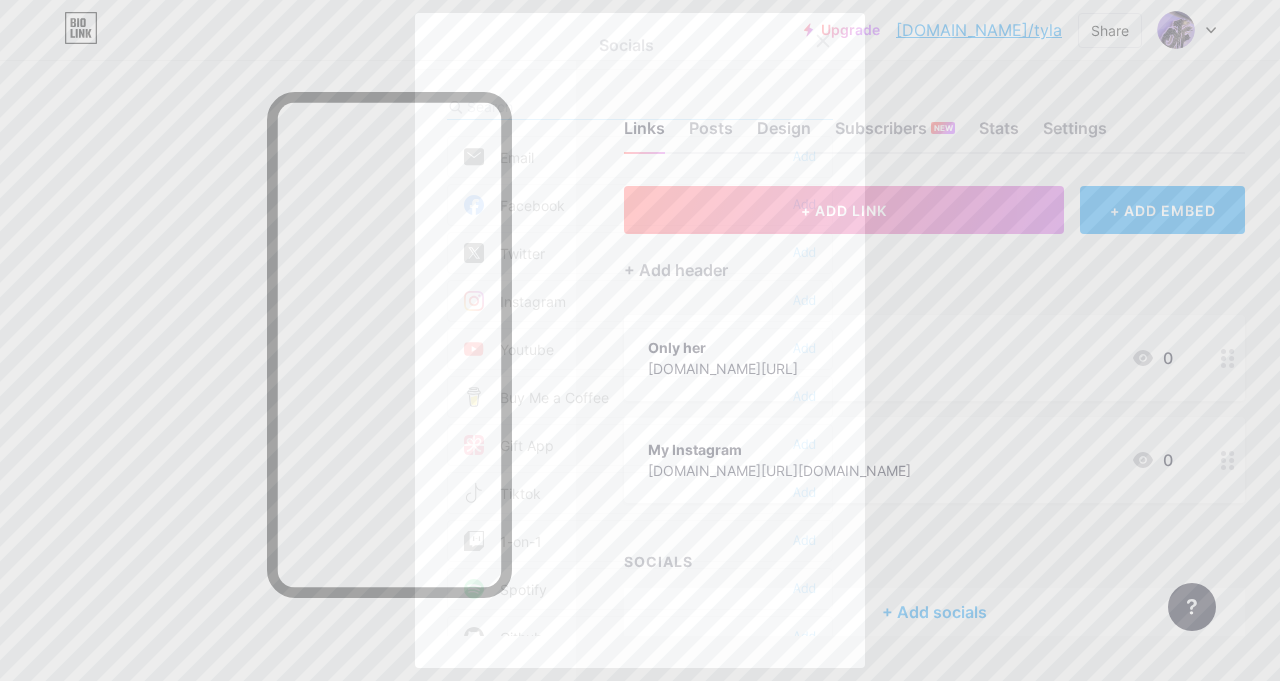 click on "Instagram
Add" at bounding box center [640, 301] 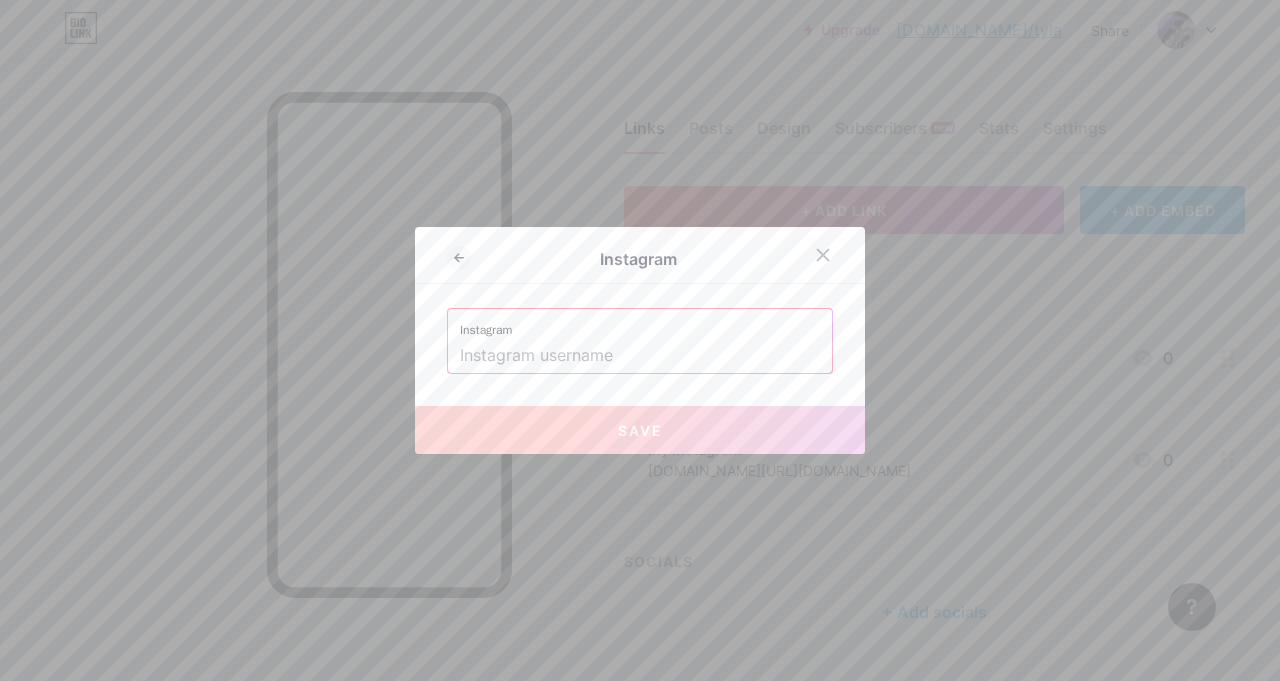 click at bounding box center [640, 356] 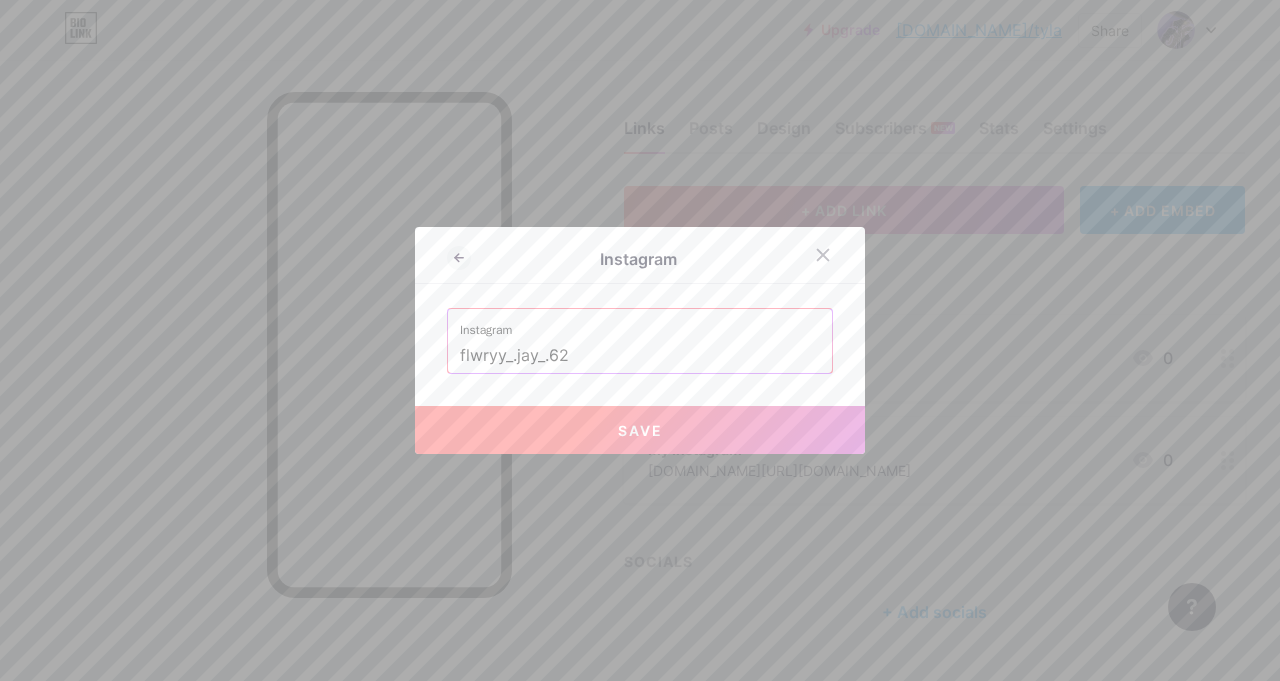 click on "Save" at bounding box center [640, 430] 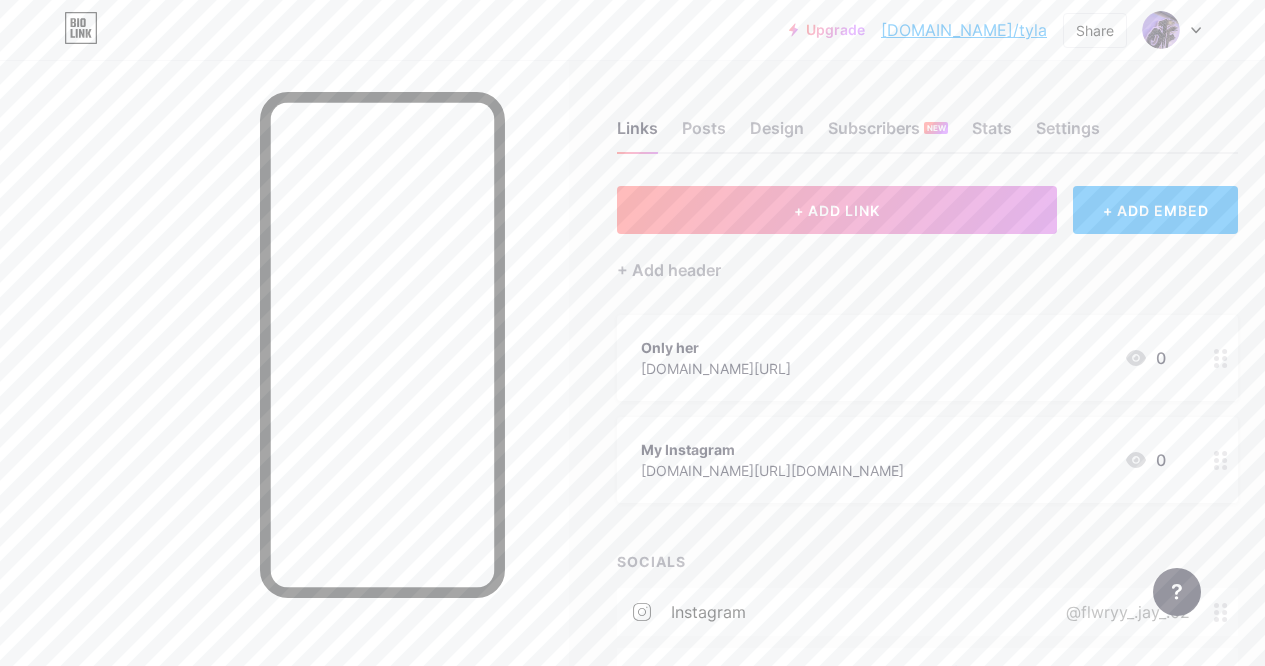 click on "instagram
@flwryy_.jay_.62" at bounding box center (927, 612) 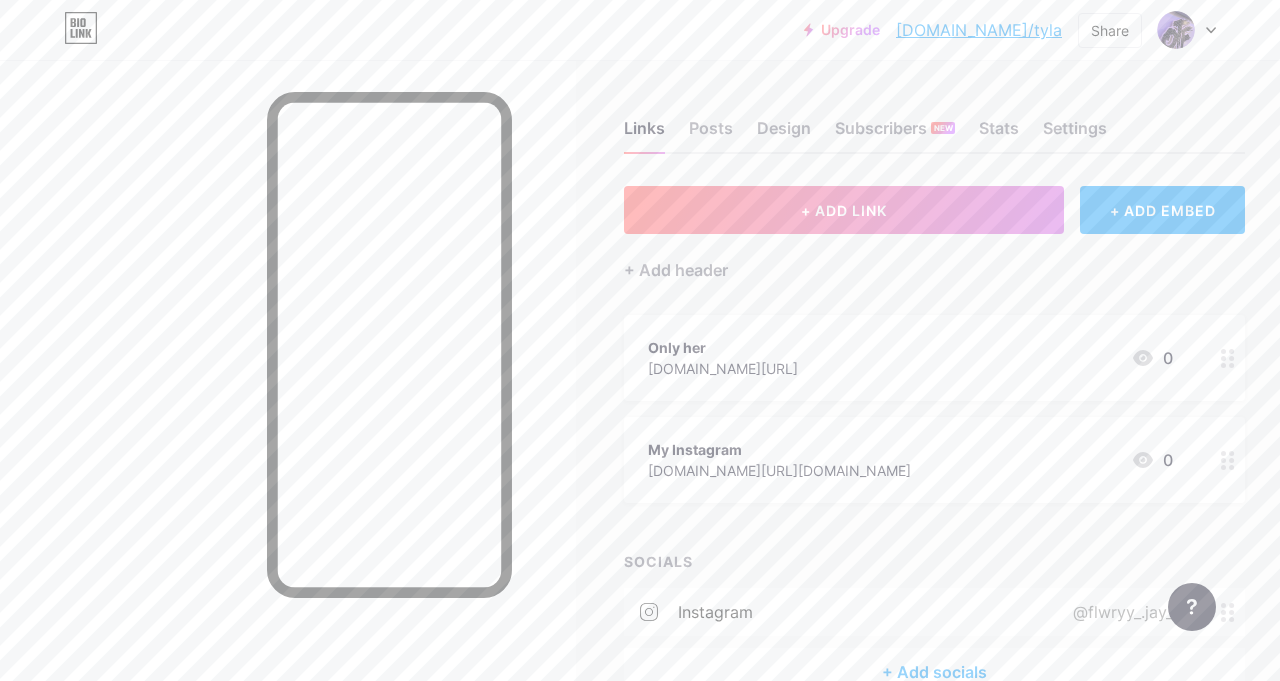 click on "Remove icon" at bounding box center [640, 390] 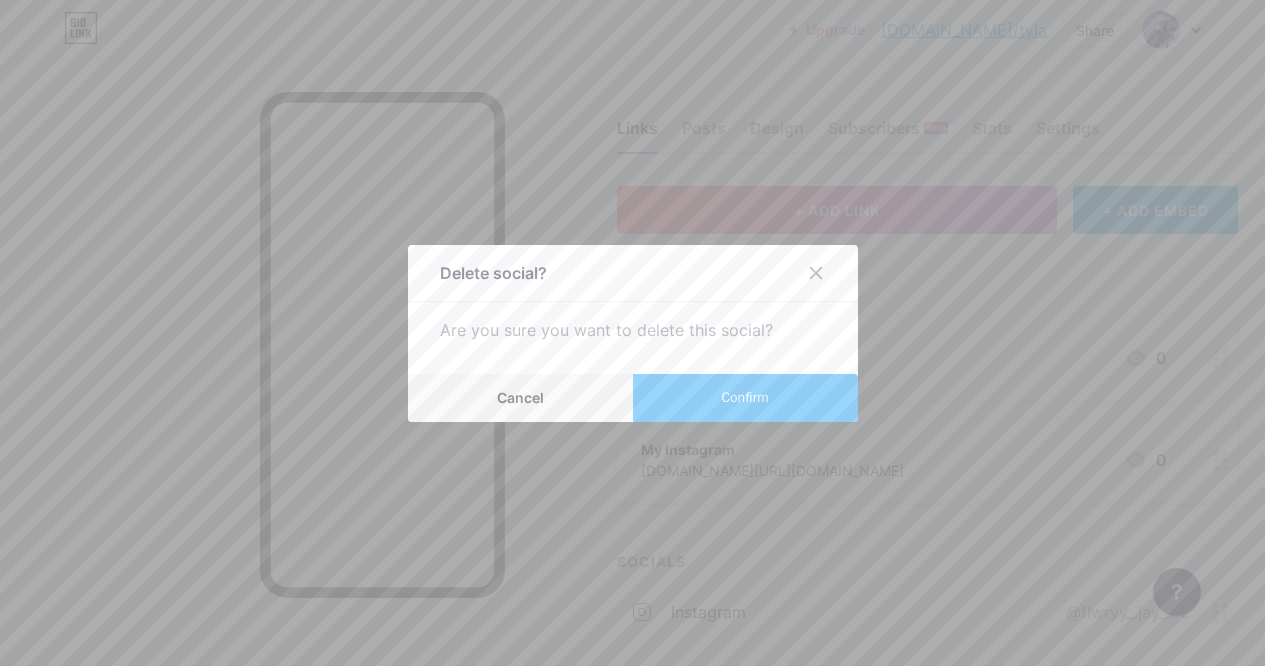 click on "Confirm" at bounding box center [744, 397] 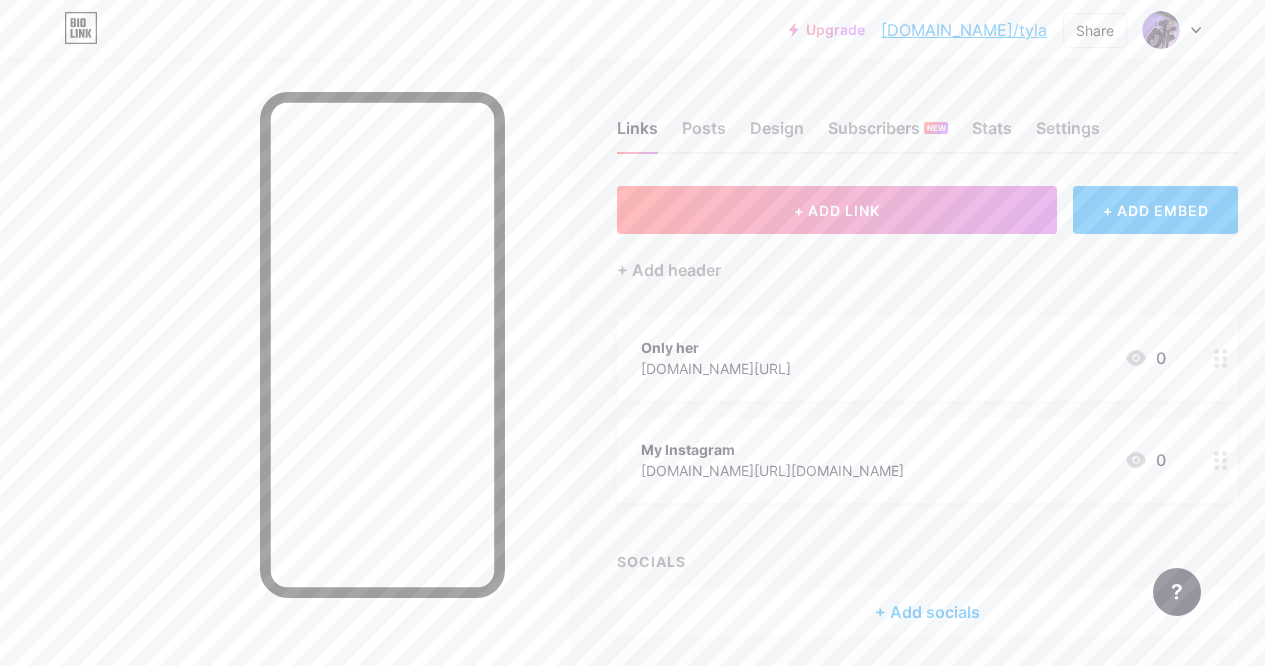 click on "+ ADD EMBED" at bounding box center (1155, 210) 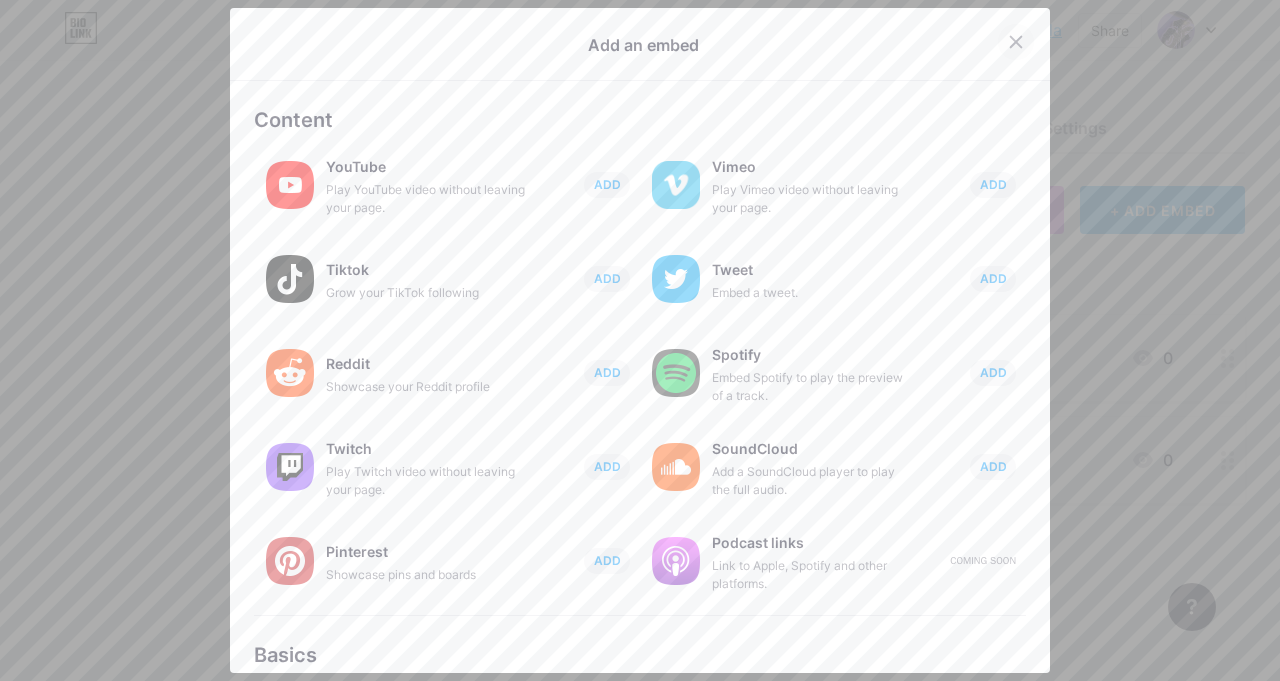 click at bounding box center [1016, 42] 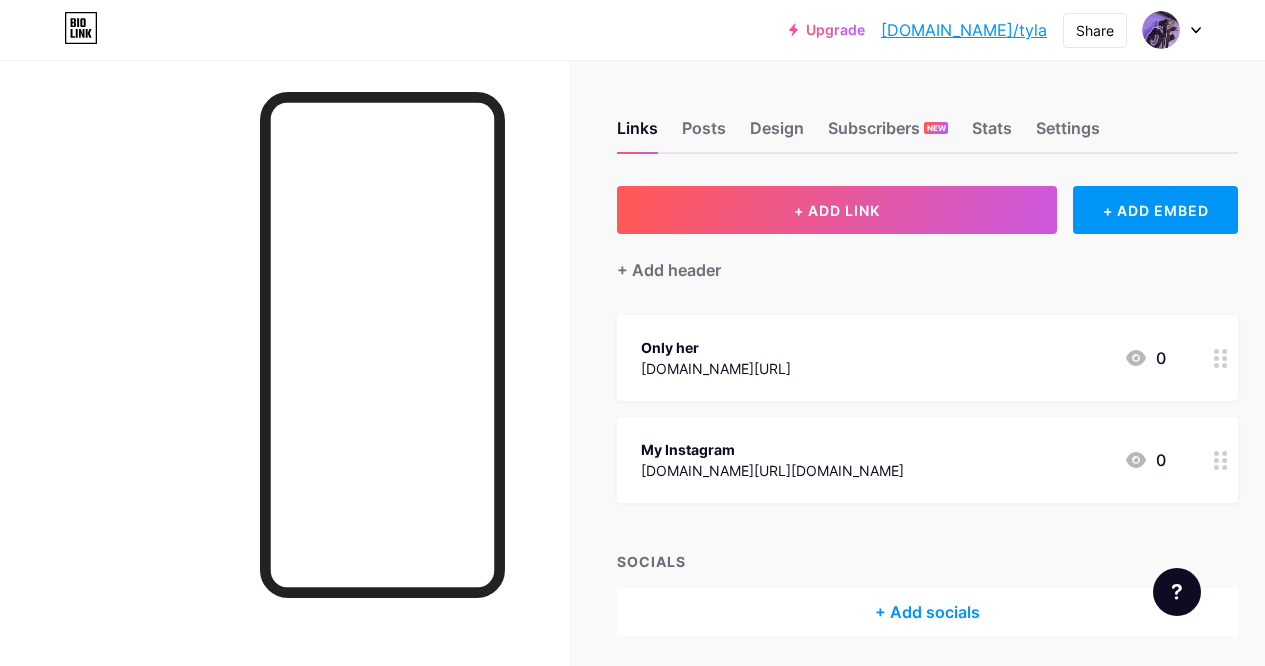 scroll, scrollTop: 0, scrollLeft: 0, axis: both 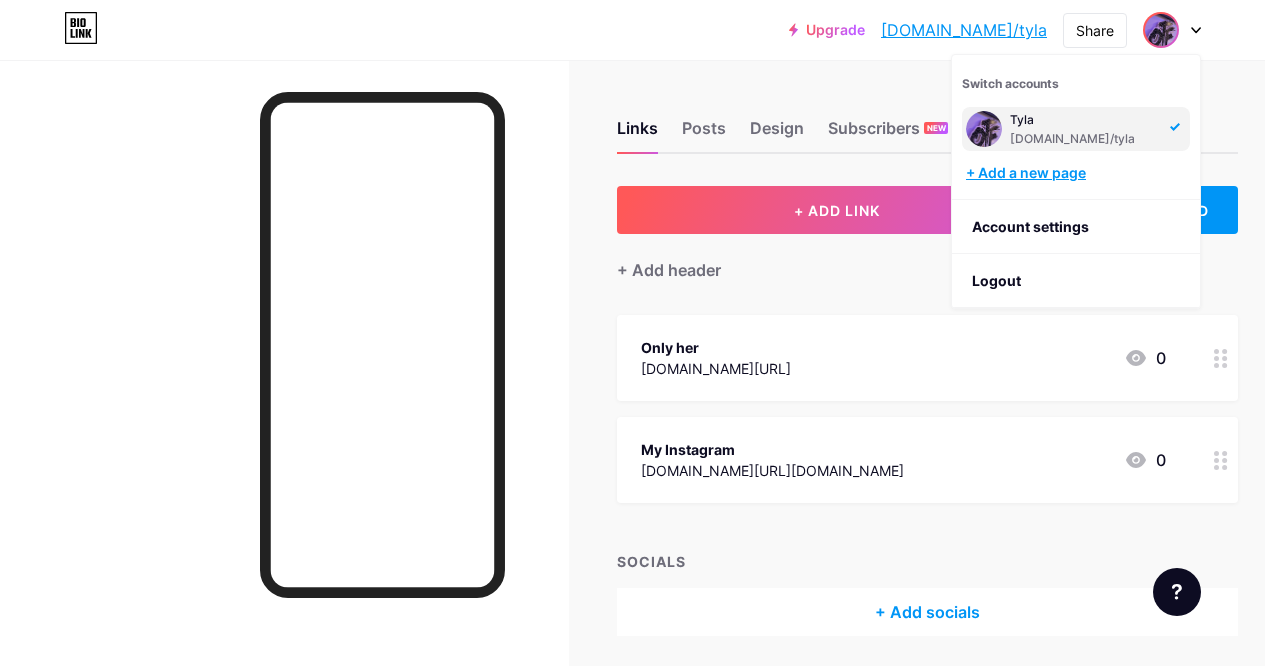 click on "+ Add a new page" at bounding box center [1078, 173] 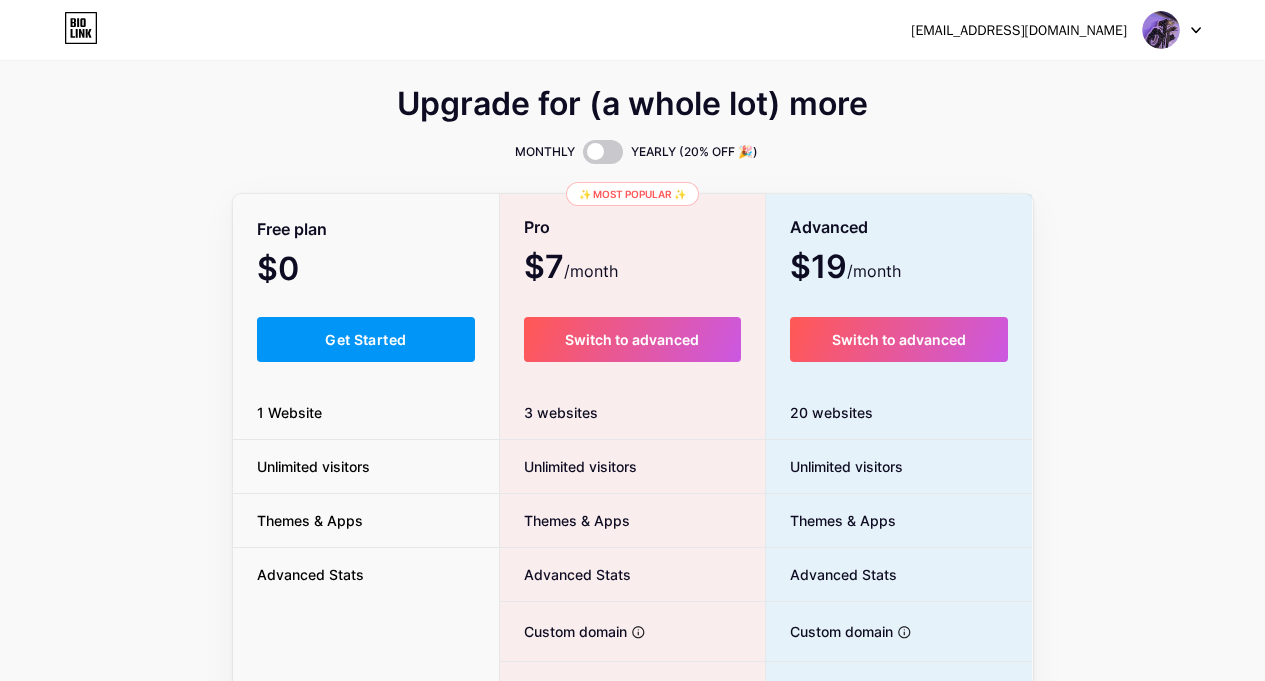 click 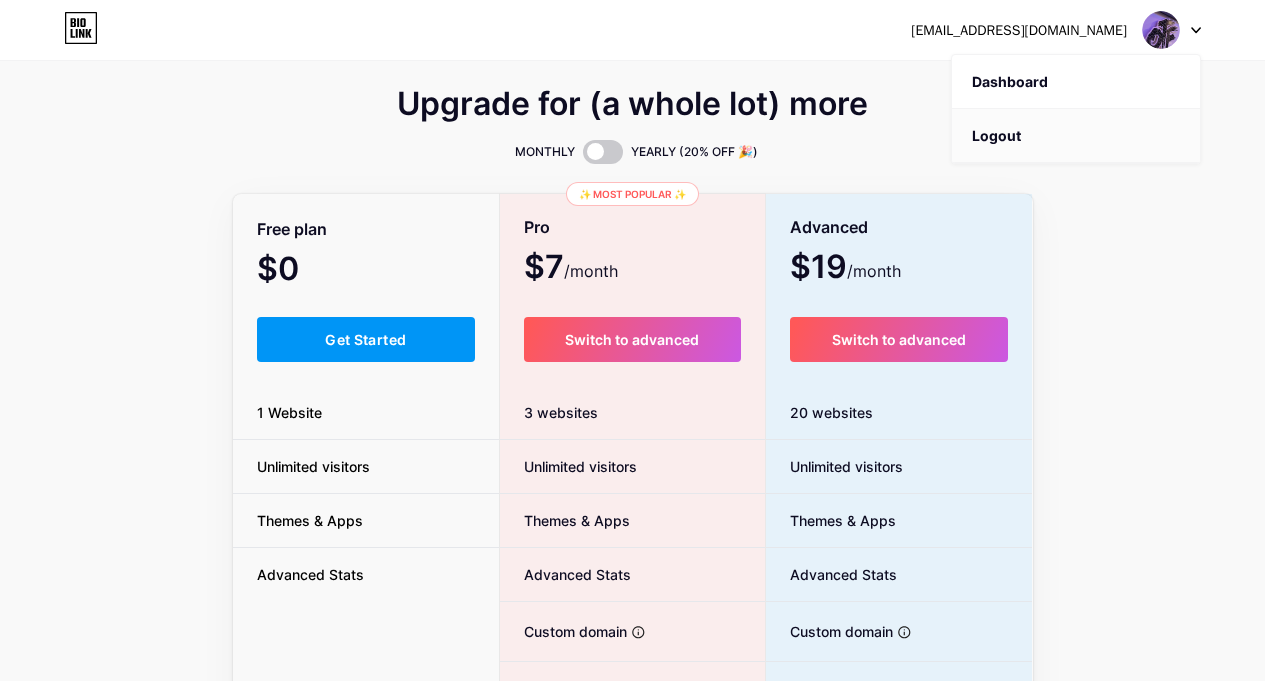 click on "Logout" at bounding box center [1076, 136] 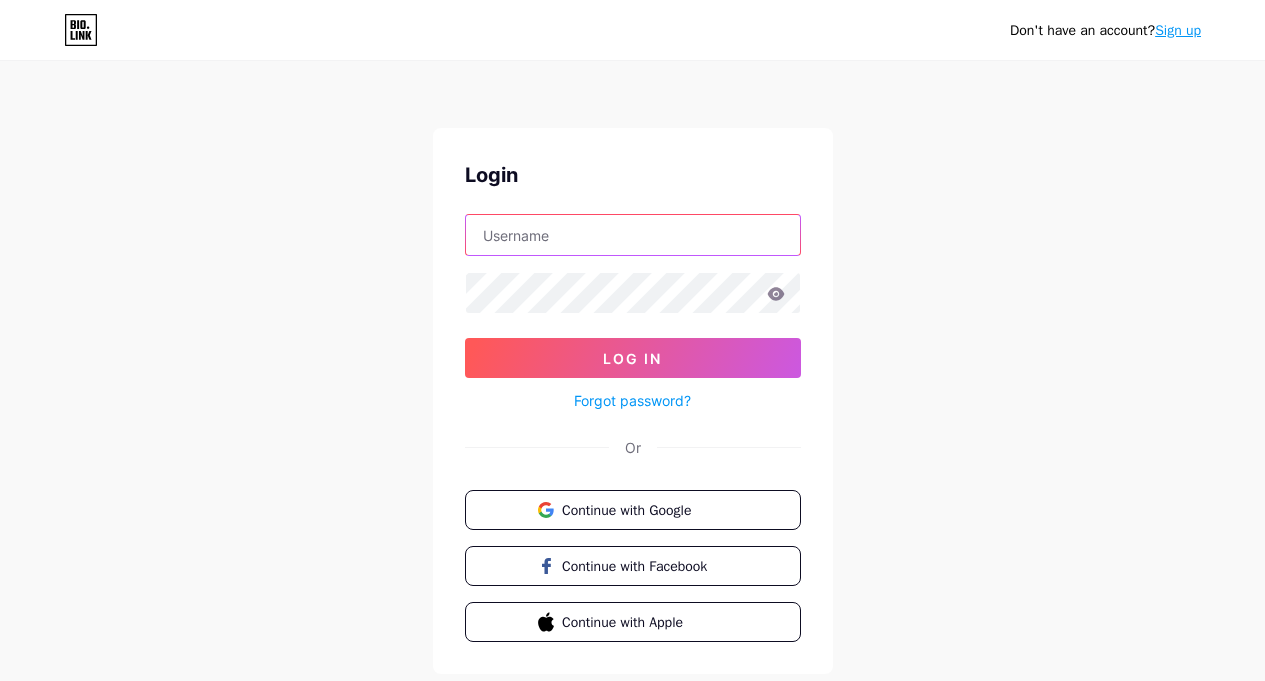 click at bounding box center (633, 235) 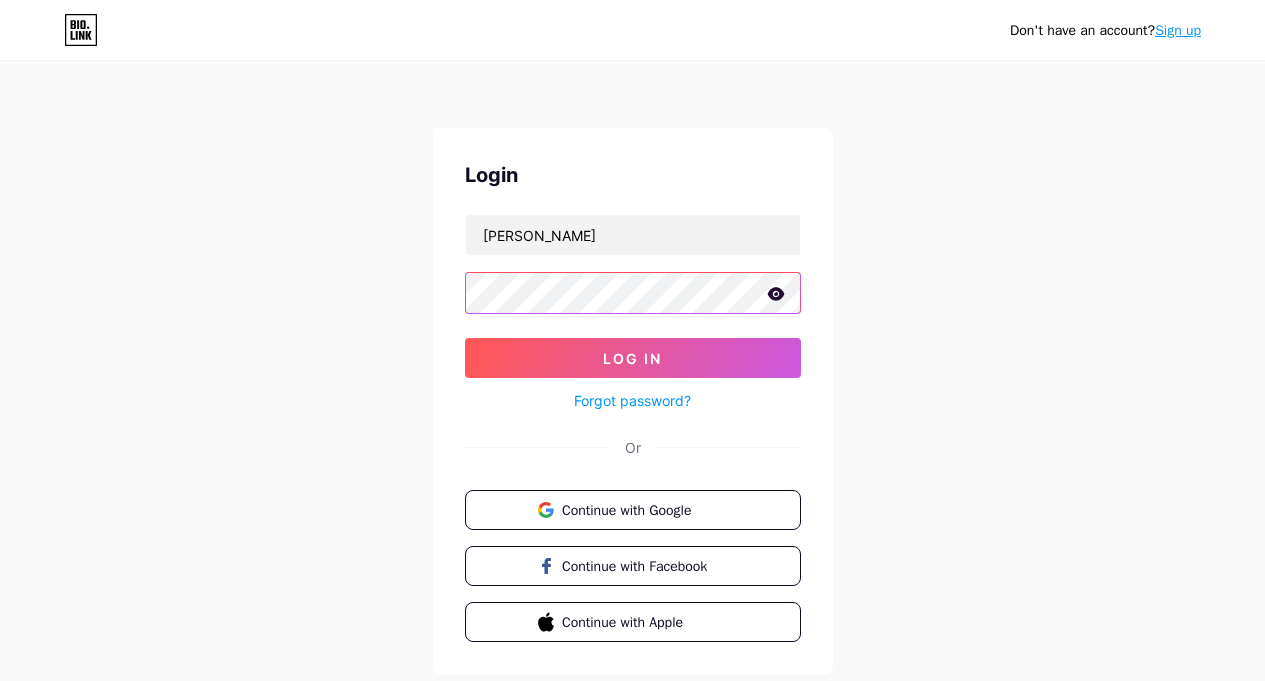 click on "Log In" at bounding box center [633, 358] 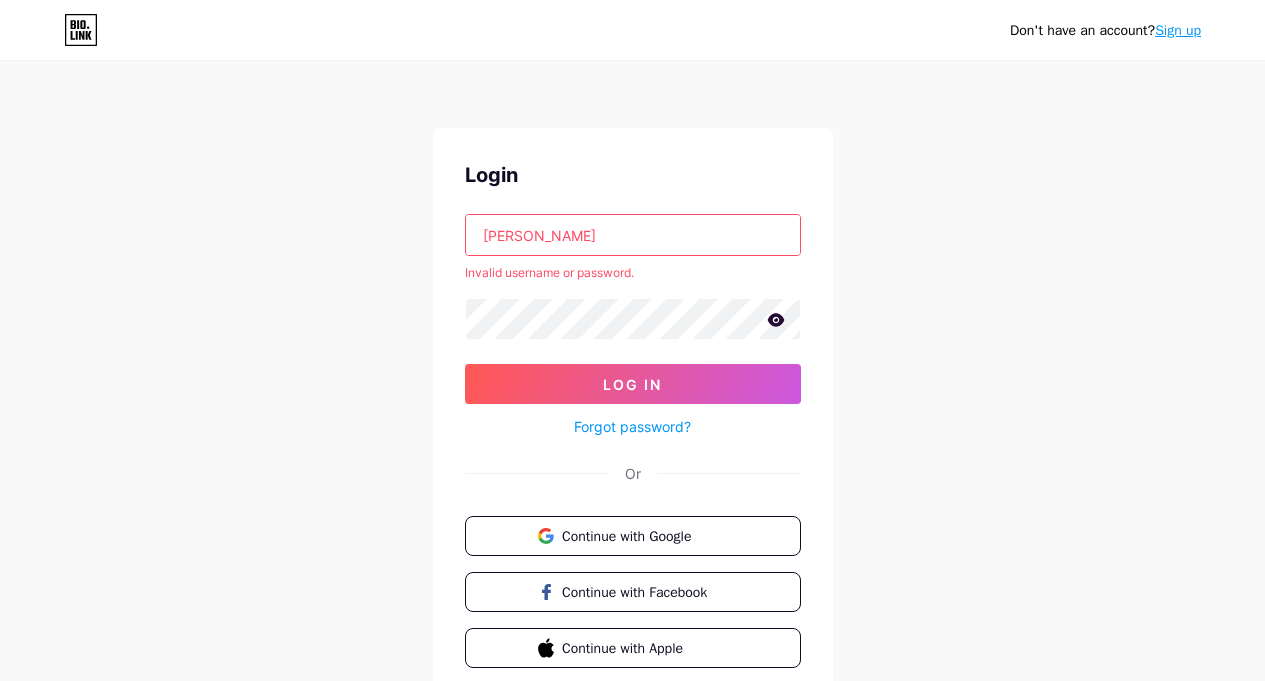 click 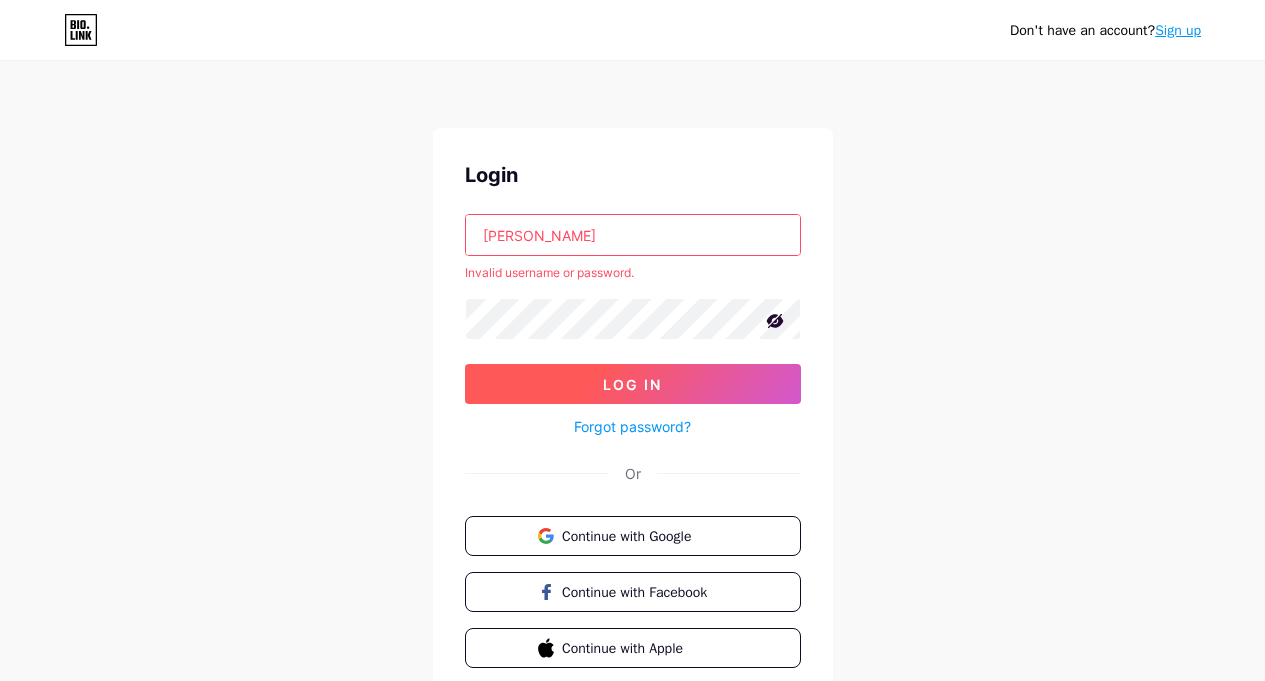 click on "Log In" at bounding box center [633, 384] 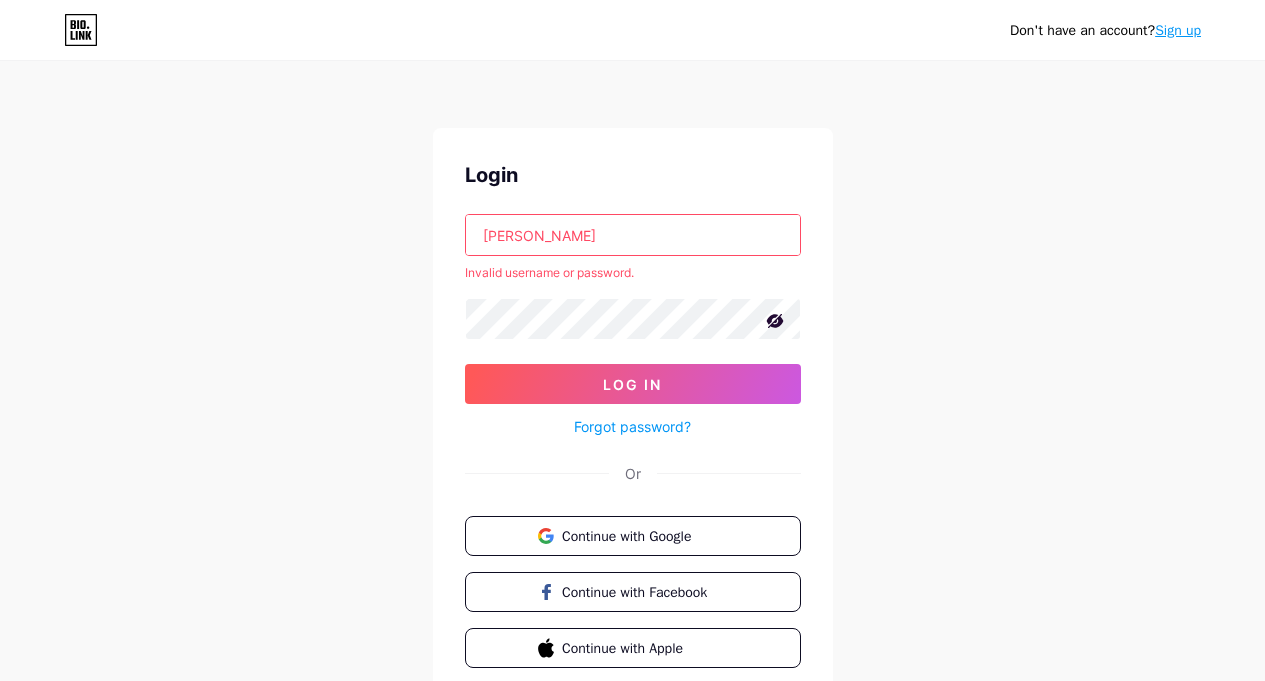 click on "[PERSON_NAME]" at bounding box center [633, 235] 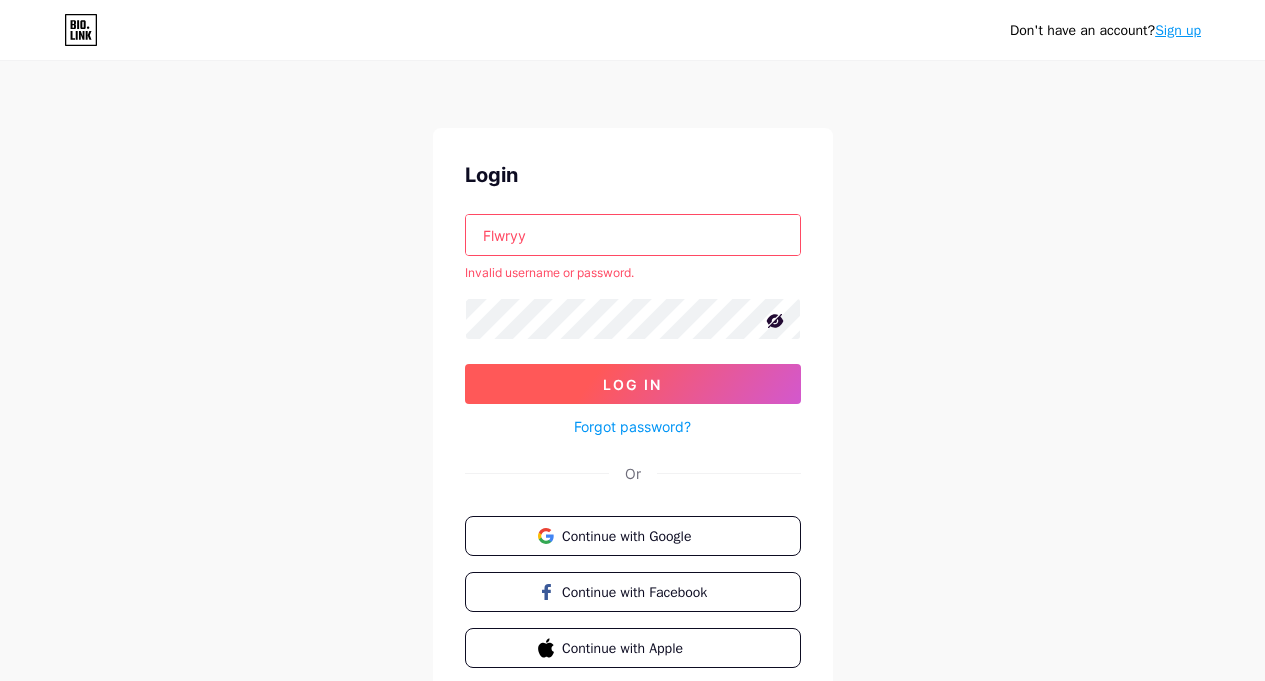 type on "Flwryy" 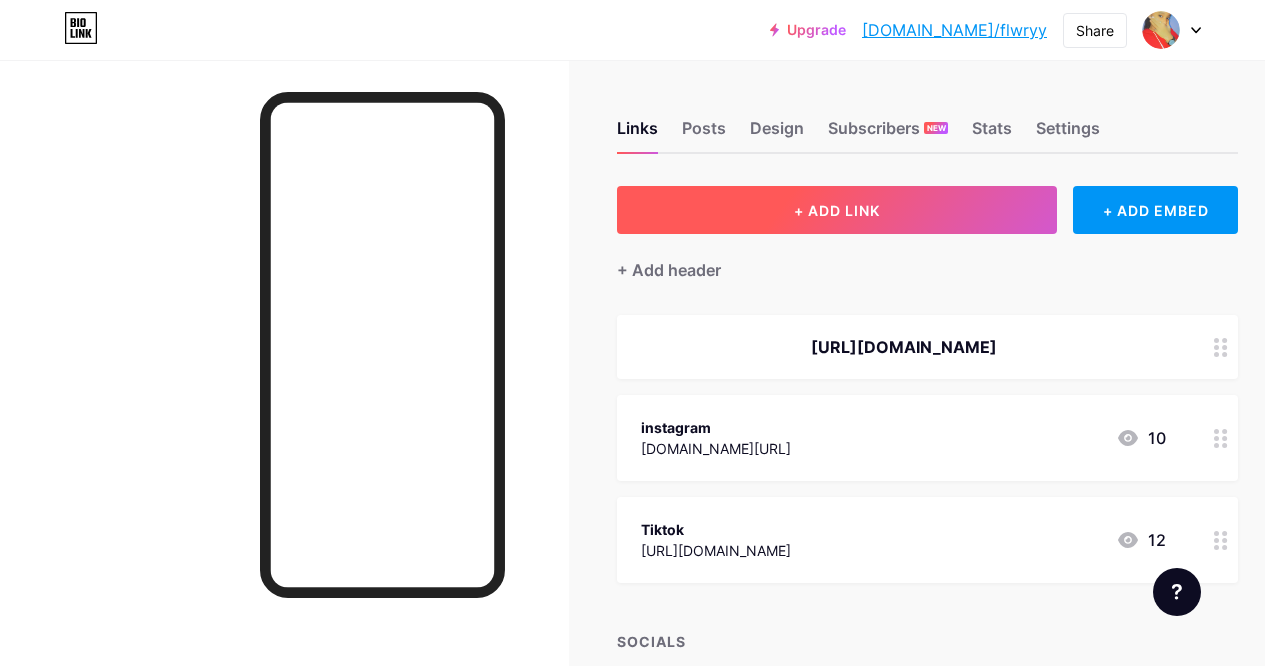 click on "+ ADD LINK" at bounding box center [837, 210] 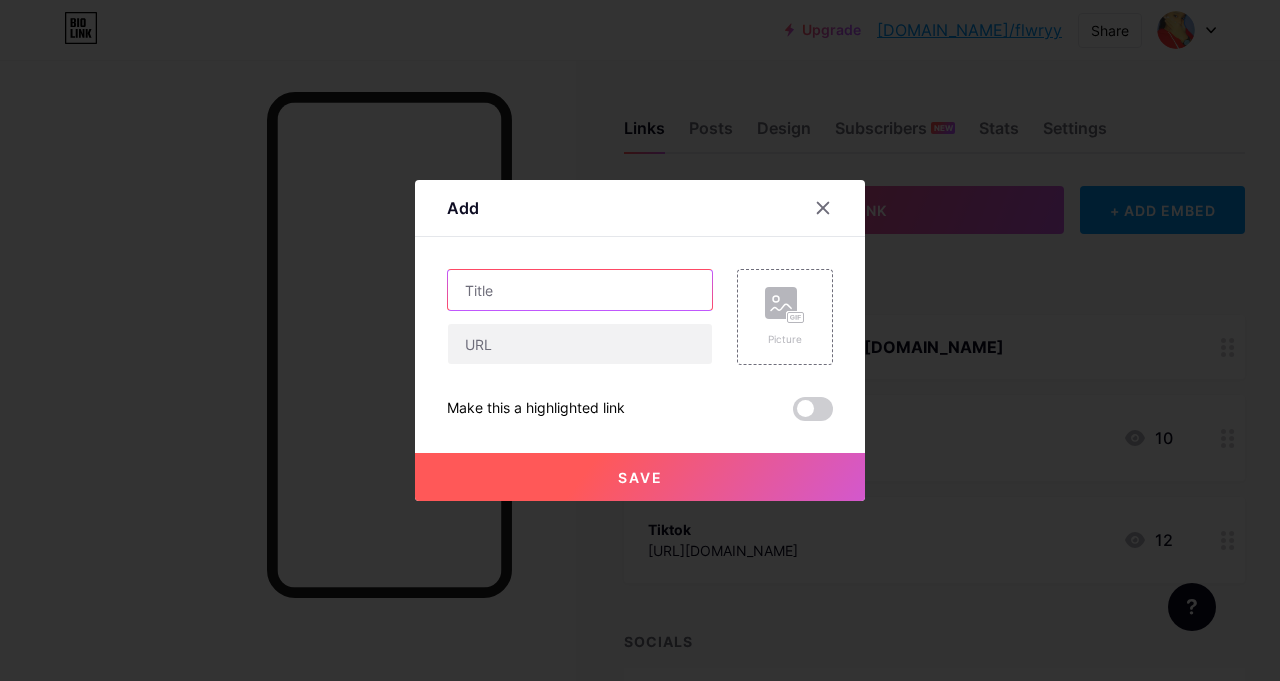 click at bounding box center [580, 290] 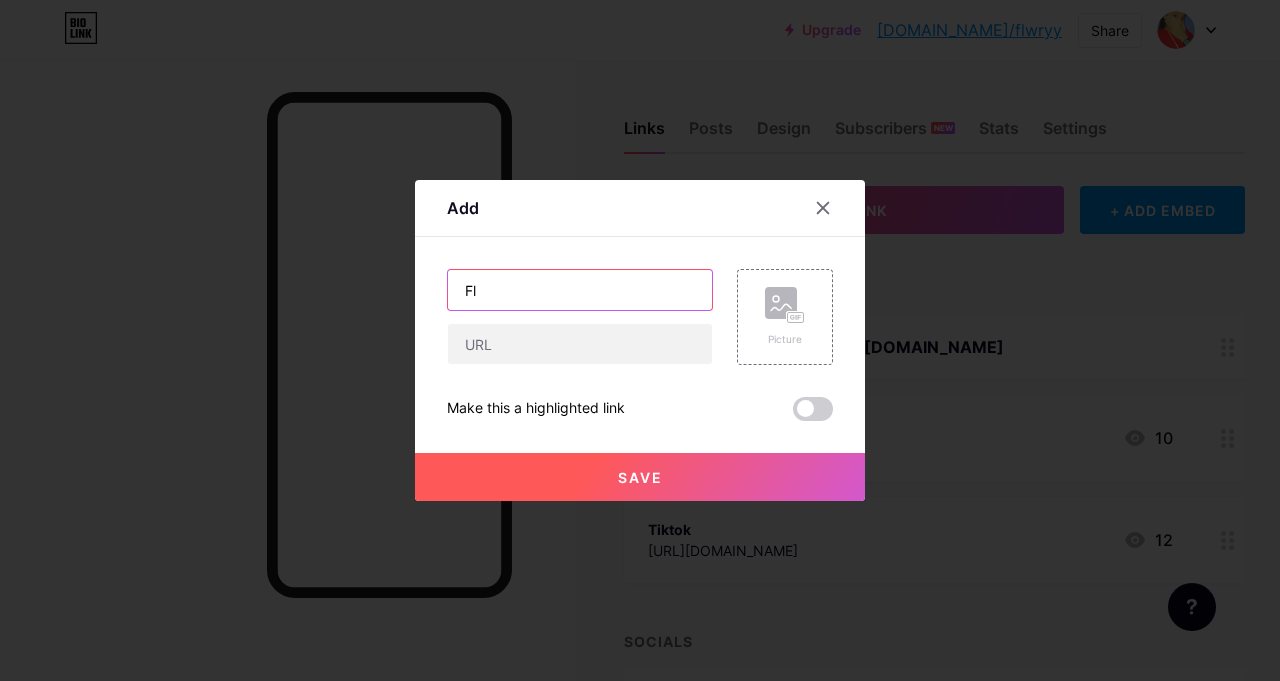 type on "F" 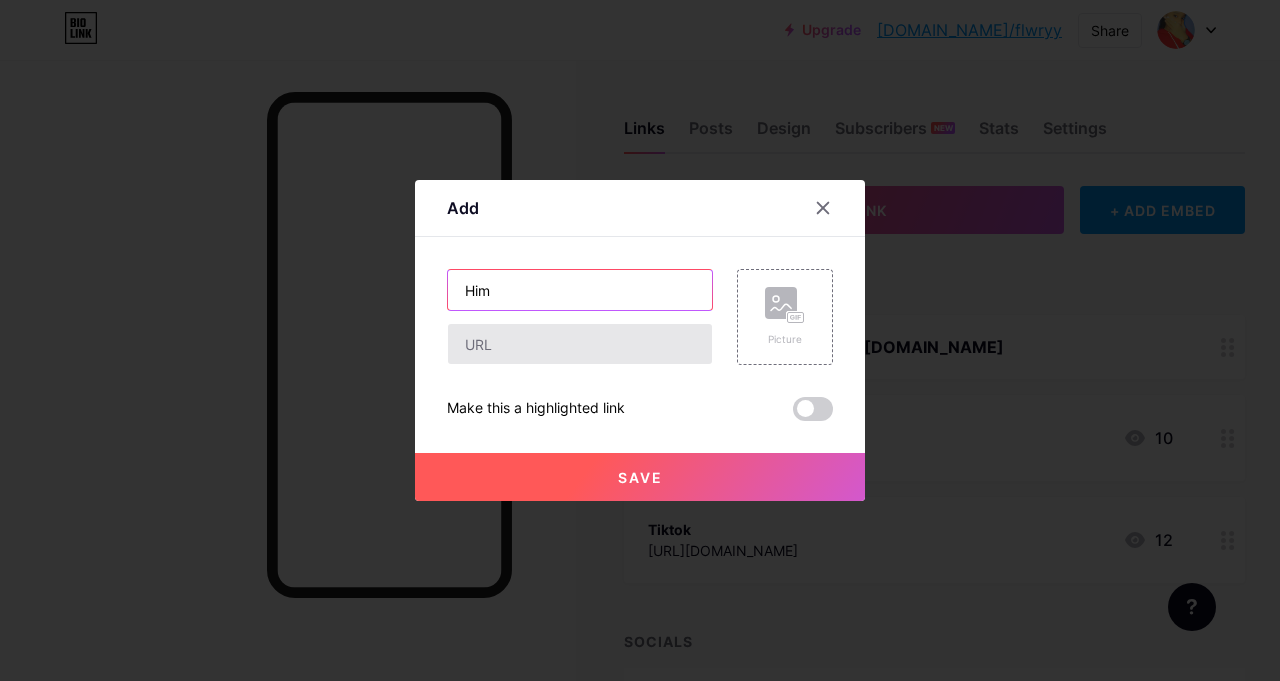 type on "Him" 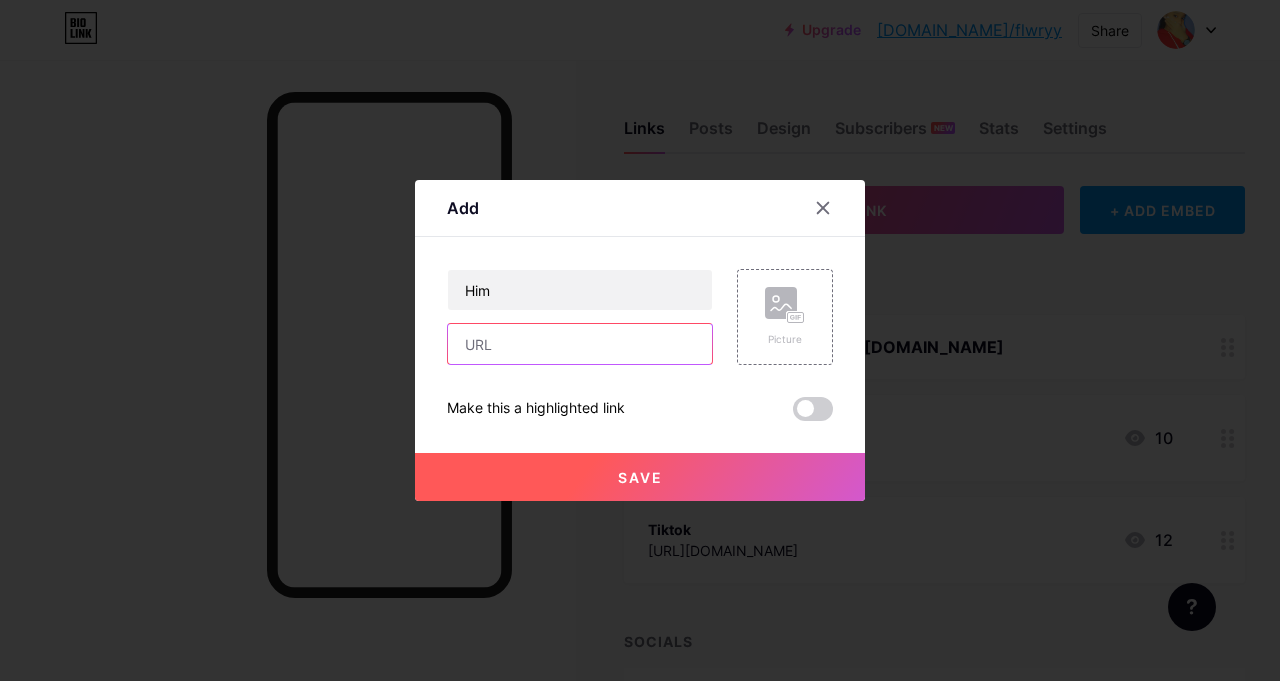 click at bounding box center (580, 344) 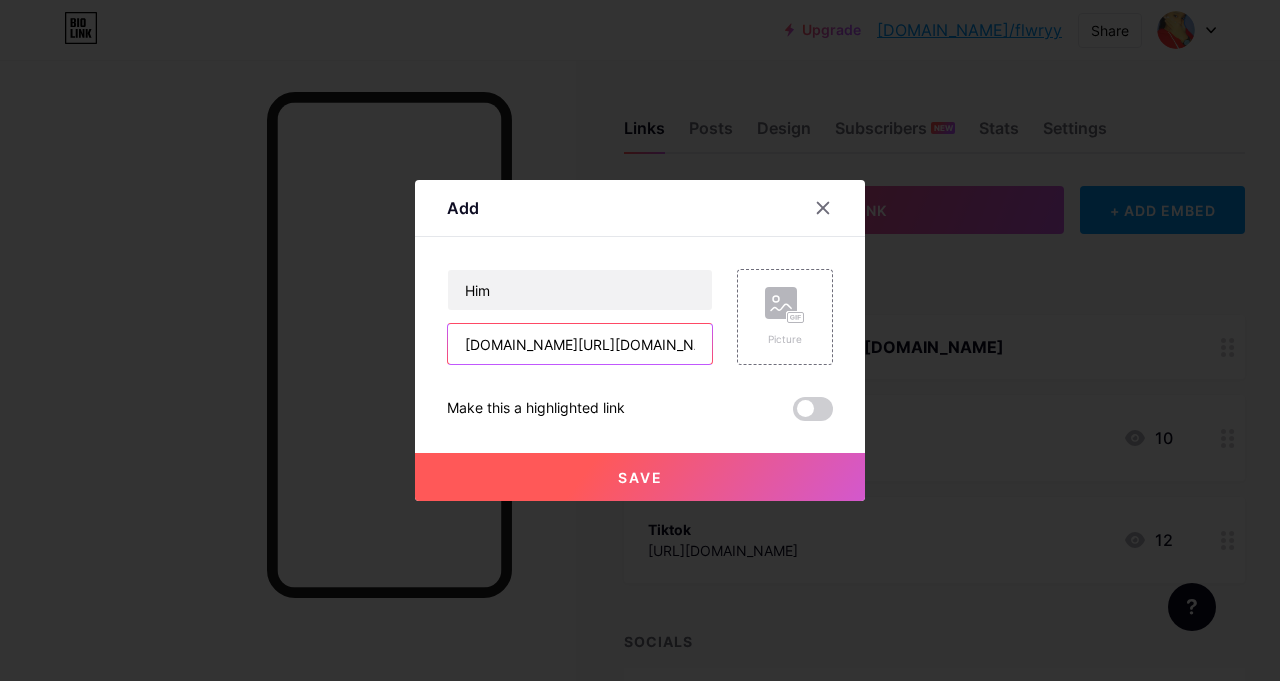 click on "[DOMAIN_NAME][URL][DOMAIN_NAME]" at bounding box center (580, 344) 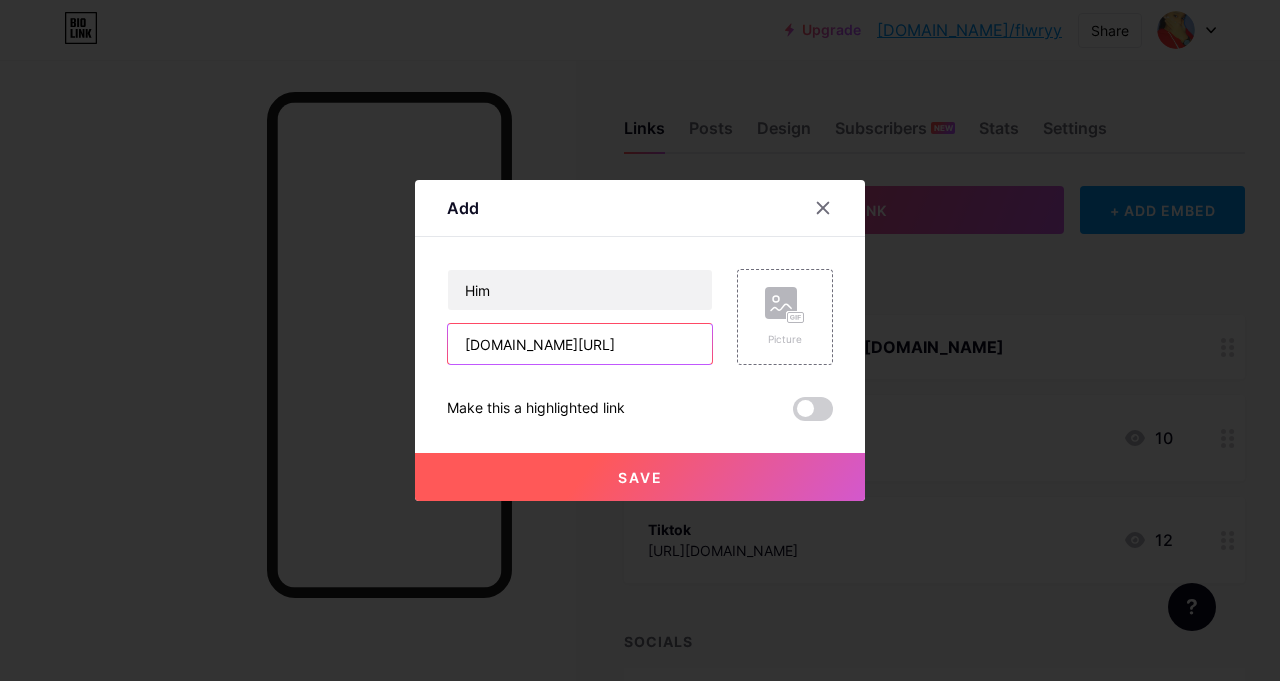 type on "[DOMAIN_NAME][URL]" 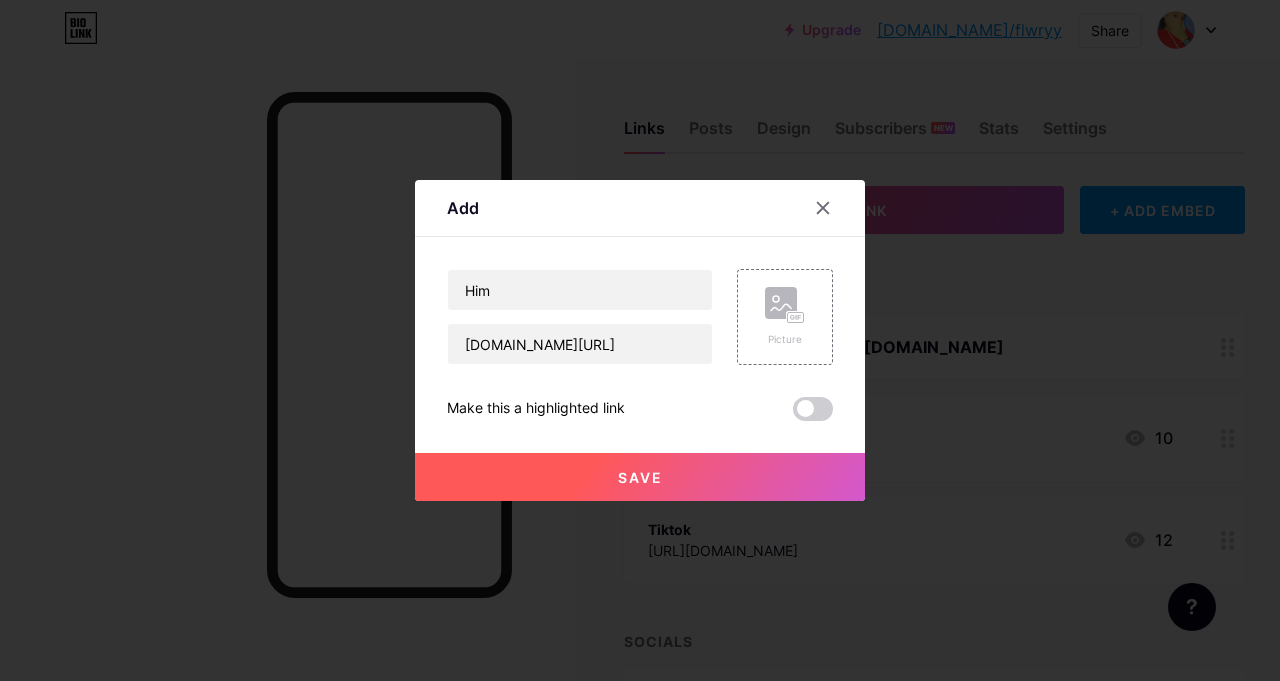 click on "Save" at bounding box center [640, 477] 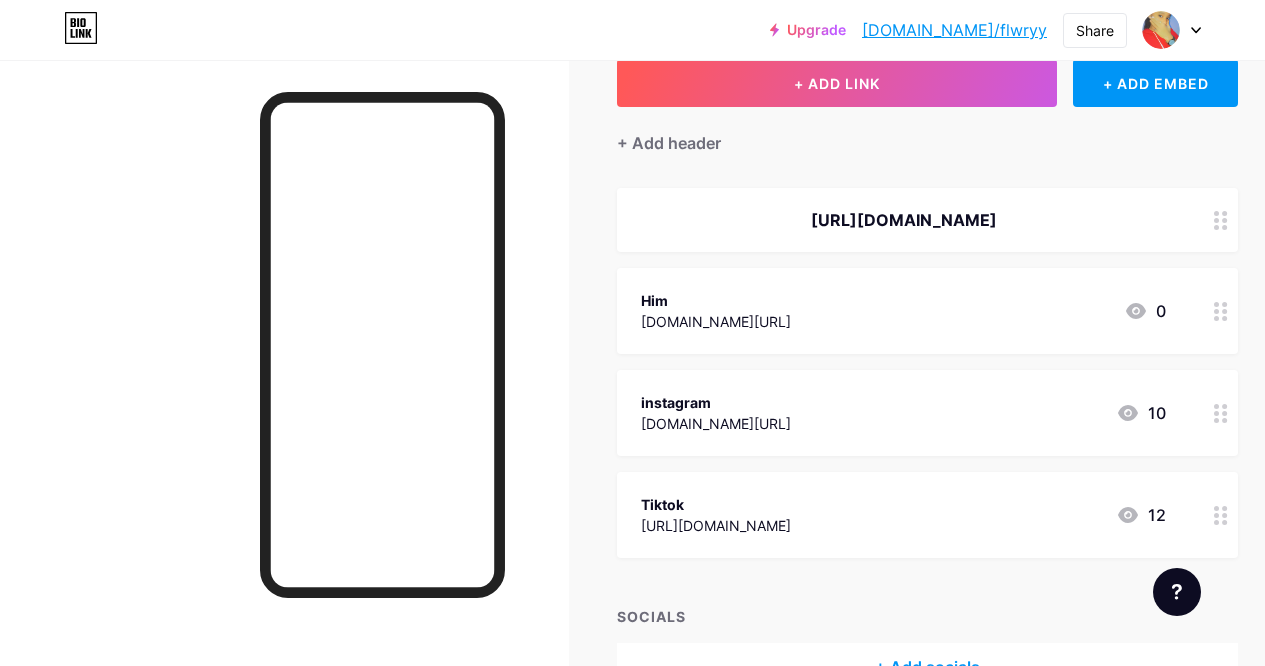 scroll, scrollTop: 178, scrollLeft: 0, axis: vertical 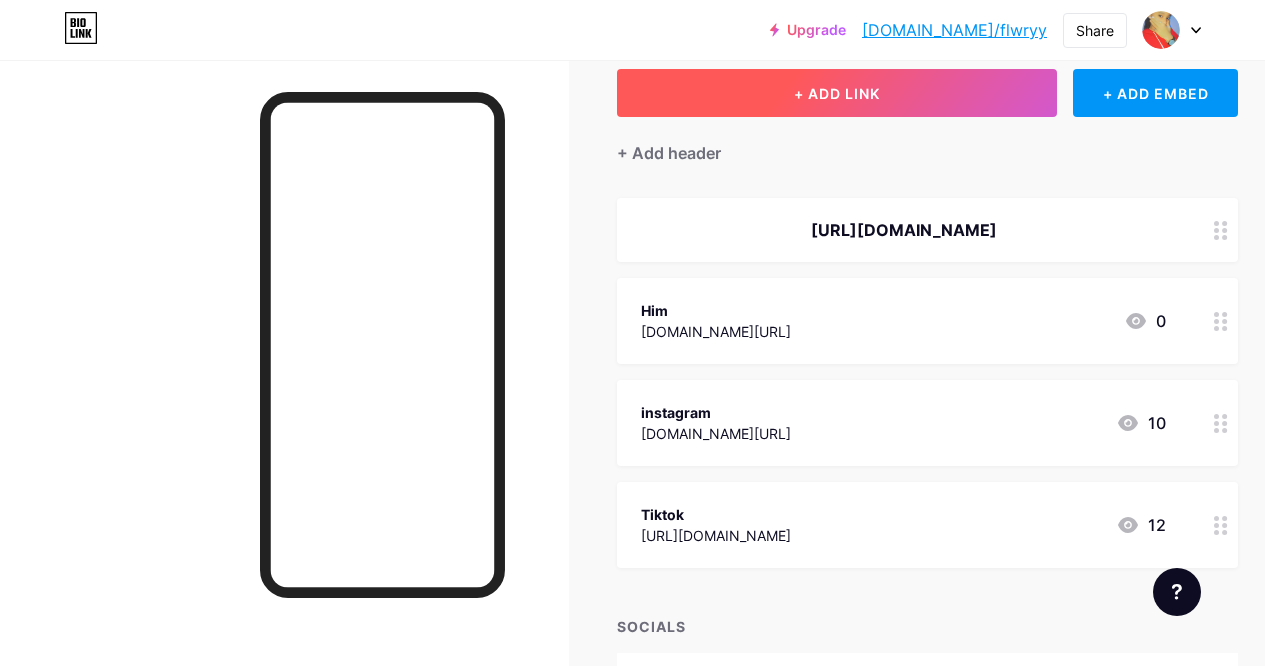 click on "+ ADD LINK" at bounding box center [837, 93] 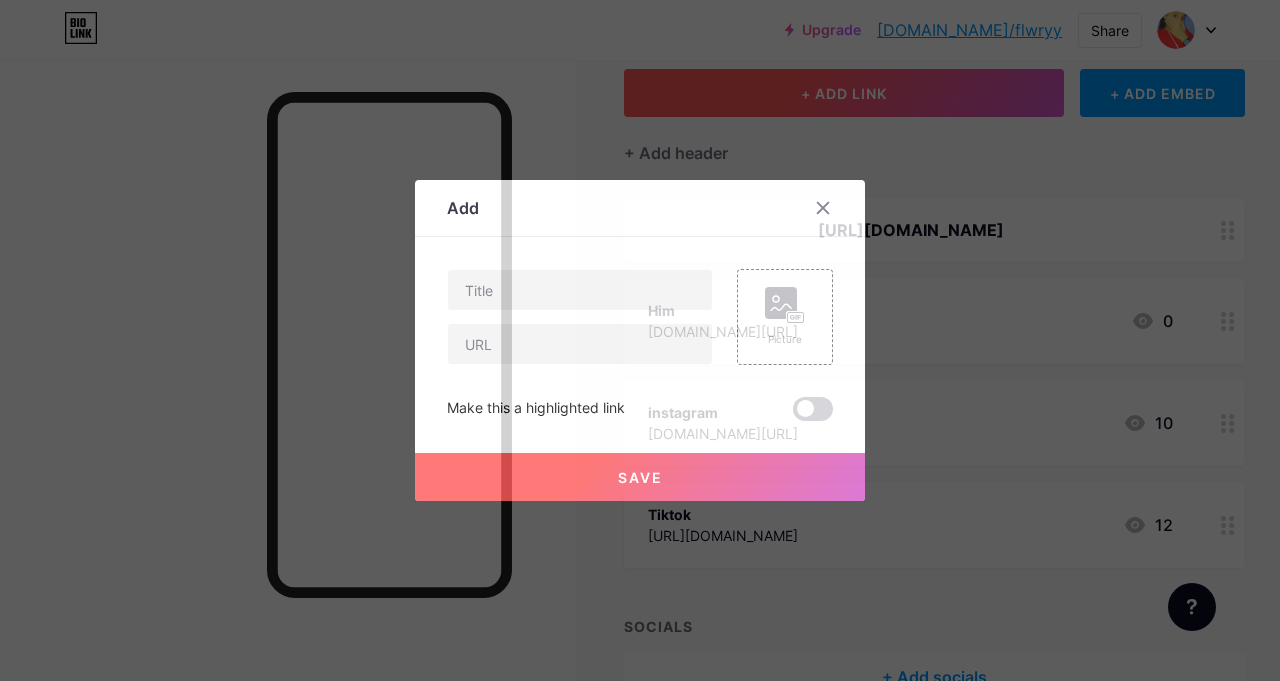 type 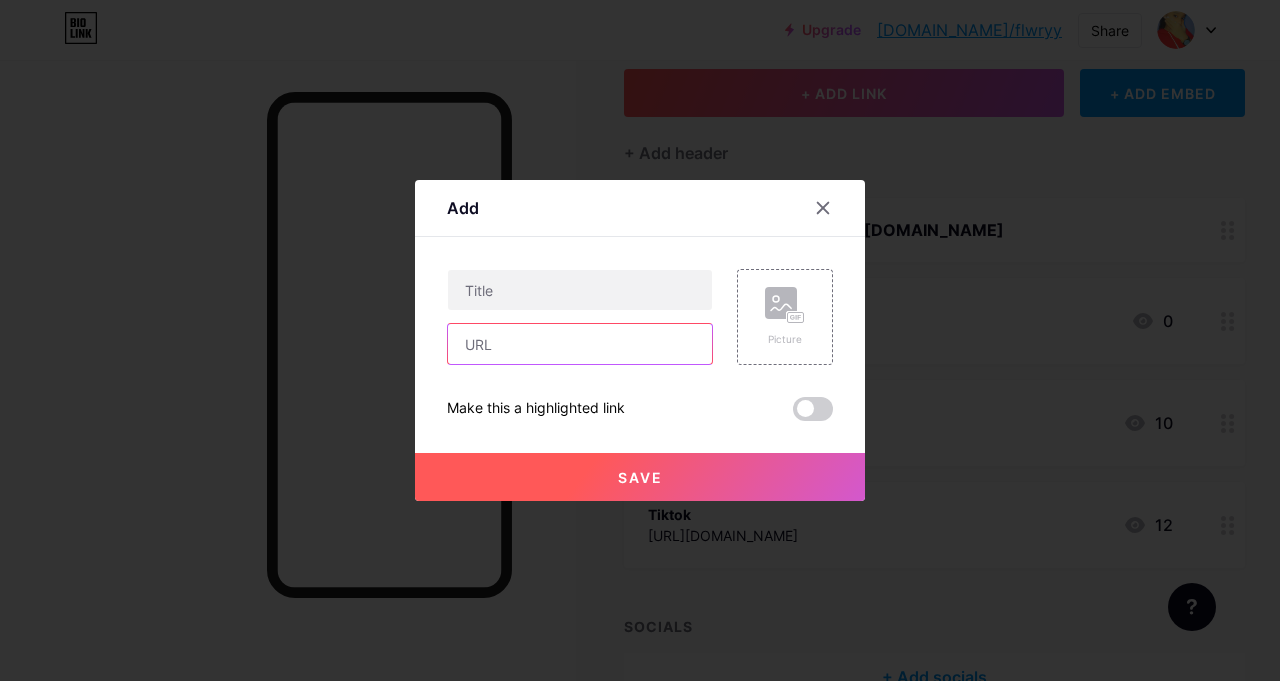 click at bounding box center (580, 344) 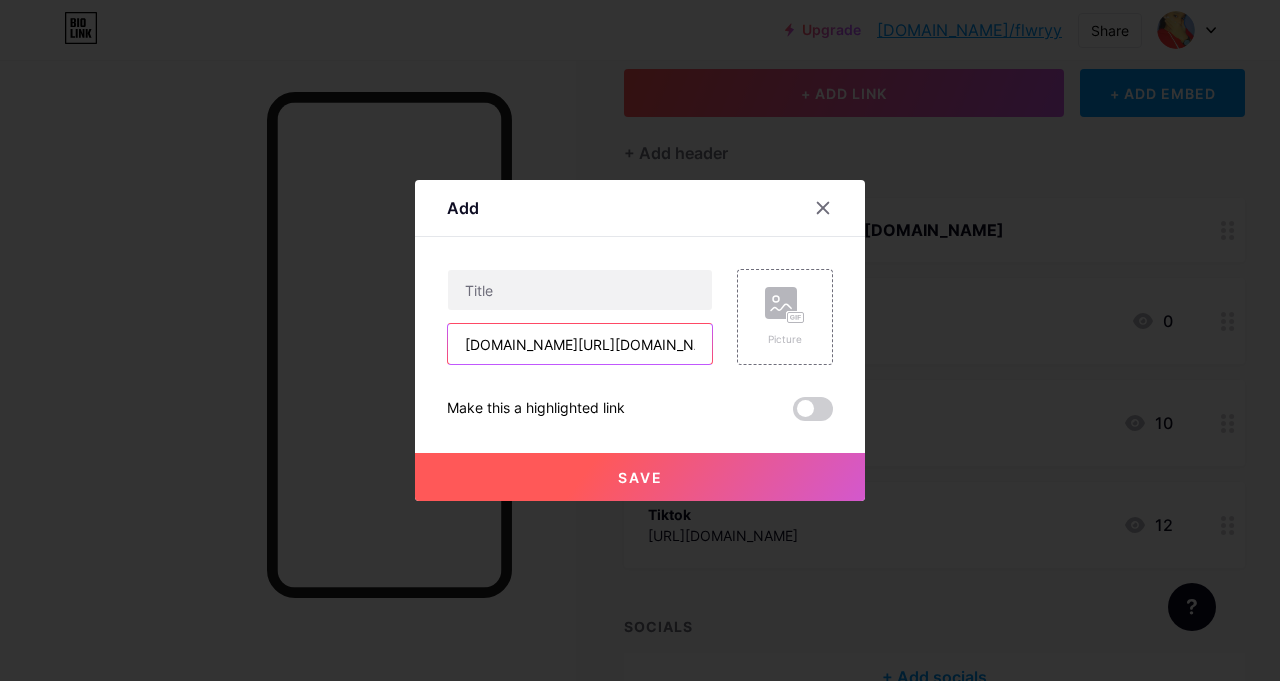 type on "[DOMAIN_NAME][URL][DOMAIN_NAME]" 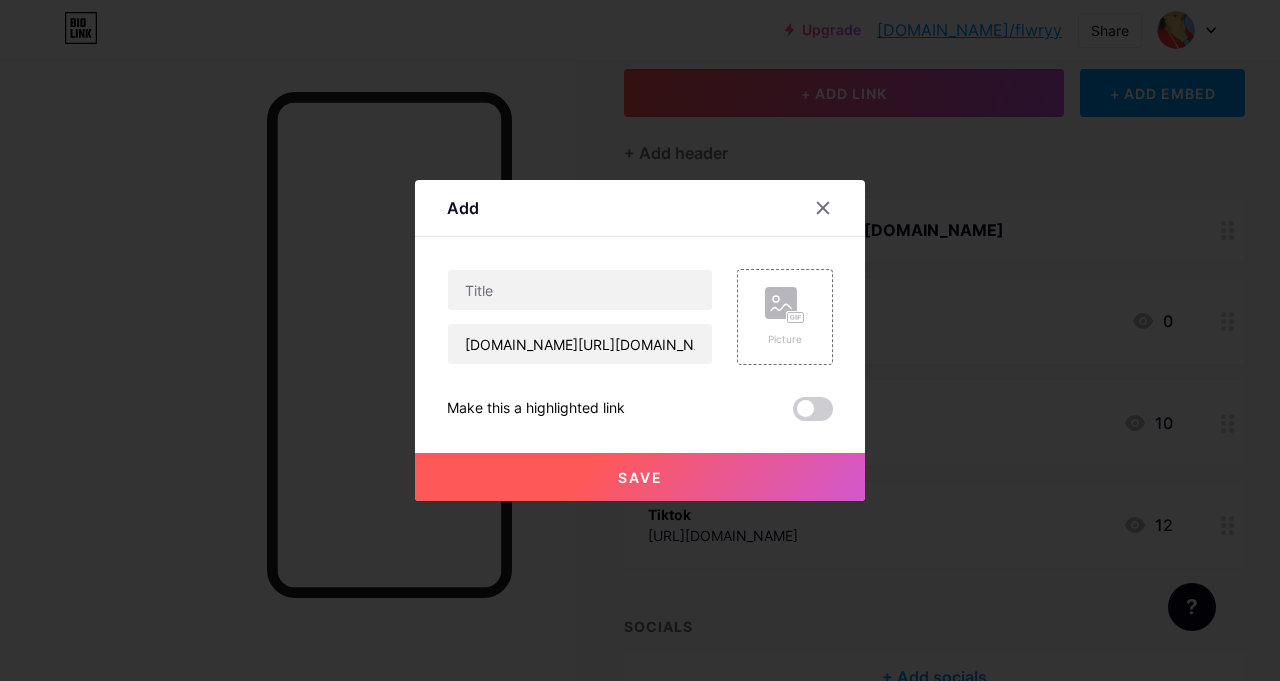click on "Save" at bounding box center [640, 477] 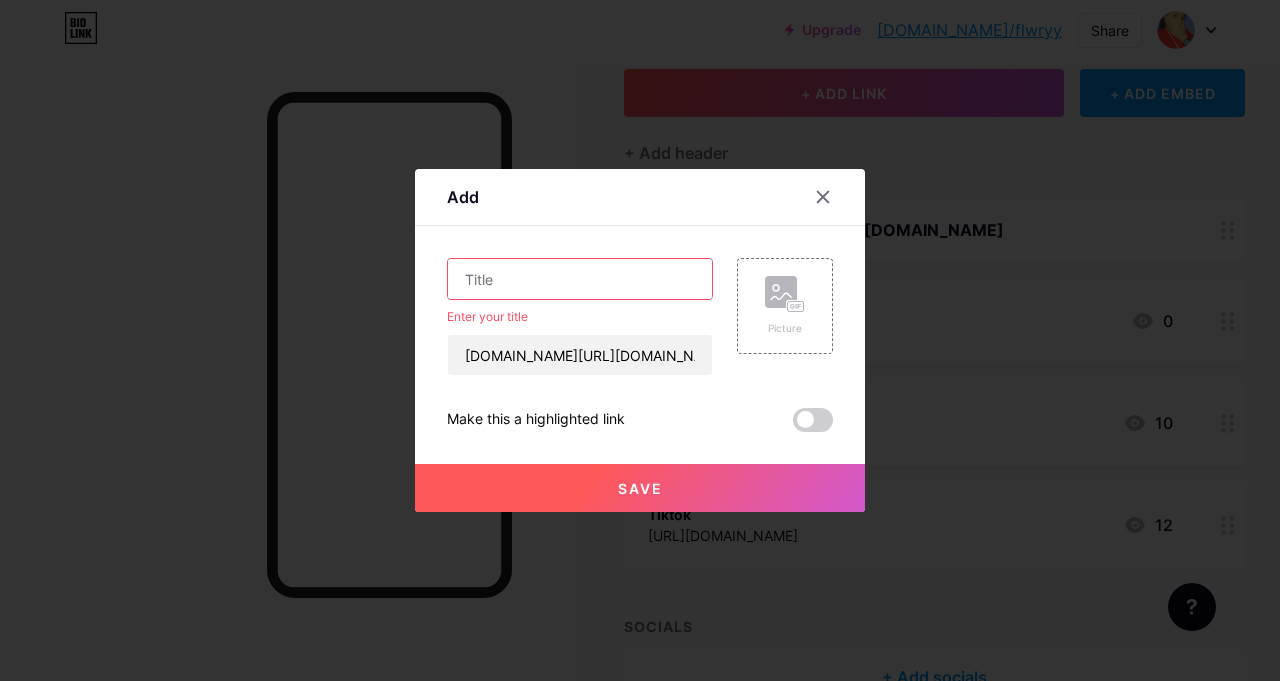 click at bounding box center (580, 279) 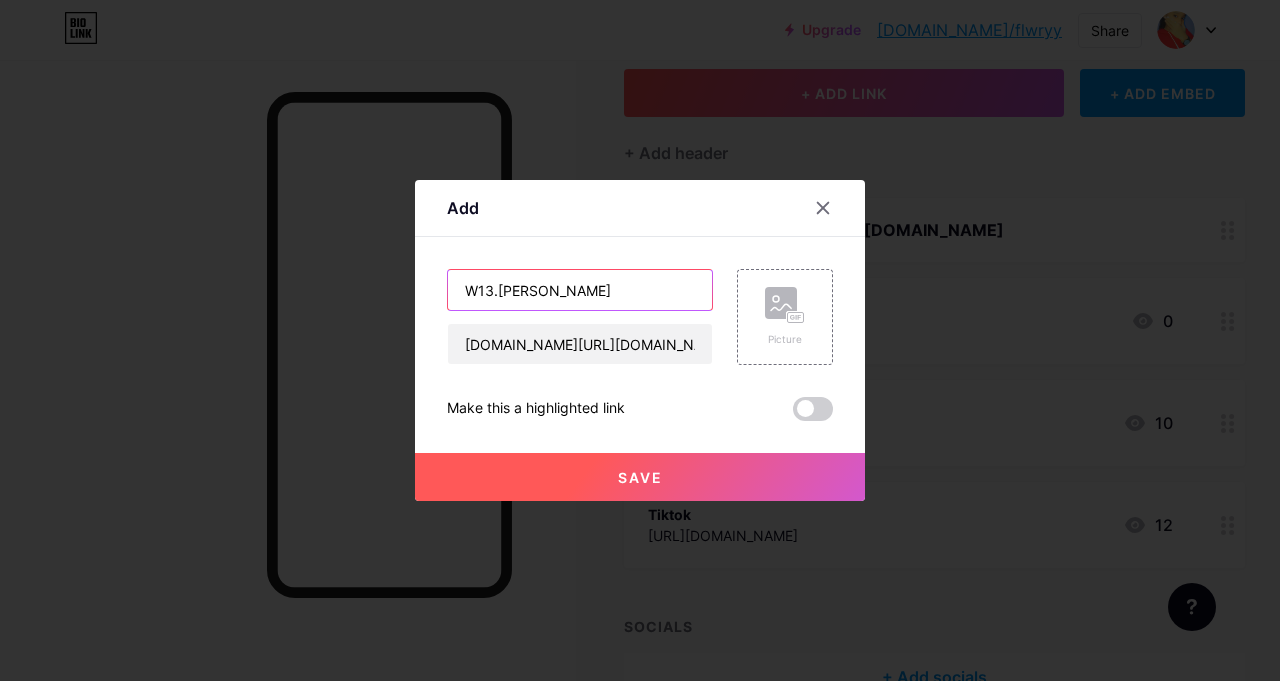 type on "W13.[PERSON_NAME]" 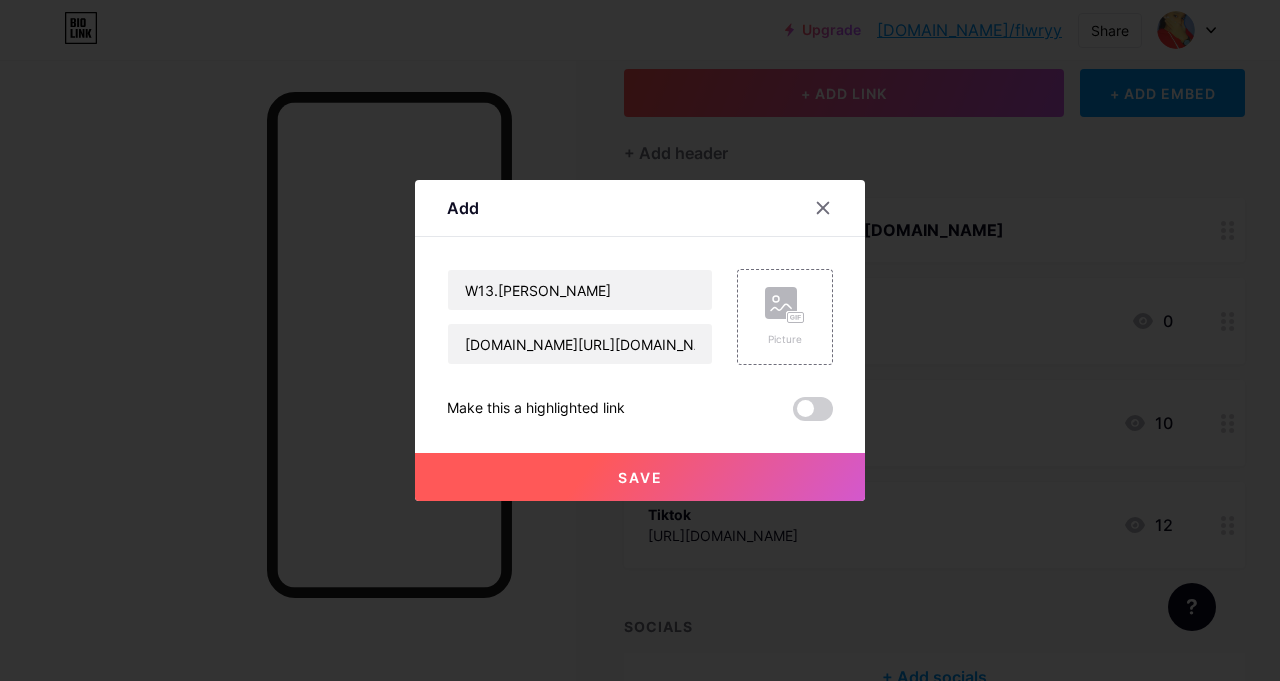 click on "Save" at bounding box center [640, 477] 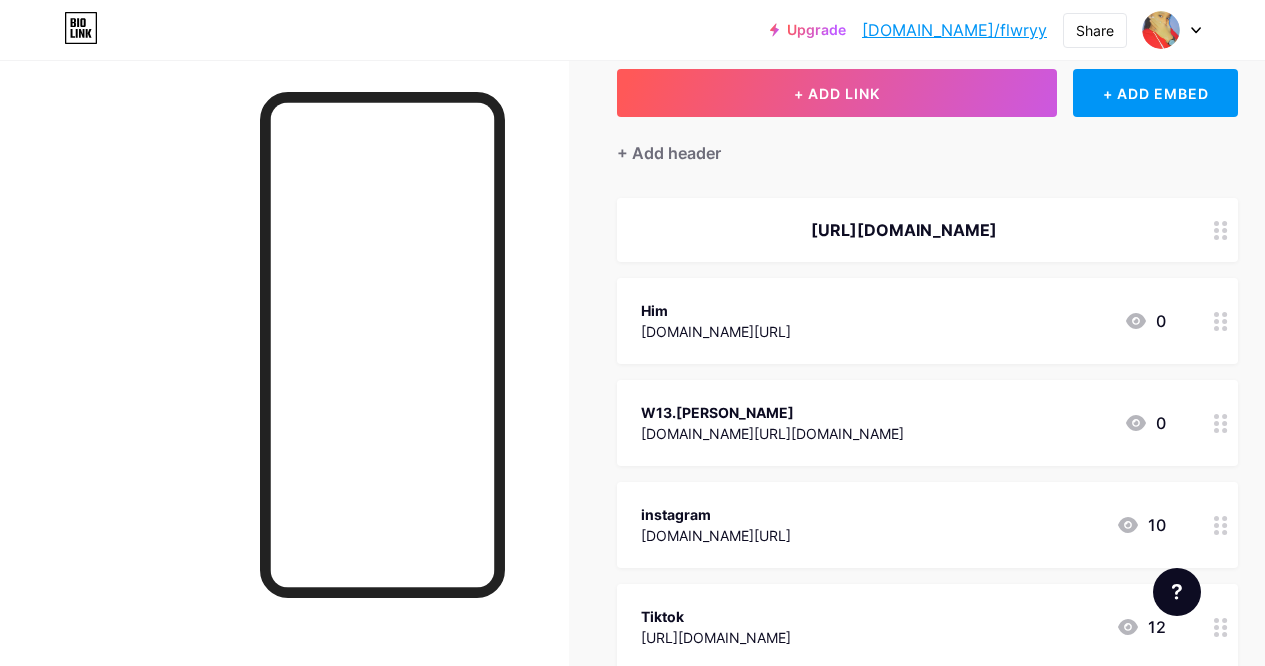 click on "Him
[DOMAIN_NAME][URL]
0" at bounding box center [903, 321] 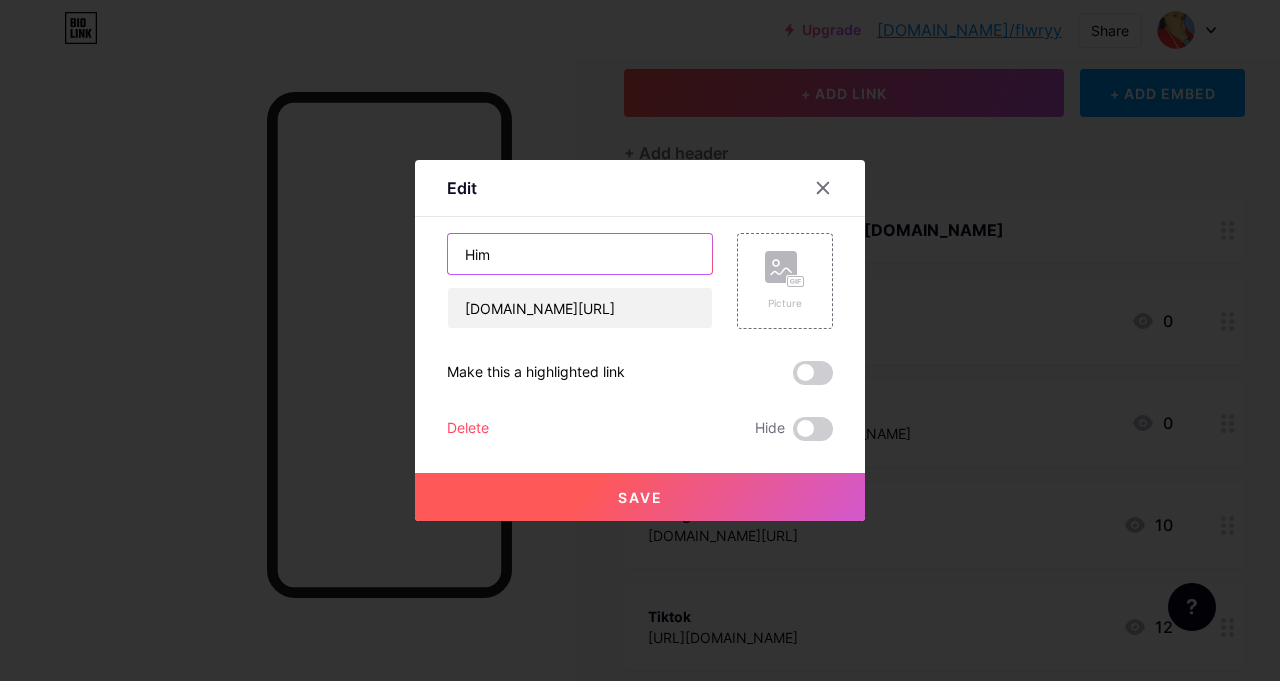 click on "Him" at bounding box center [580, 254] 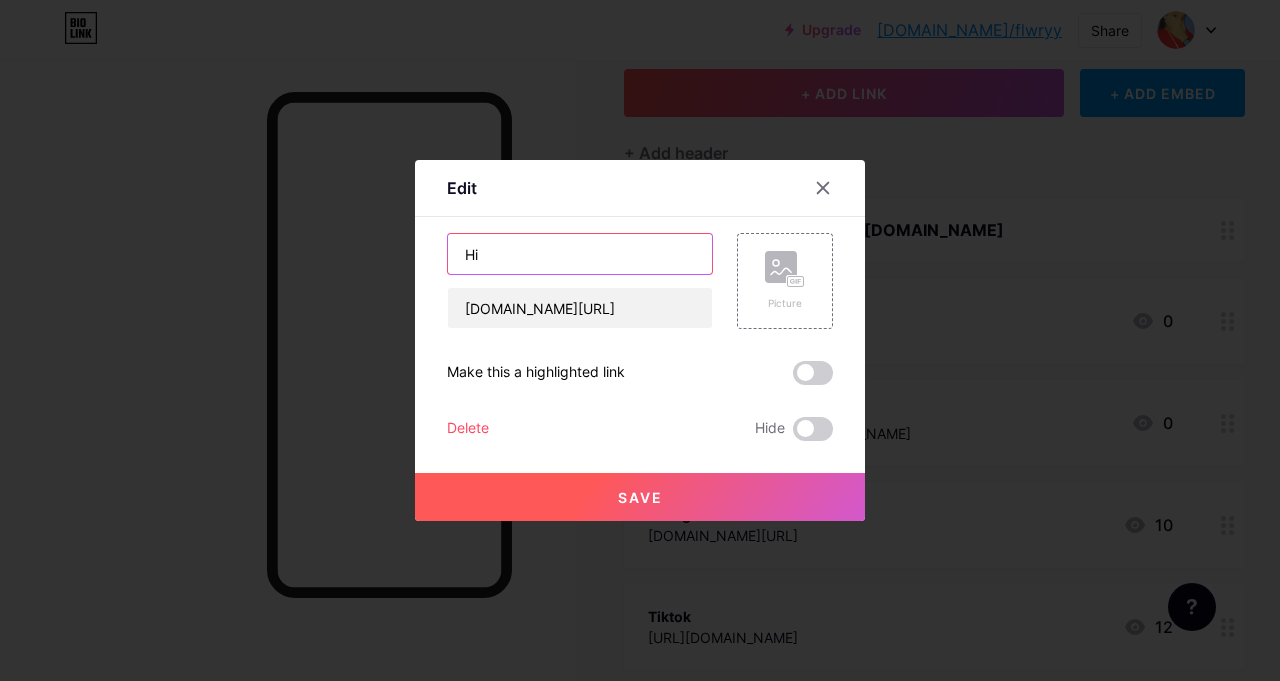 type on "H" 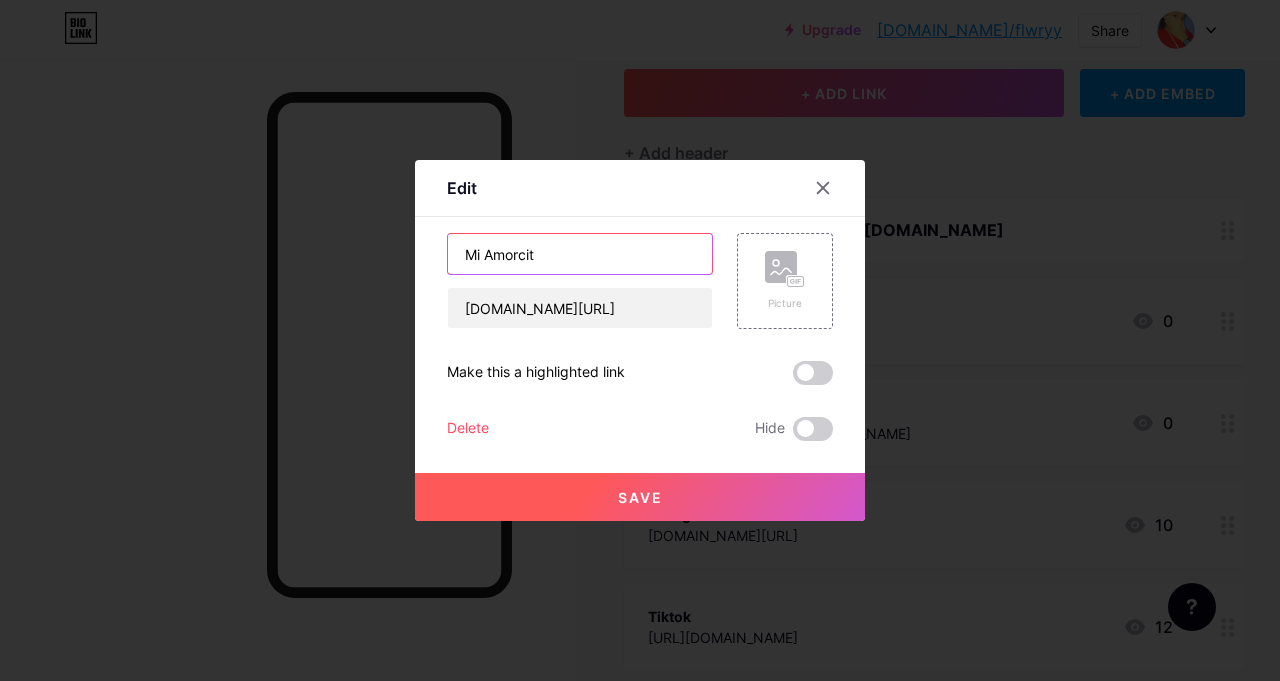 type on "Mi Amorcito" 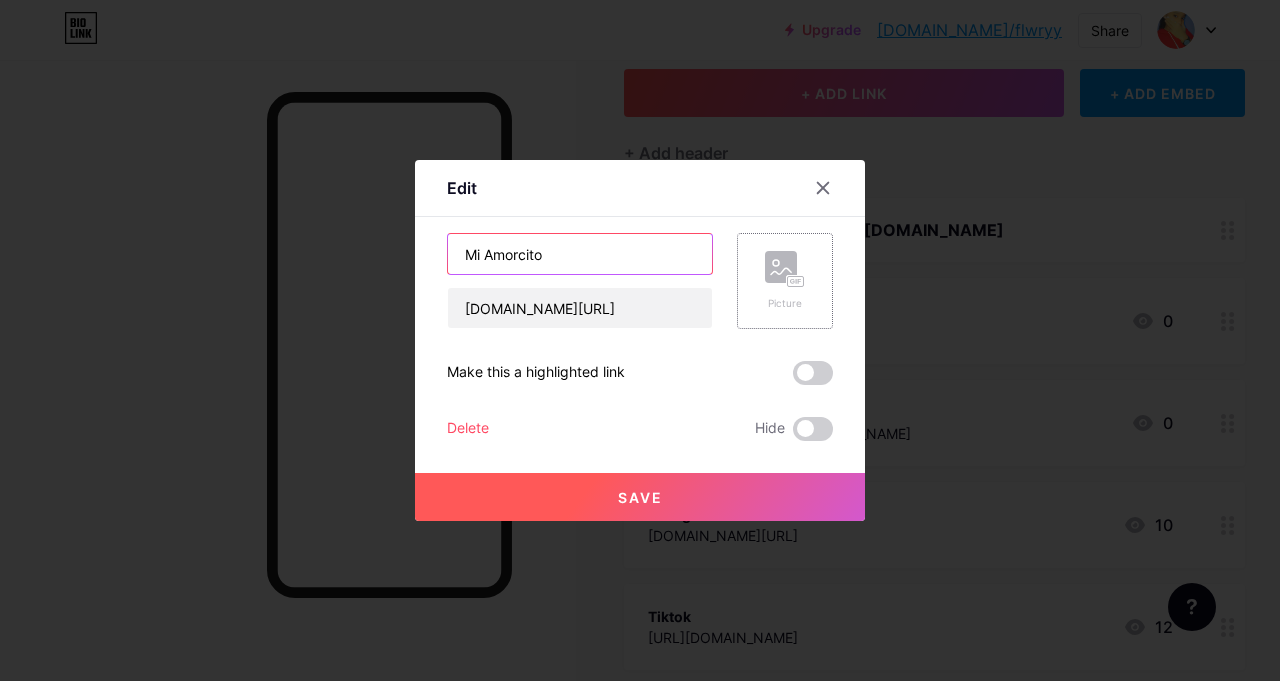 click on "Picture" at bounding box center (785, 281) 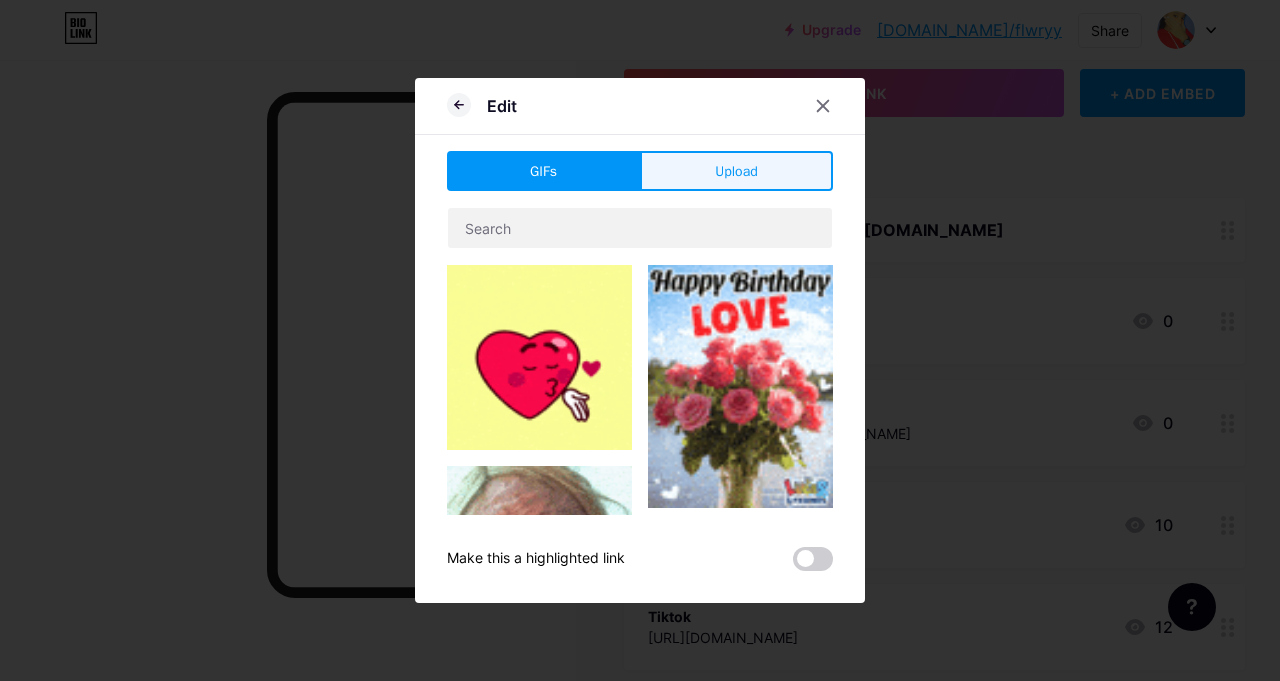 click on "Upload" at bounding box center [736, 171] 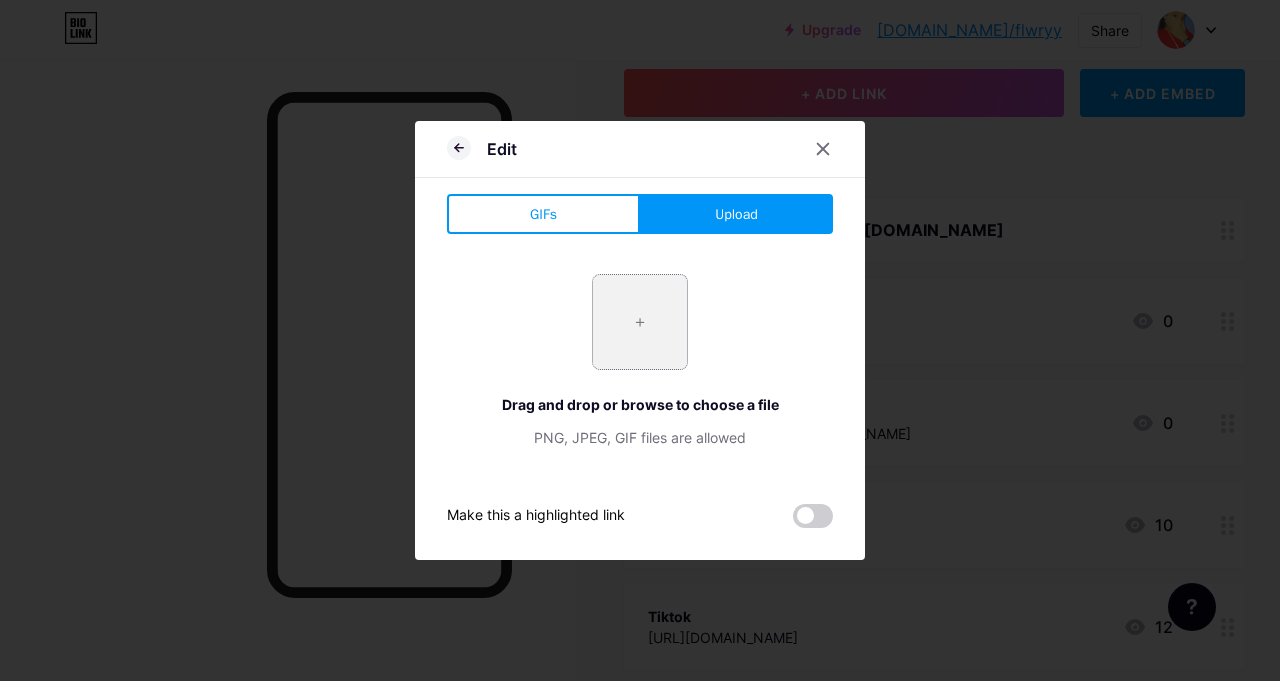 click at bounding box center (640, 322) 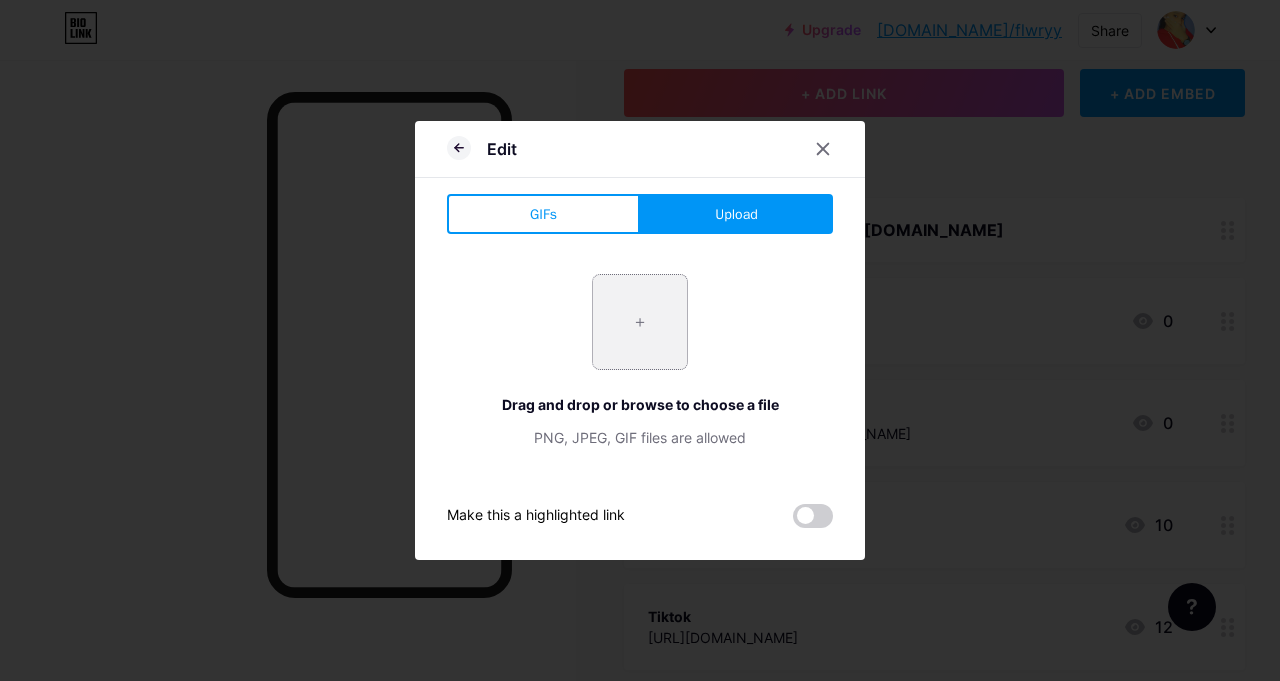 type on "C:\fakepath\487433561_633486776189086_604490778466113254_n.jpg" 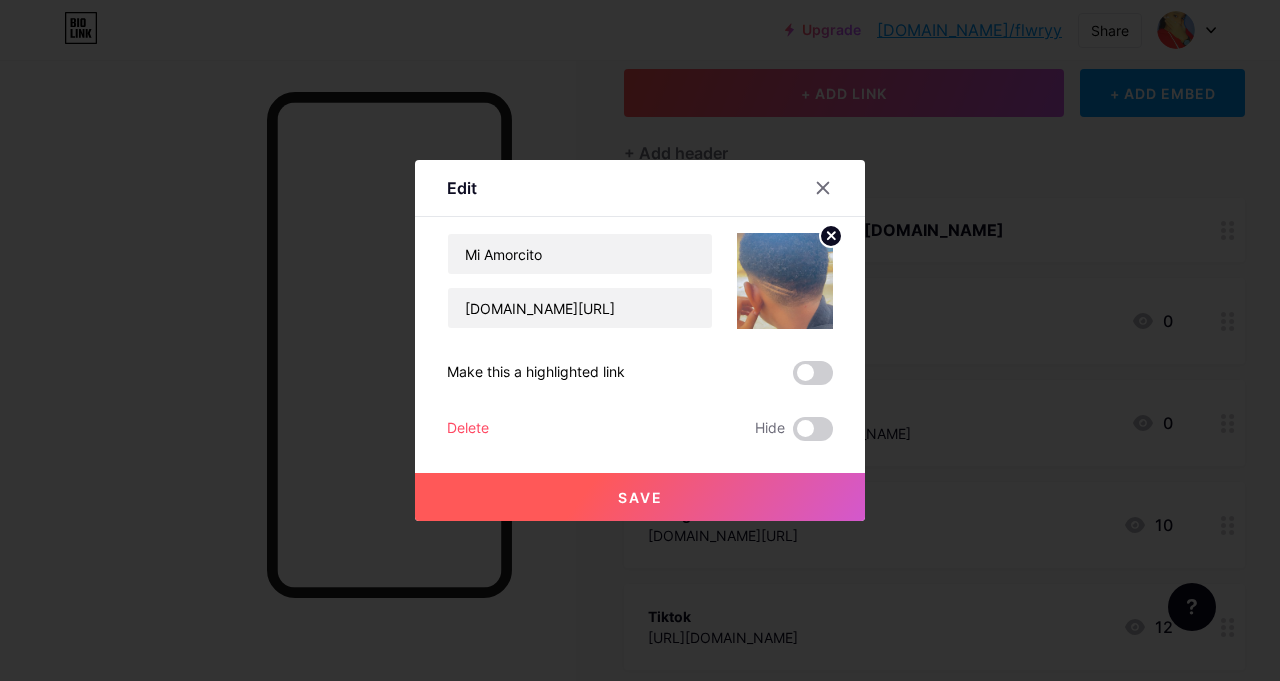 click on "Save" at bounding box center [640, 497] 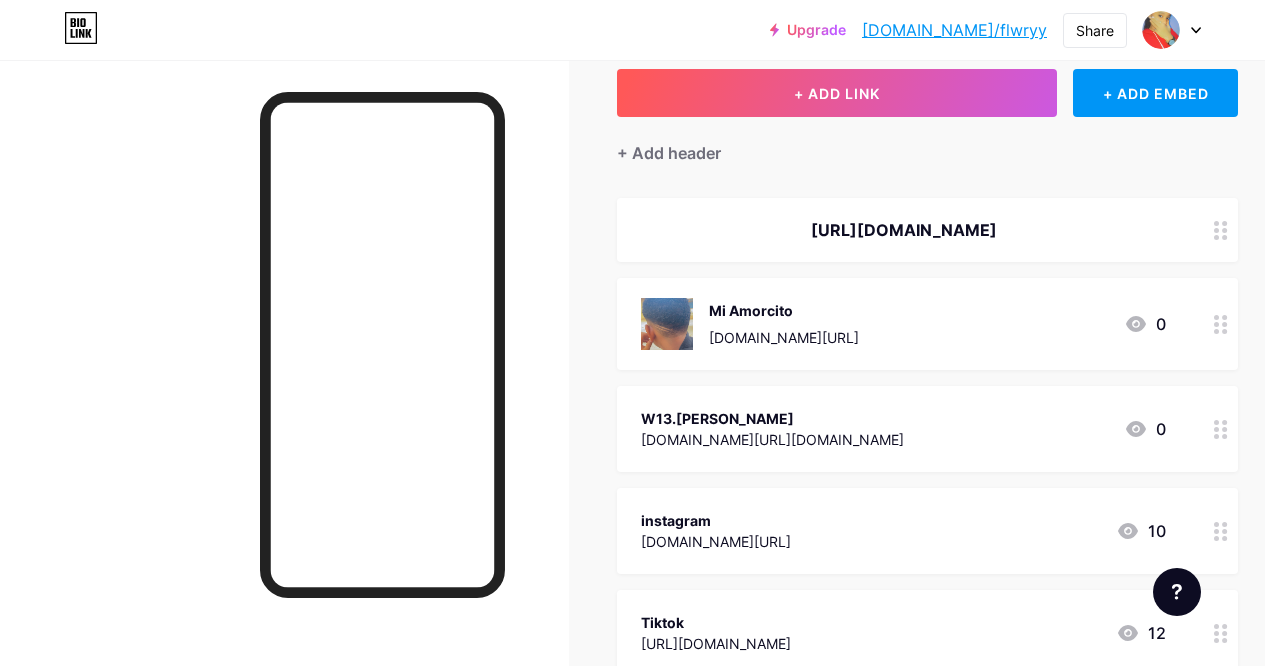 click on "instagram" at bounding box center [716, 520] 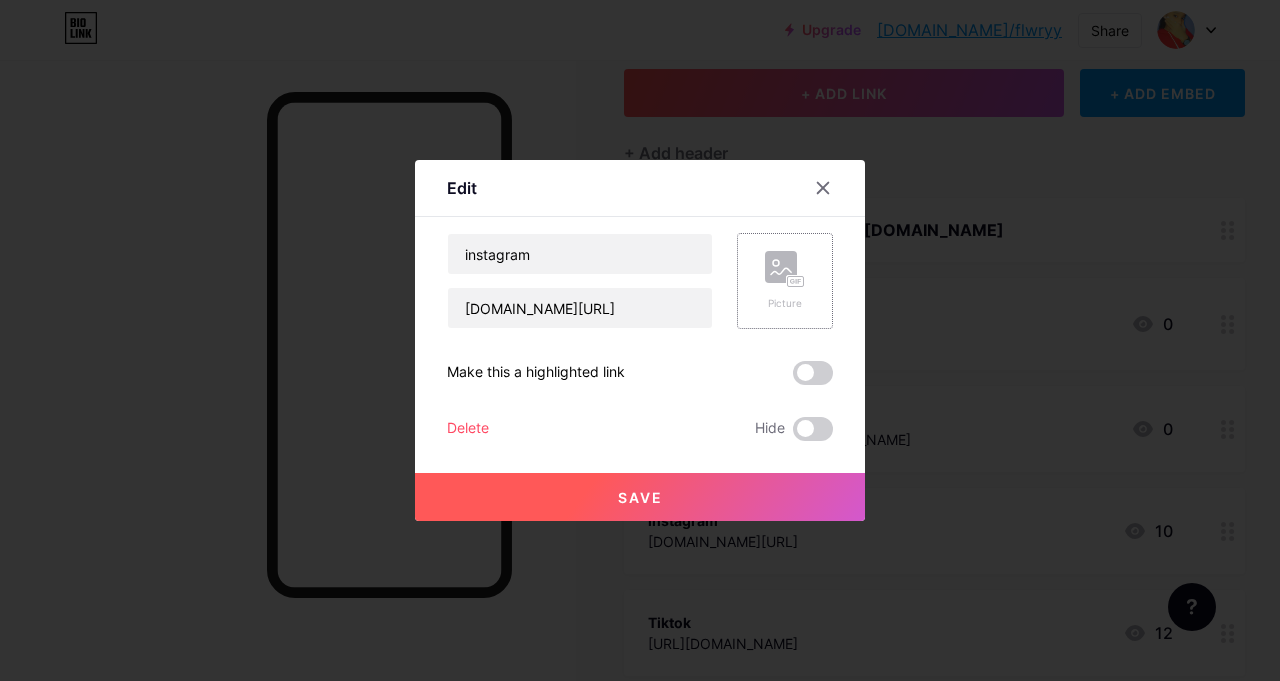 click 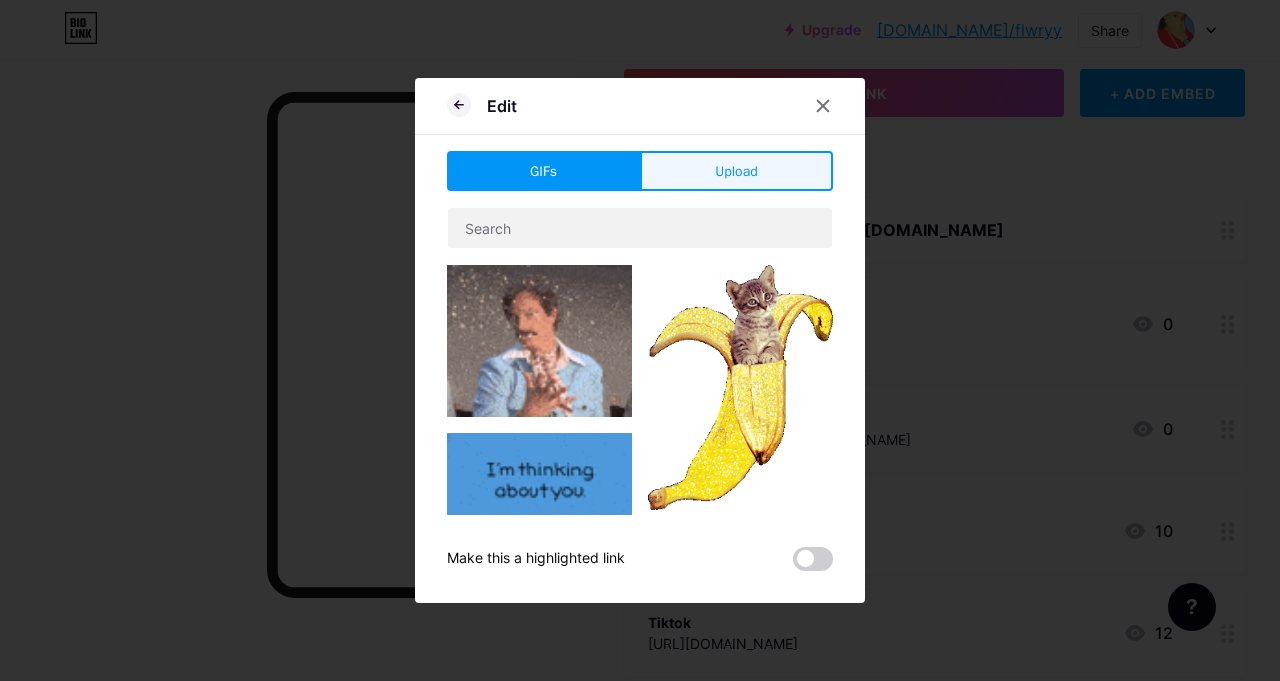 click on "Upload" at bounding box center (736, 171) 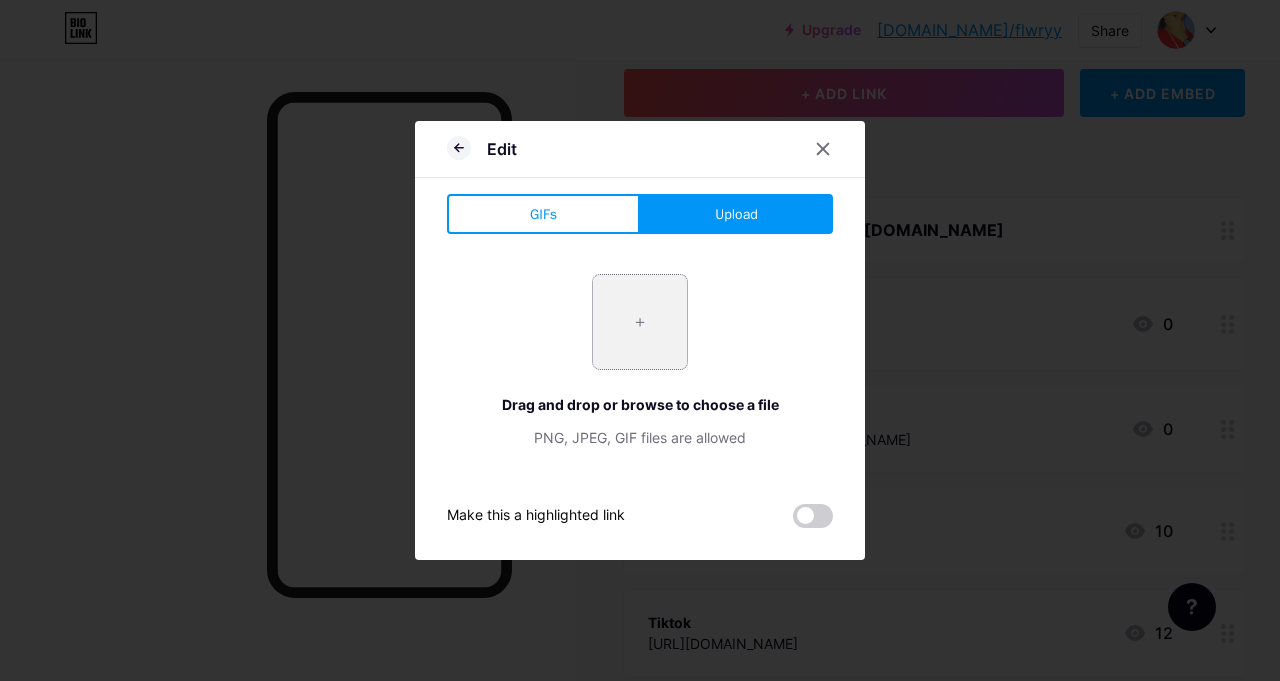 click at bounding box center [640, 322] 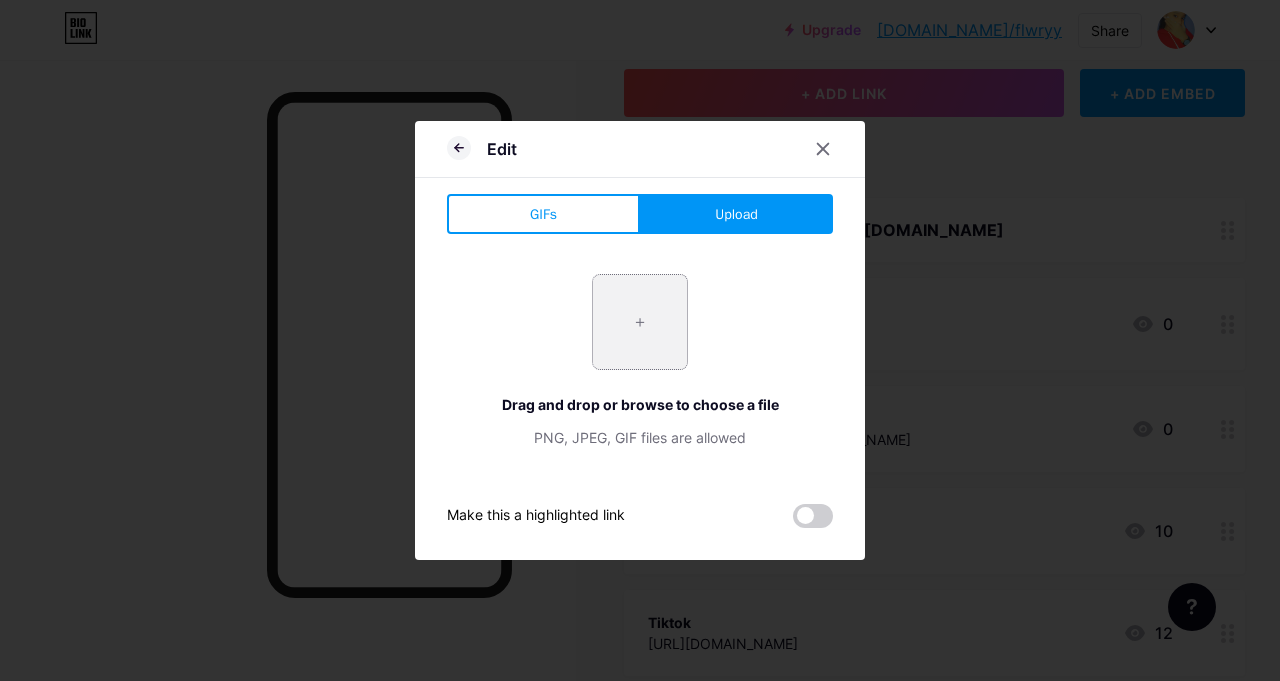 type on "C:\fakepath\462583103_1074818874022821_3619434247099481483_n.jpg" 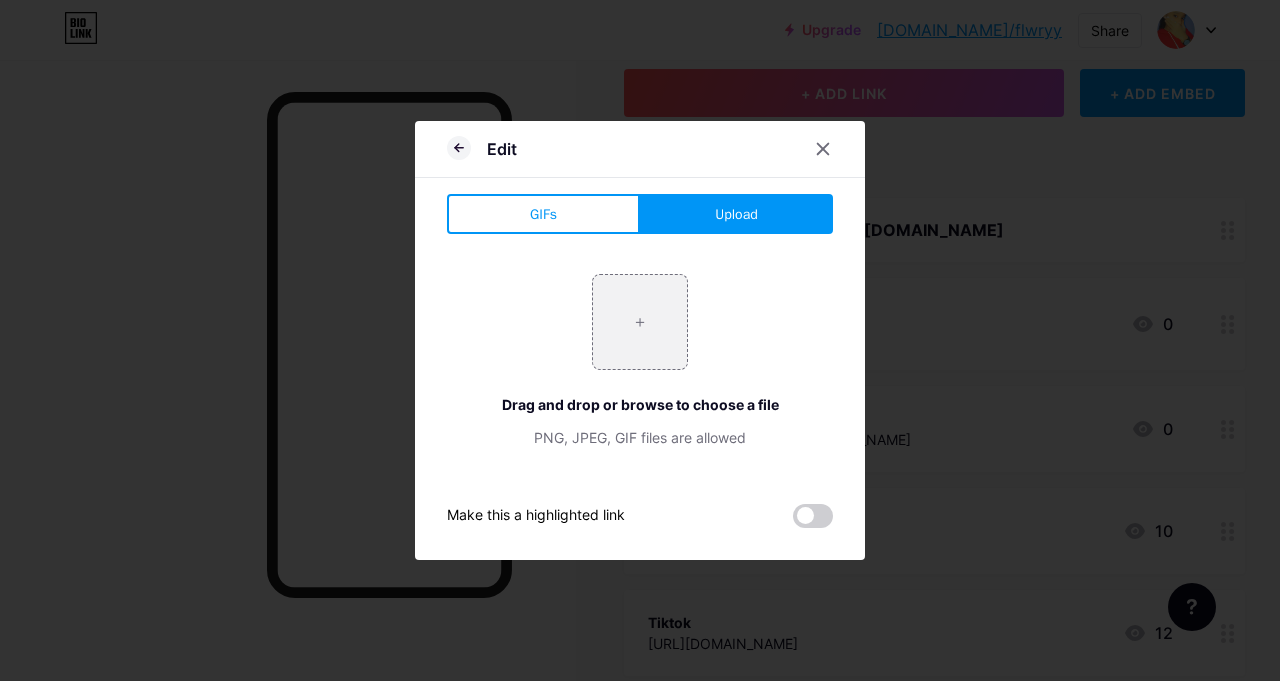click on "+       Drag and drop or browse to choose a file   PNG, JPEG, GIF files are allowed" at bounding box center [640, 361] 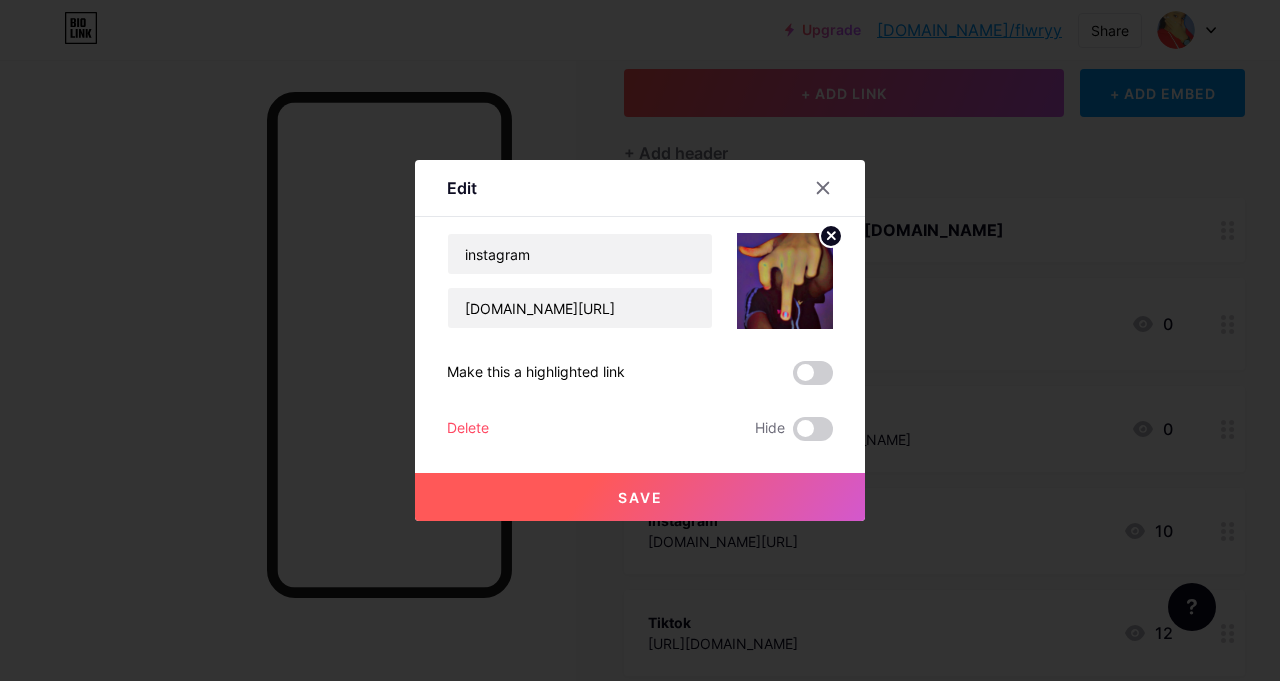 click on "Save" at bounding box center [640, 497] 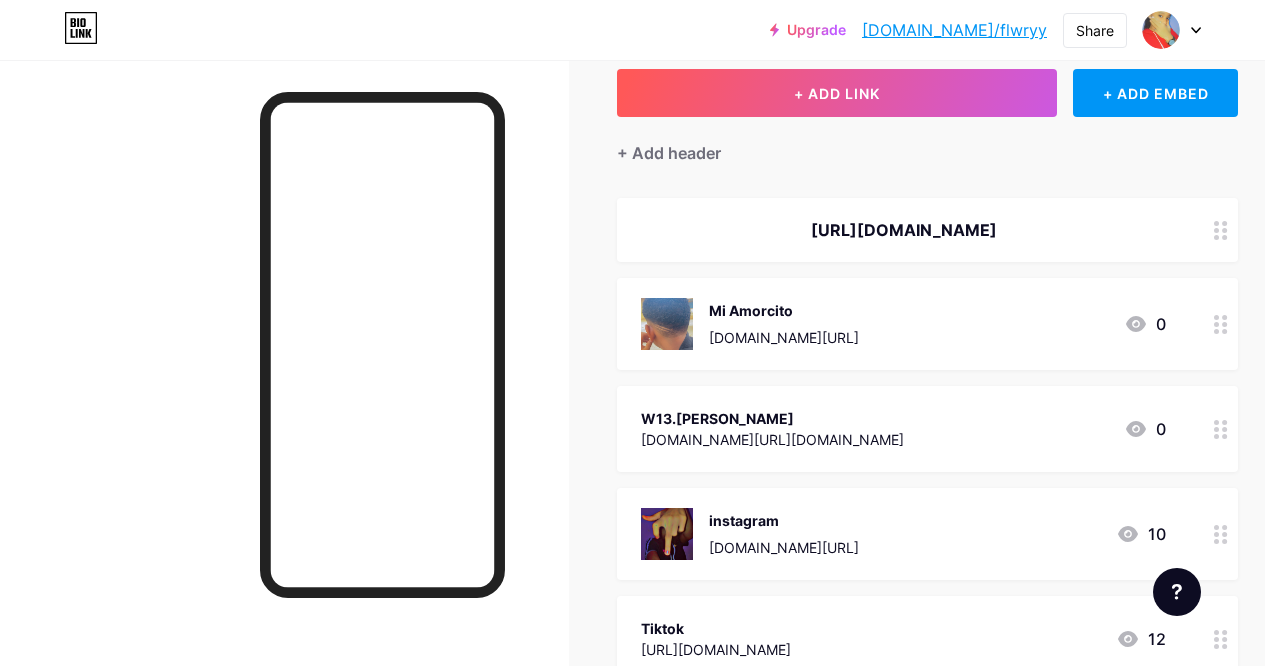 click on "[URL][DOMAIN_NAME]" at bounding box center (927, 230) 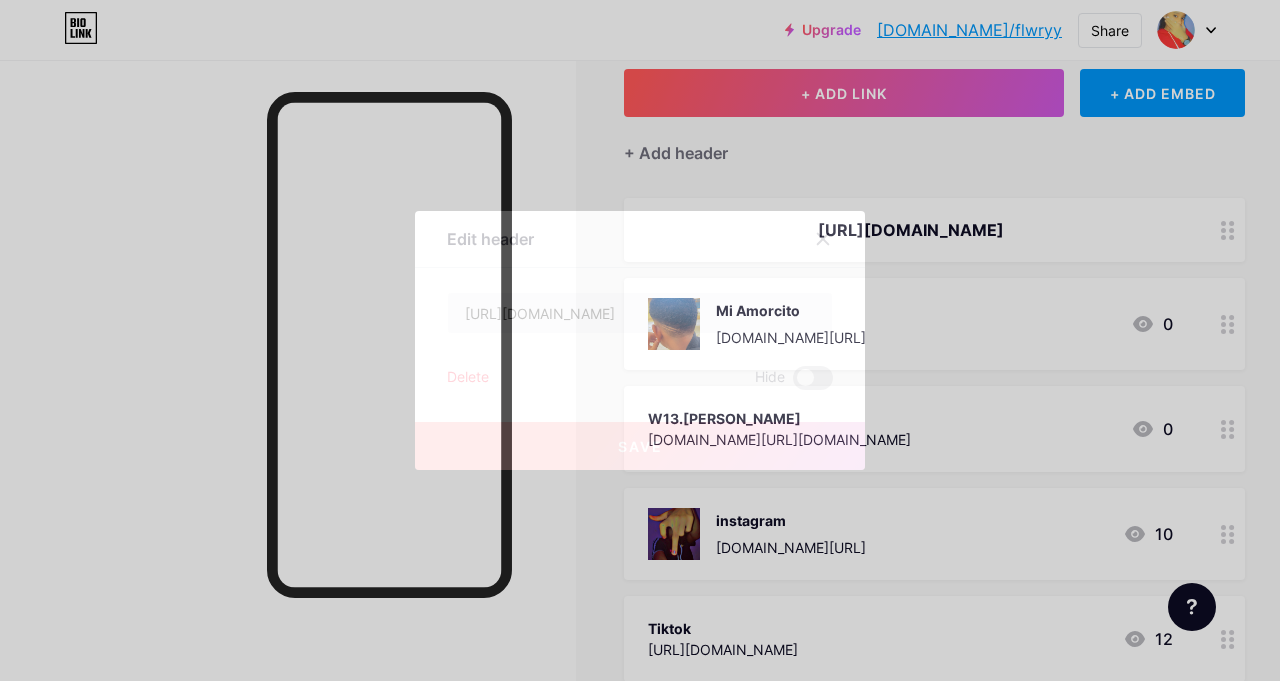 click on "Delete" at bounding box center [468, 378] 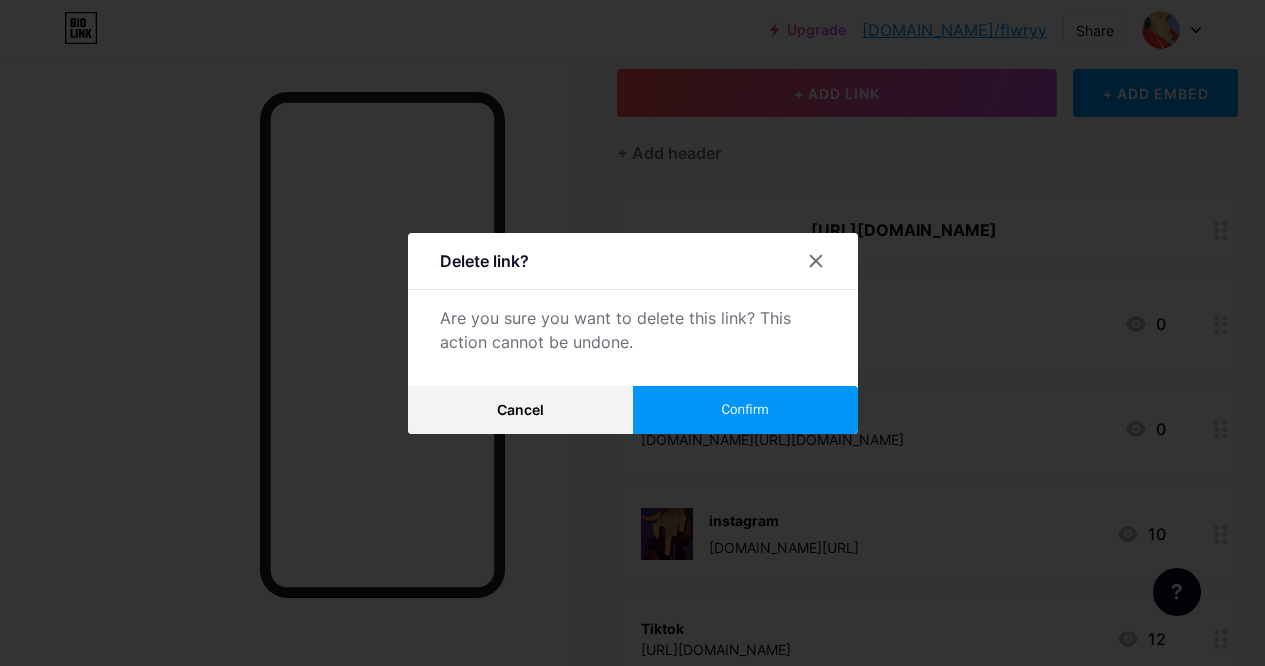 click on "Confirm" at bounding box center [745, 410] 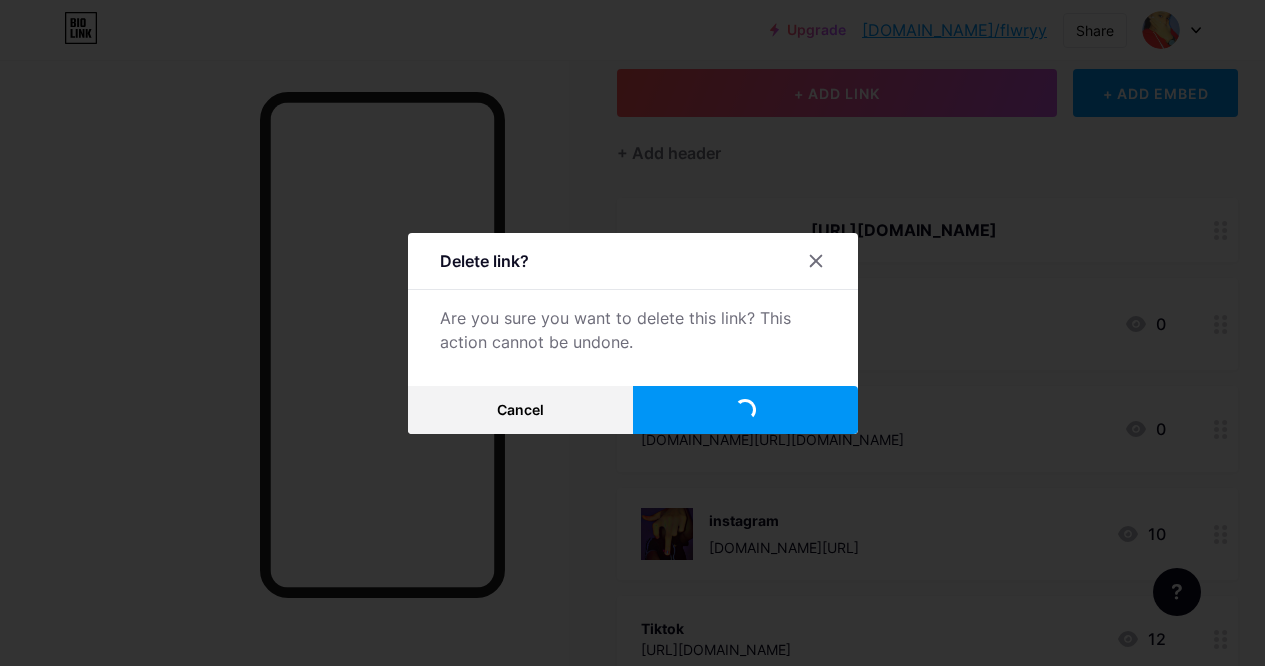 click on "Confirm" at bounding box center [745, 410] 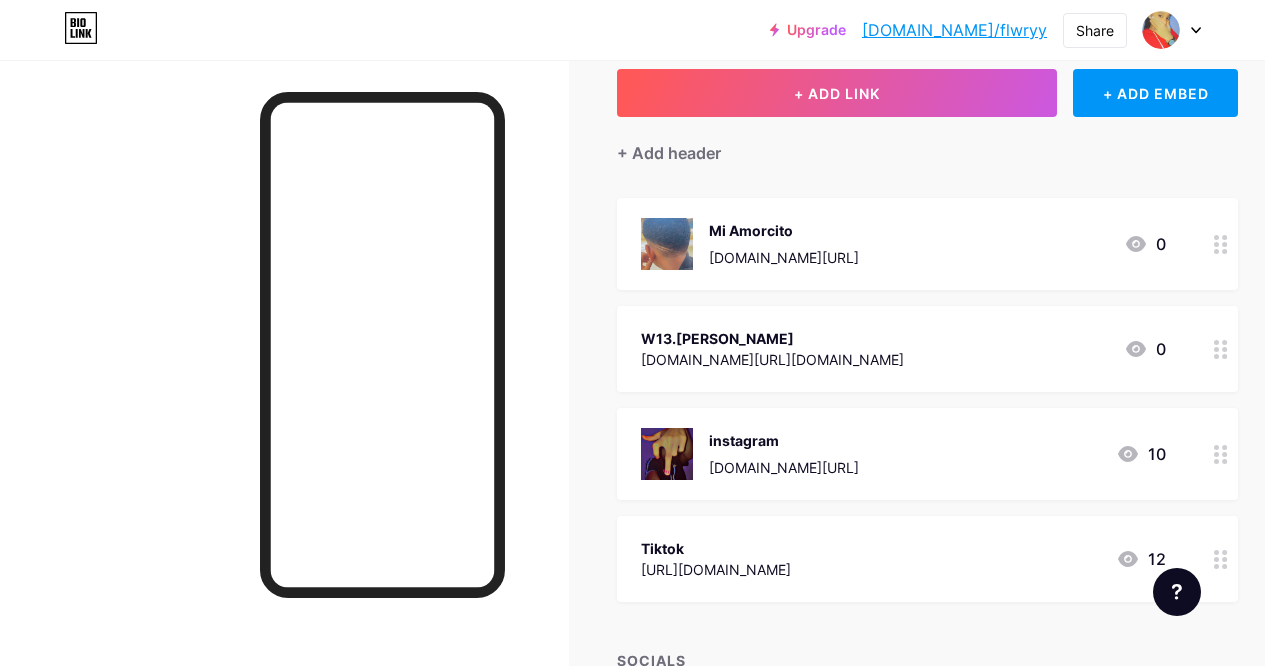 click on "W13.[PERSON_NAME]
[DOMAIN_NAME][URL][DOMAIN_NAME]
0" at bounding box center (927, 349) 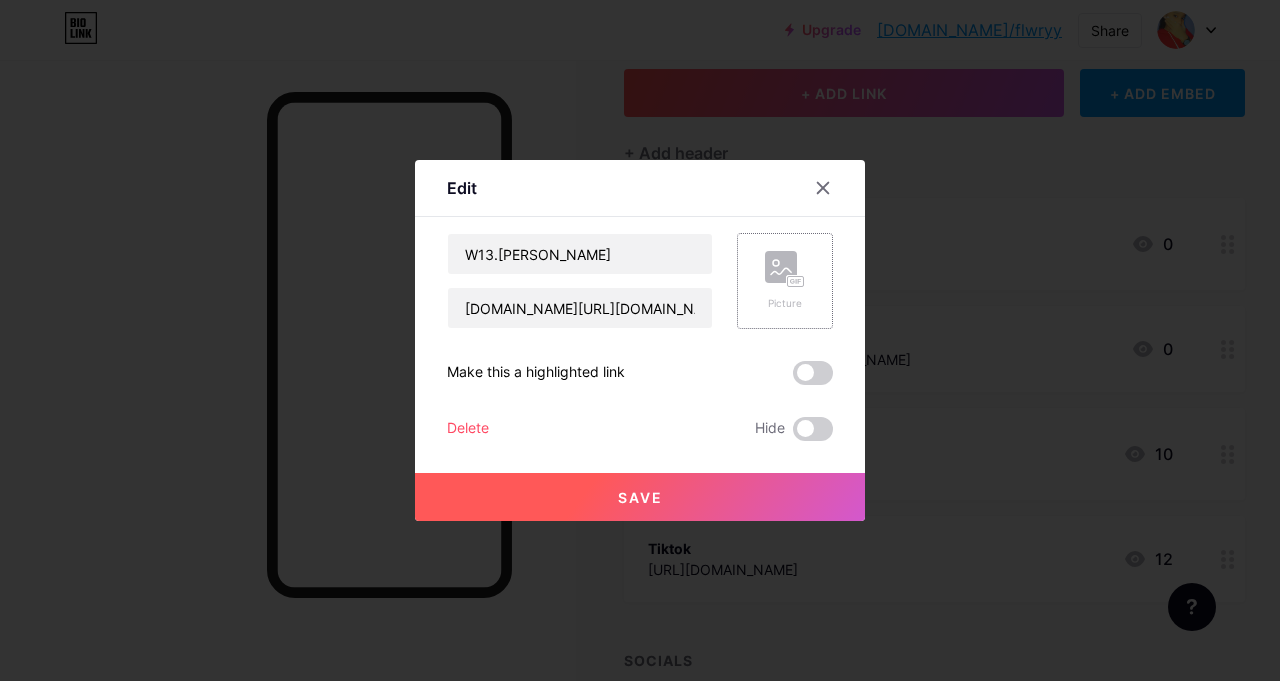 click 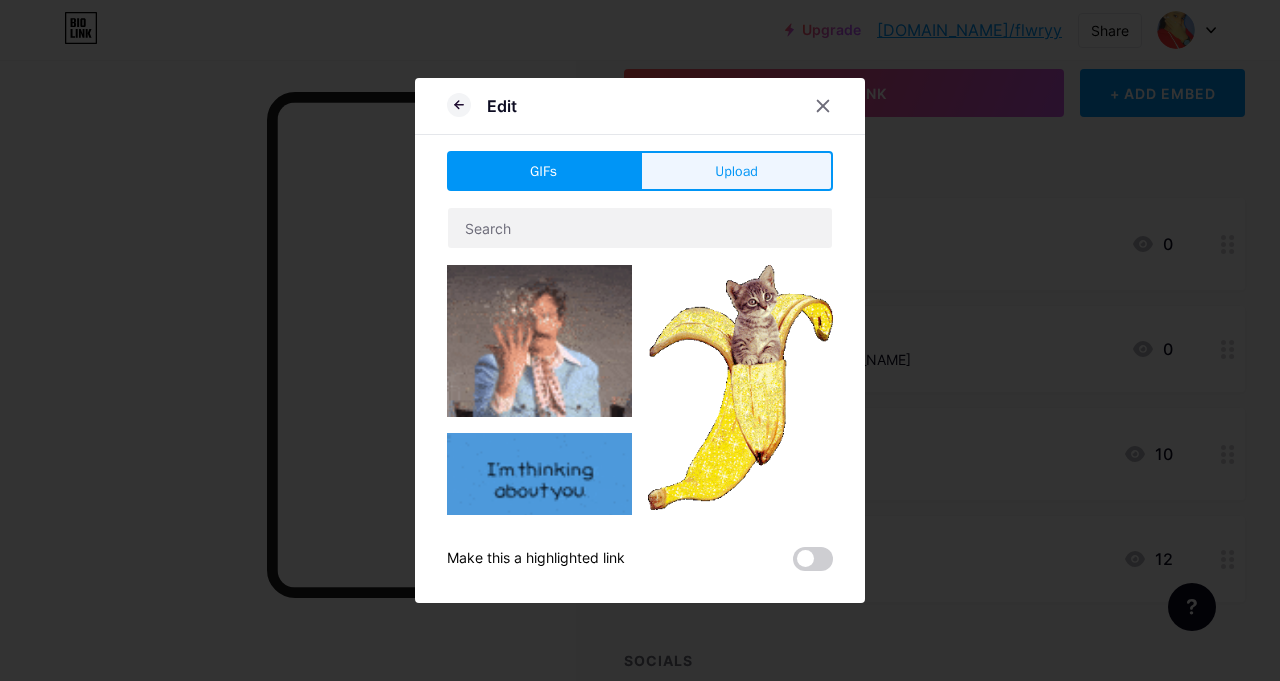 click on "Upload" at bounding box center [736, 171] 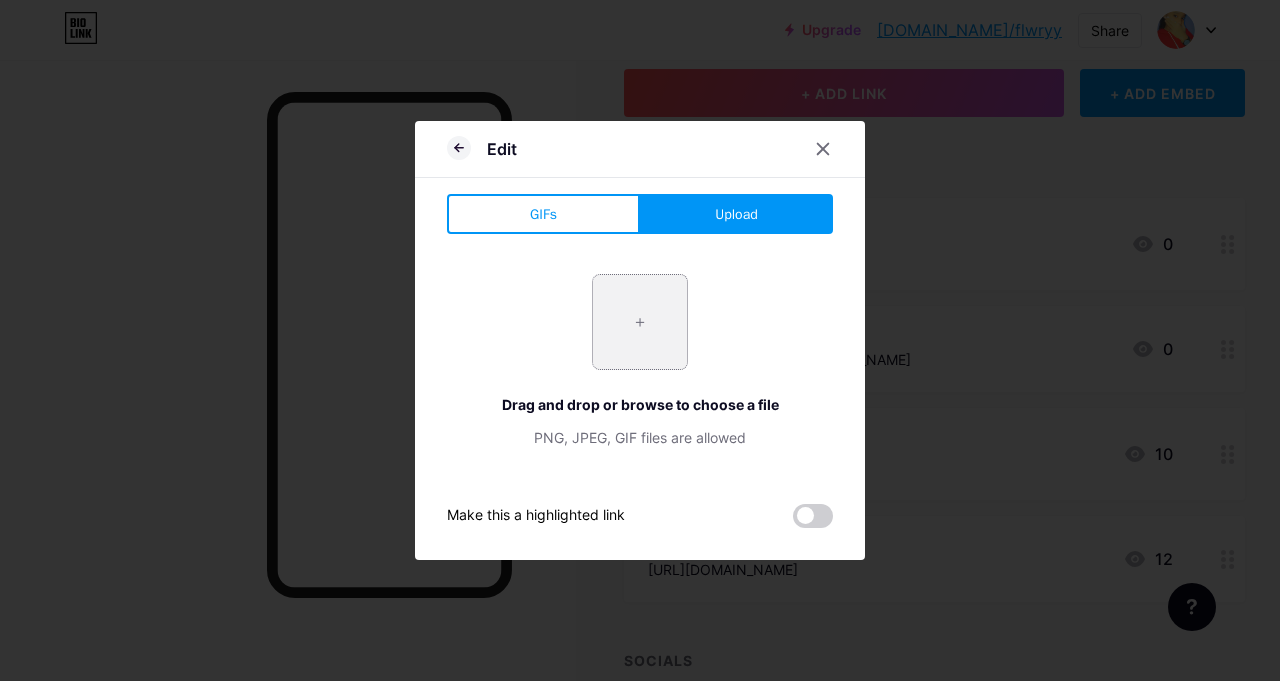 click at bounding box center (640, 322) 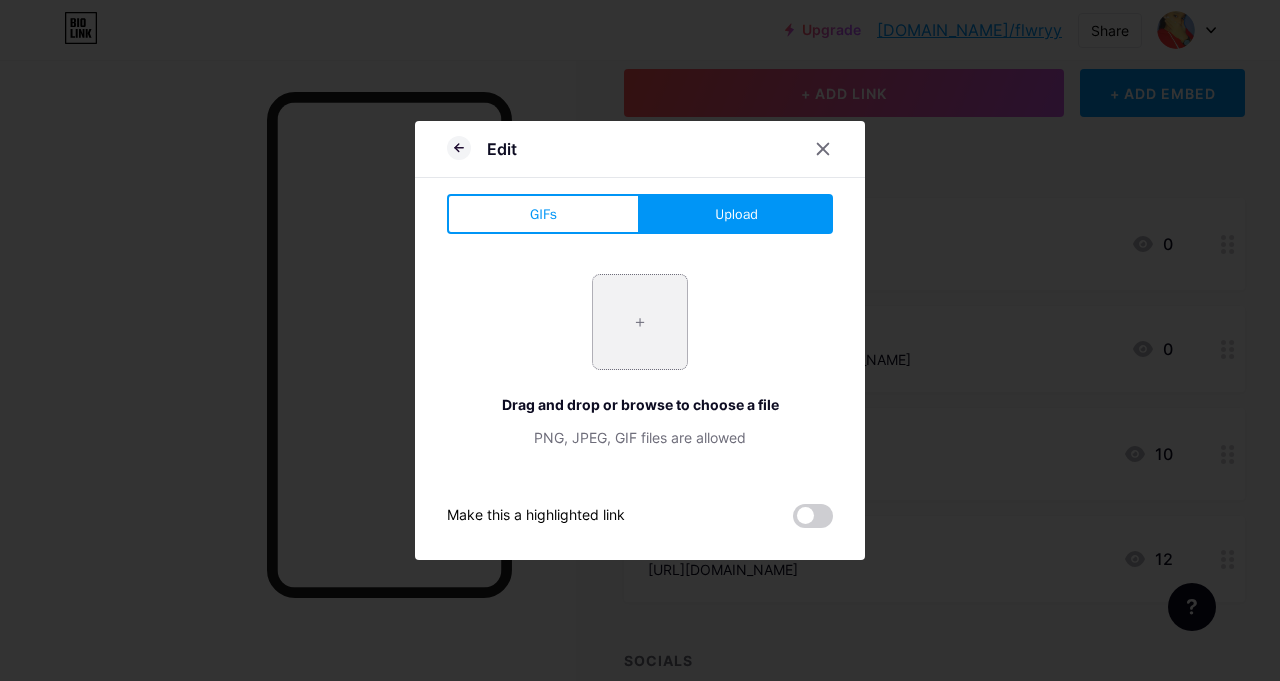 type on "C:\fakepath\462536275_1087702066041520_2914478602047352219_n.png" 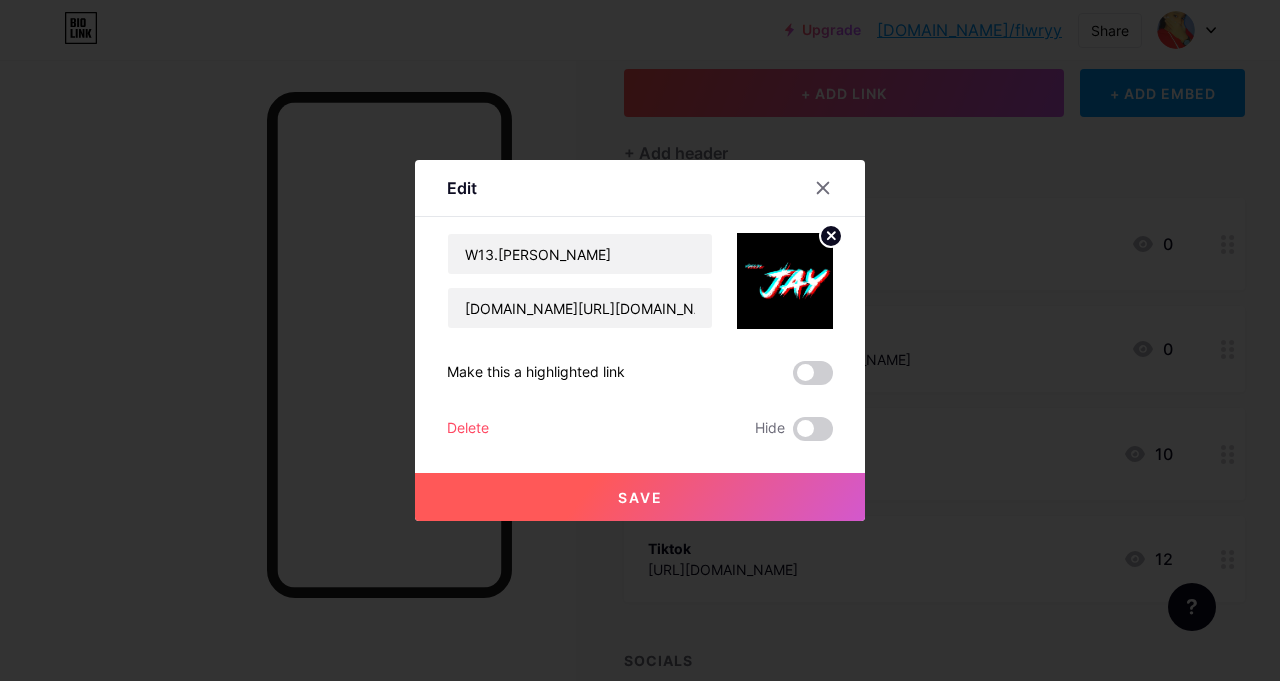 click on "Save" at bounding box center (640, 497) 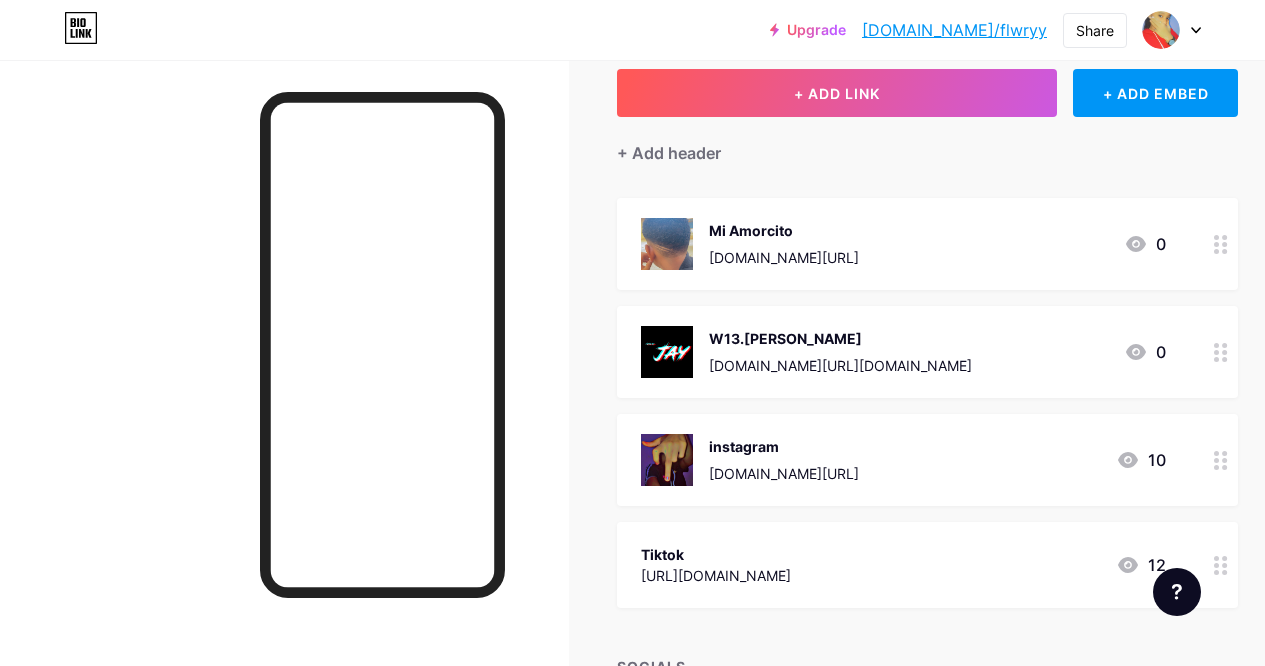click on "Tiktok
[URL][DOMAIN_NAME]
12" at bounding box center [927, 565] 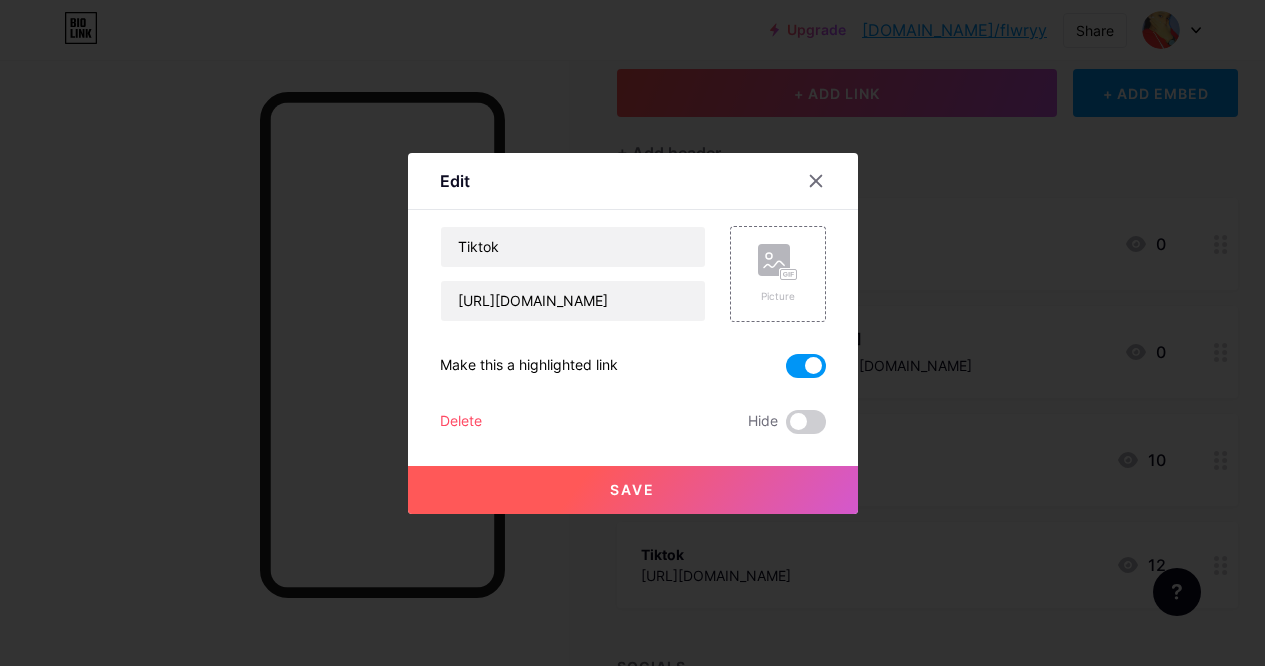 click at bounding box center [632, 333] 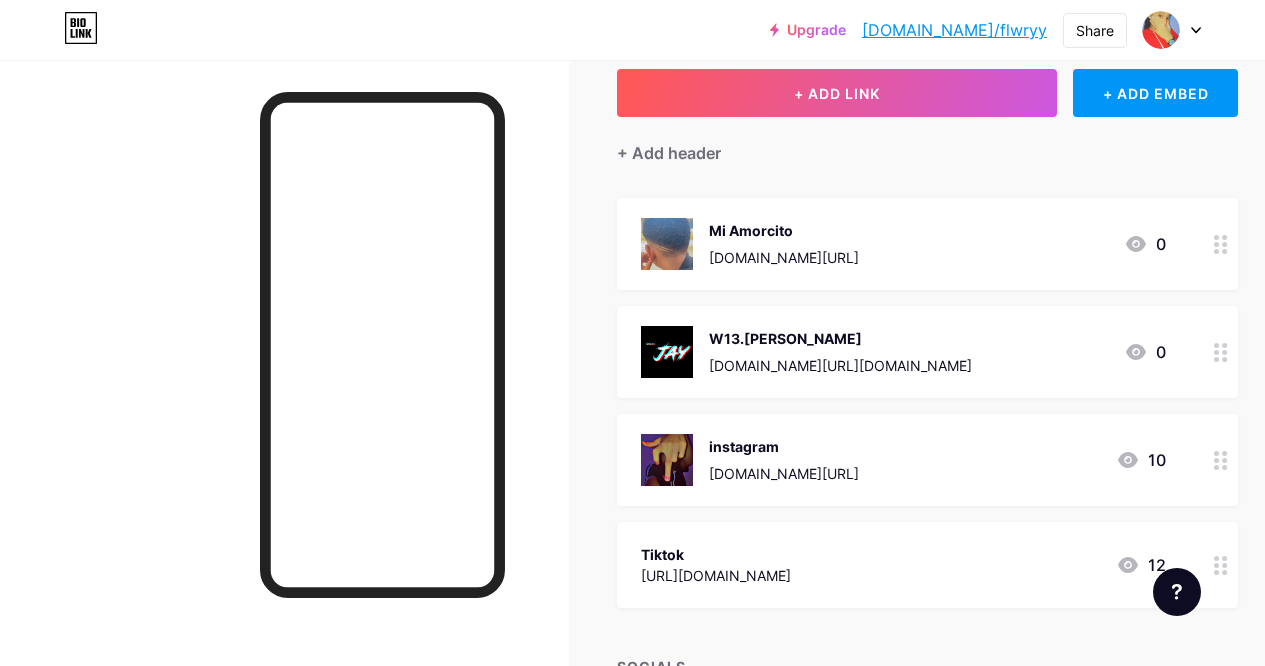 click on "[URL][DOMAIN_NAME]" at bounding box center [716, 575] 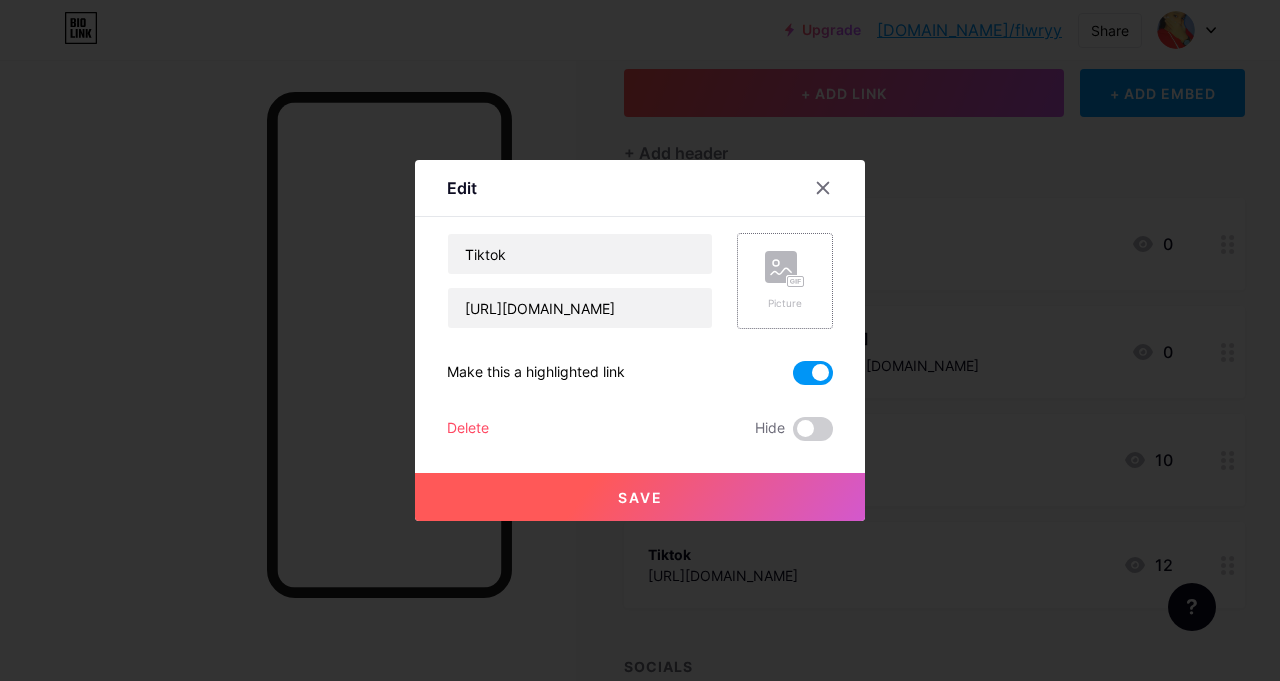 click on "Picture" at bounding box center (785, 281) 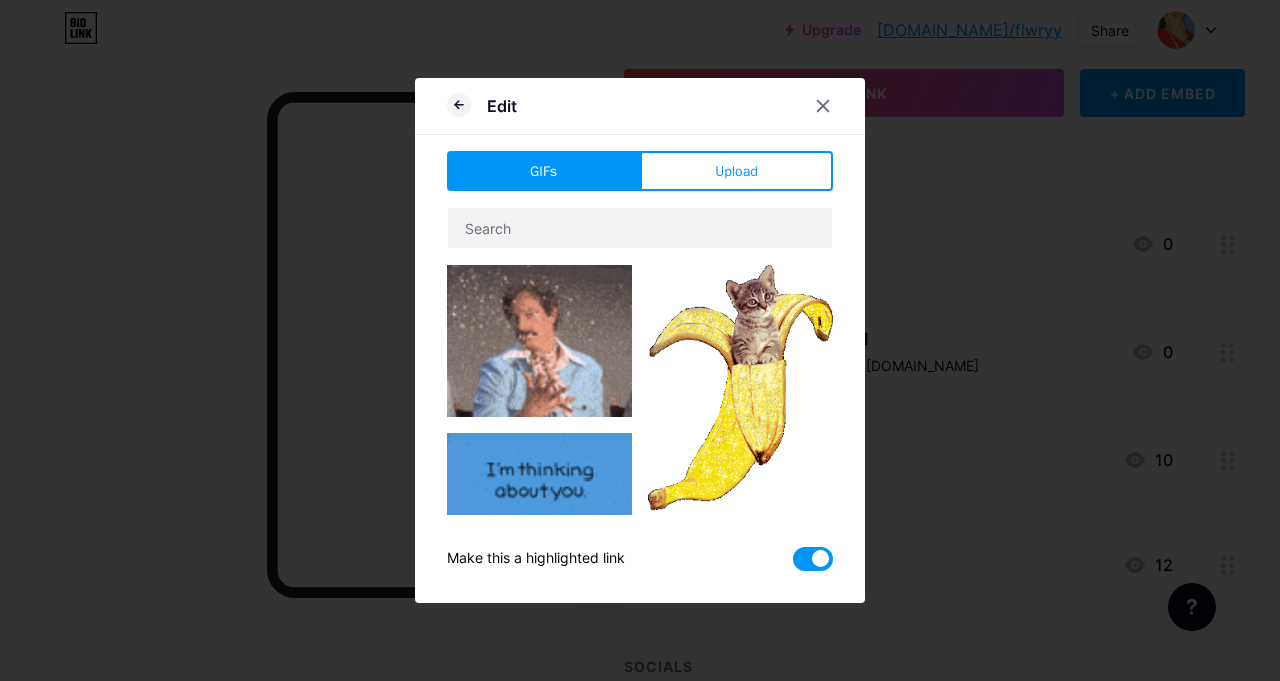 click on "Edit       GIFs     Upload       Content
YouTube
Play YouTube video without leaving your page.
ADD
Vimeo
Play Vimeo video without leaving your page.
ADD
Tiktok
Grow your TikTok following
ADD
Tweet
Embed a tweet.
ADD
Reddit
Showcase your Reddit profile
ADD
Spotify
Embed Spotify to play the preview of a track.
ADD
Twitch
Play Twitch video without leaving your page.
ADD
ADD" at bounding box center (640, 340) 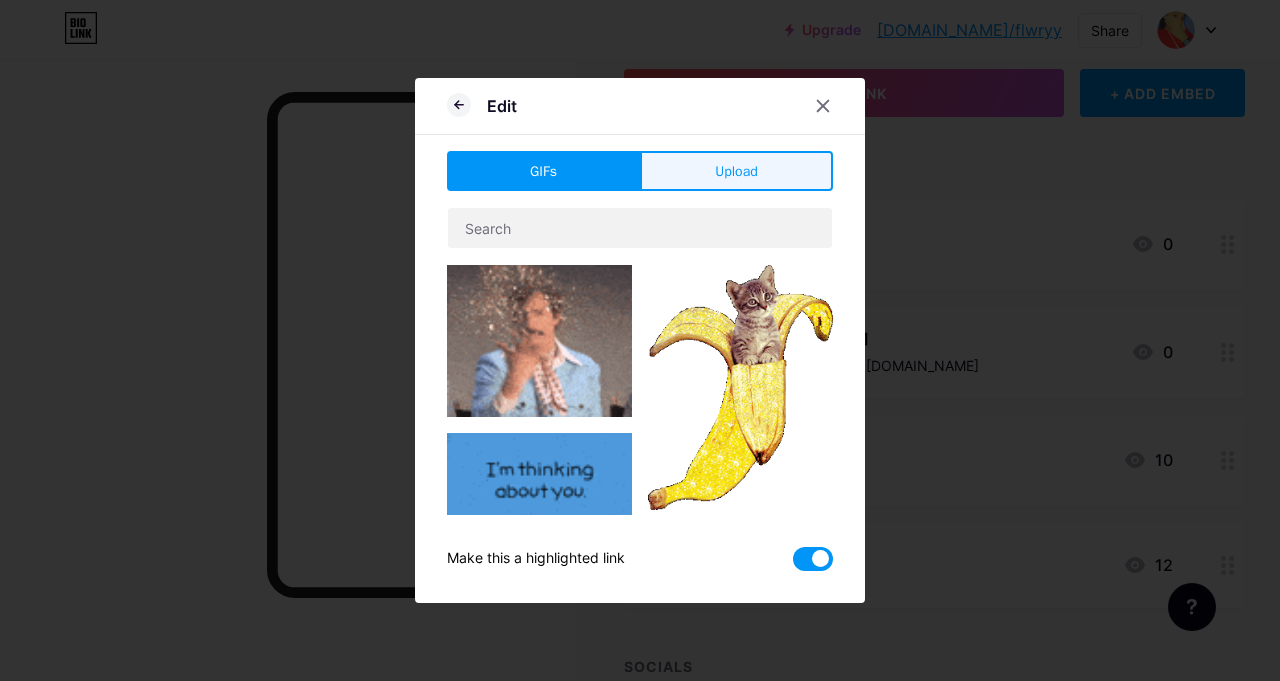 click on "Upload" at bounding box center [736, 171] 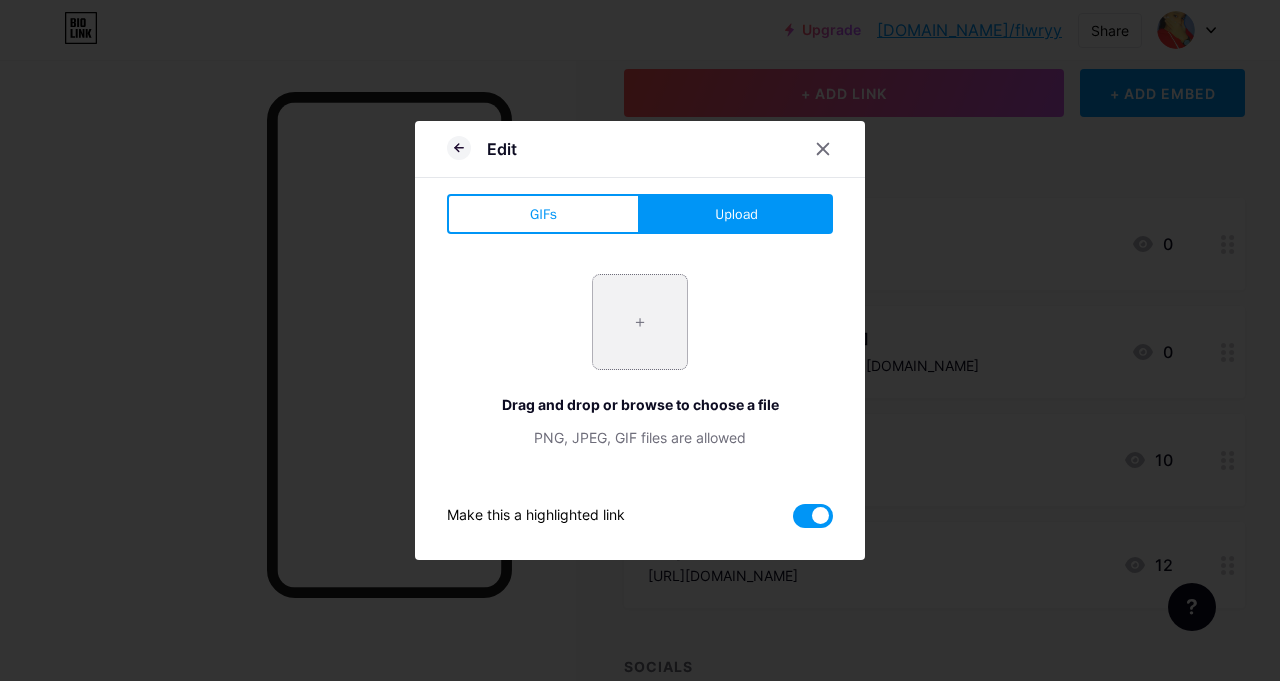 click at bounding box center (640, 322) 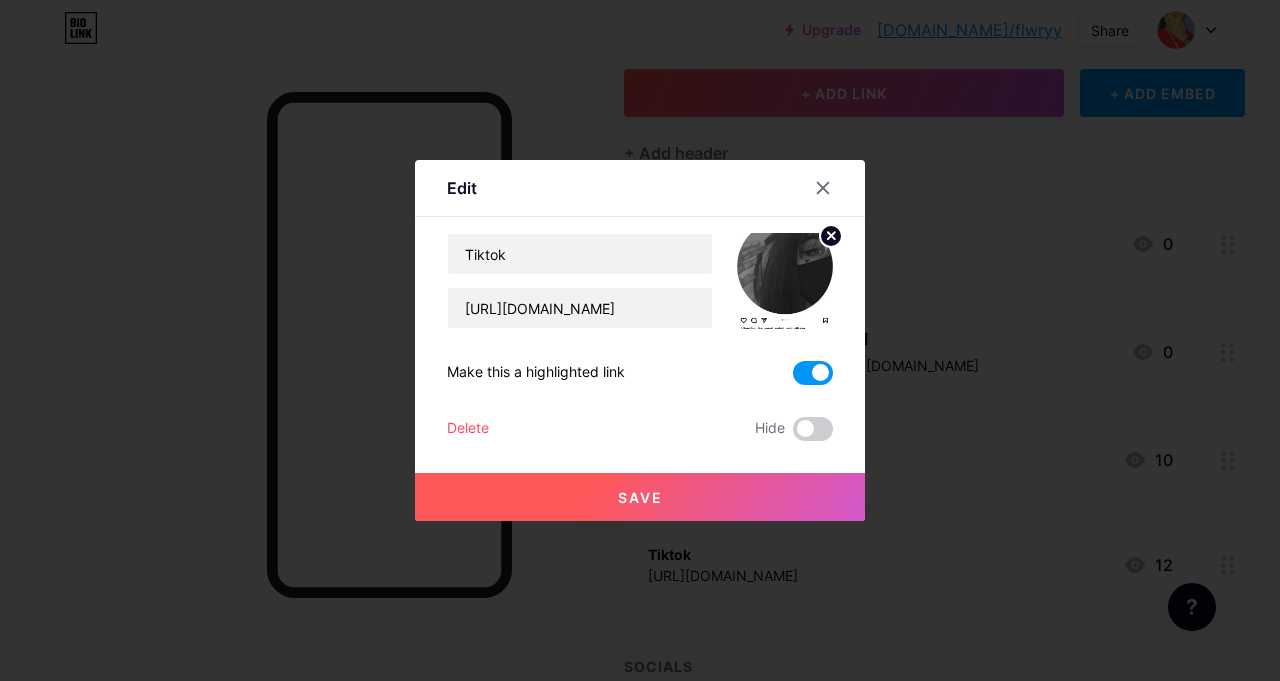 click 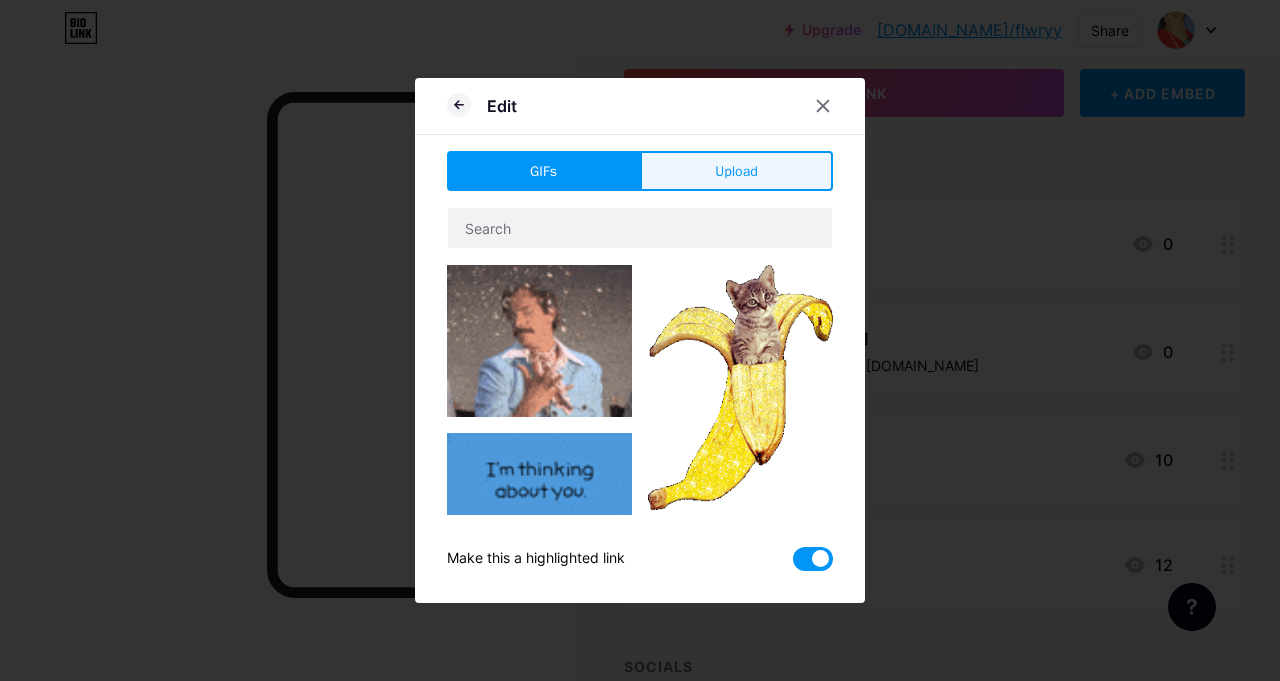 click on "Upload" at bounding box center [736, 171] 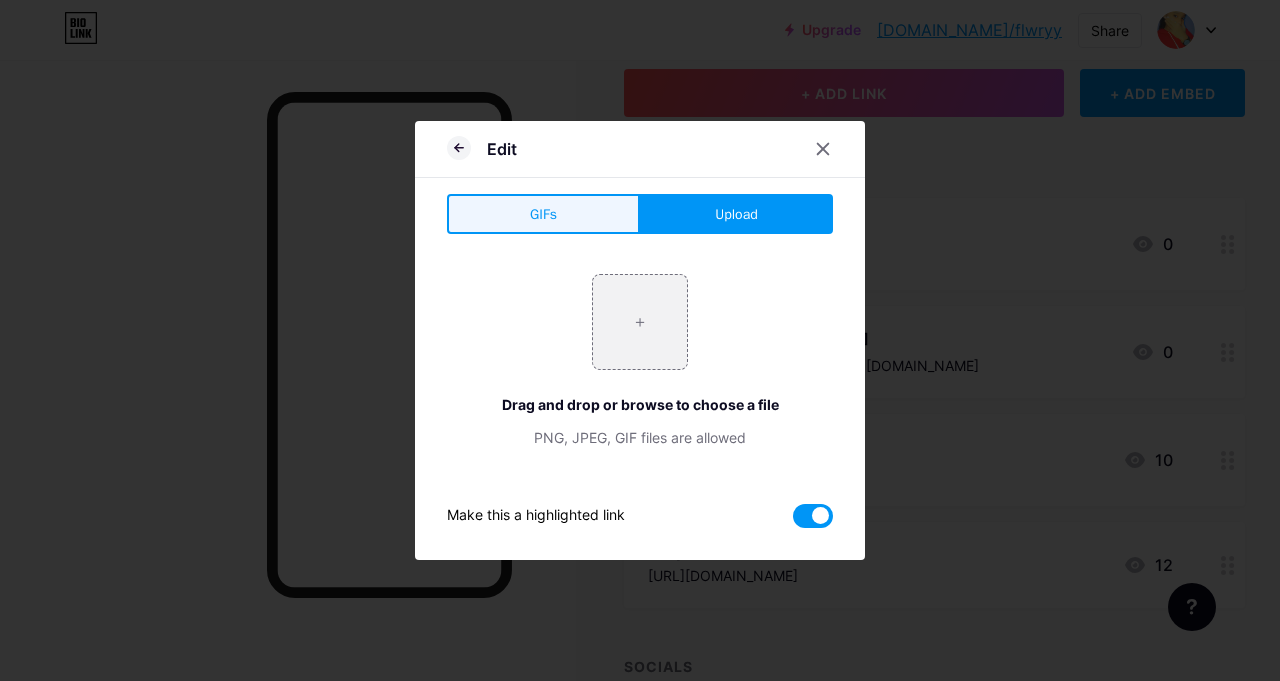 click on "GIFs" at bounding box center (543, 214) 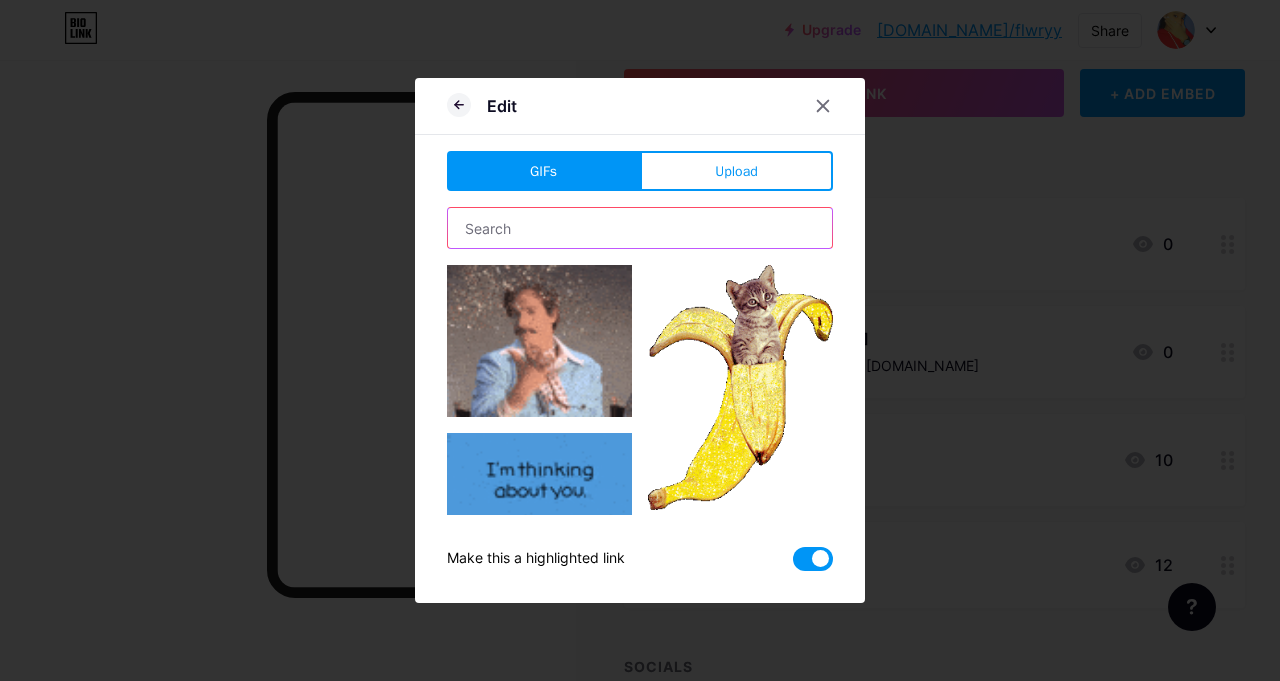 click at bounding box center [640, 228] 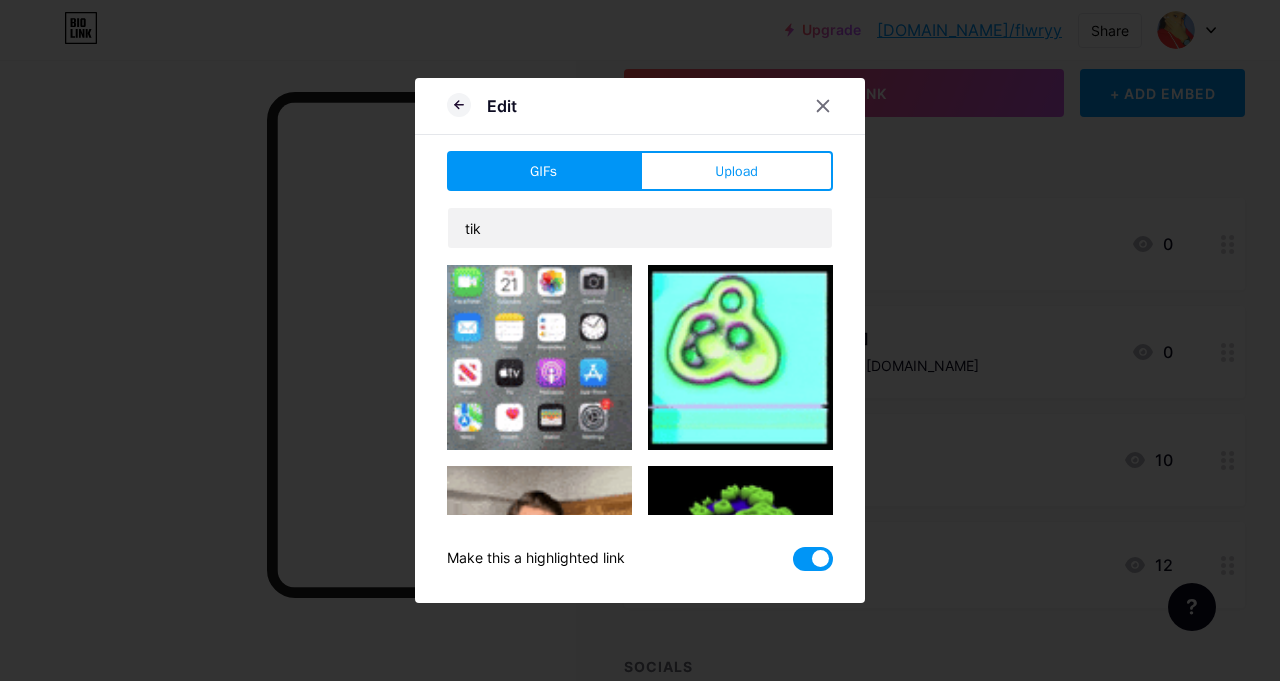 click on "Edit" at bounding box center (640, 111) 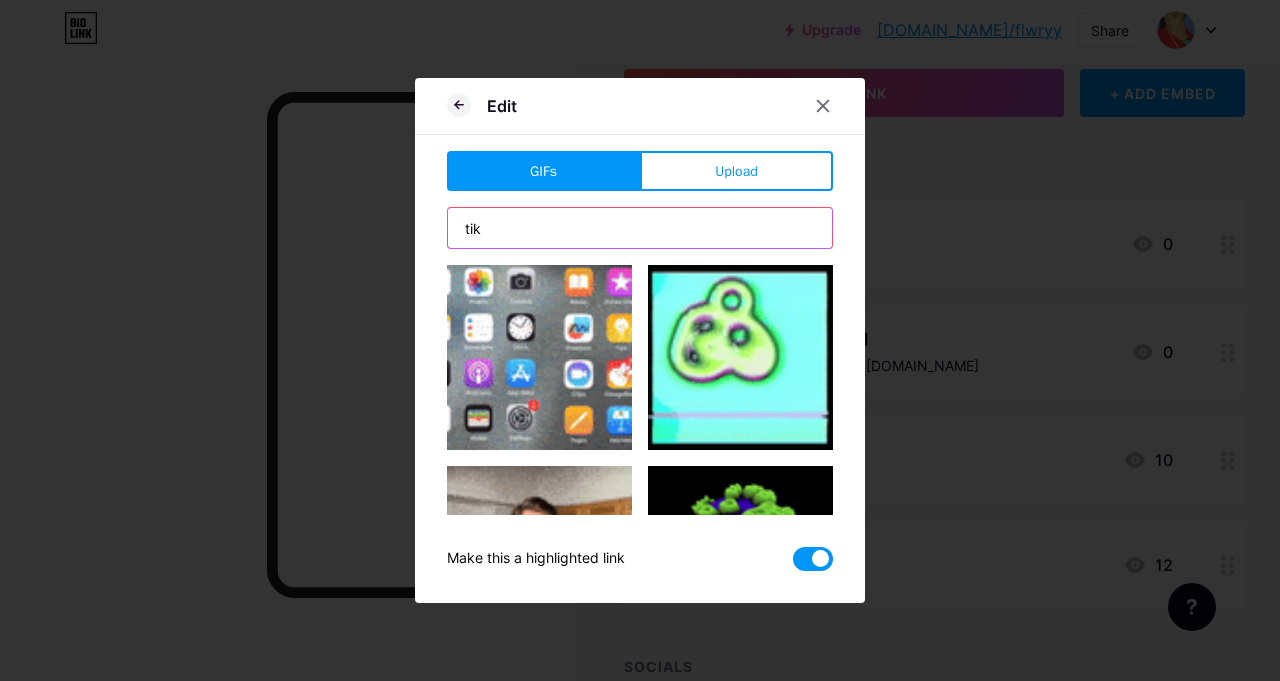 click on "tik" at bounding box center [640, 228] 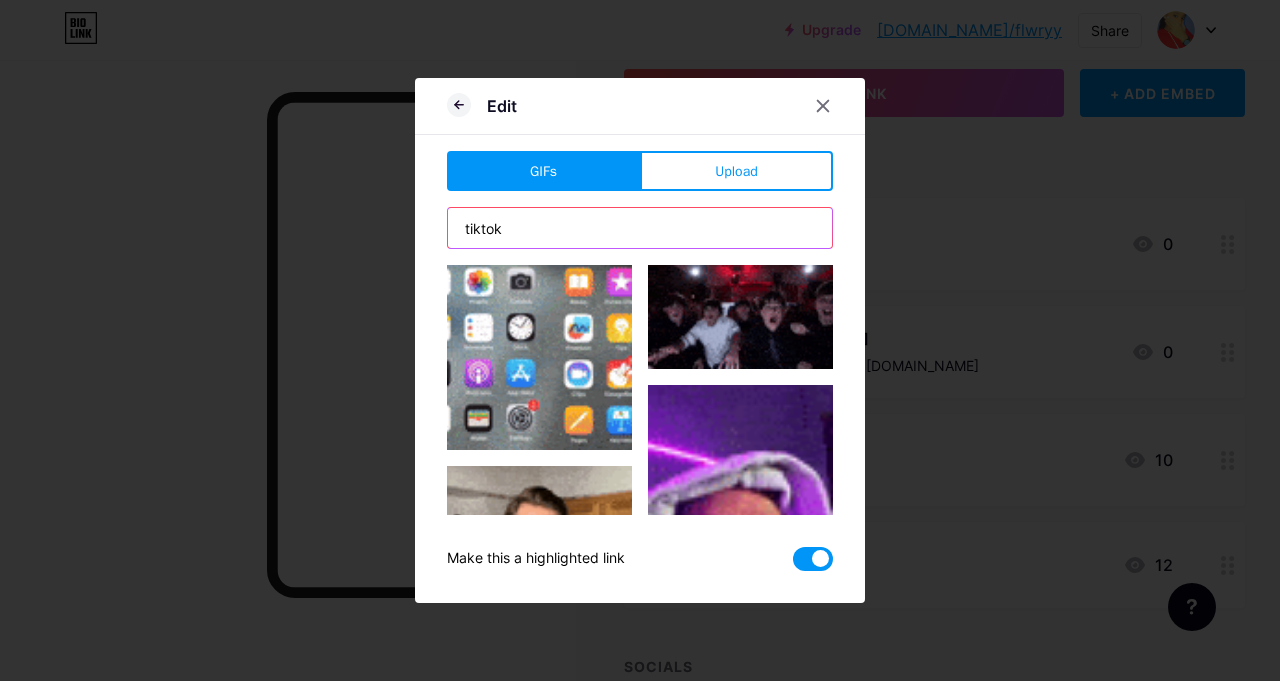 click on "tiktok" at bounding box center [640, 228] 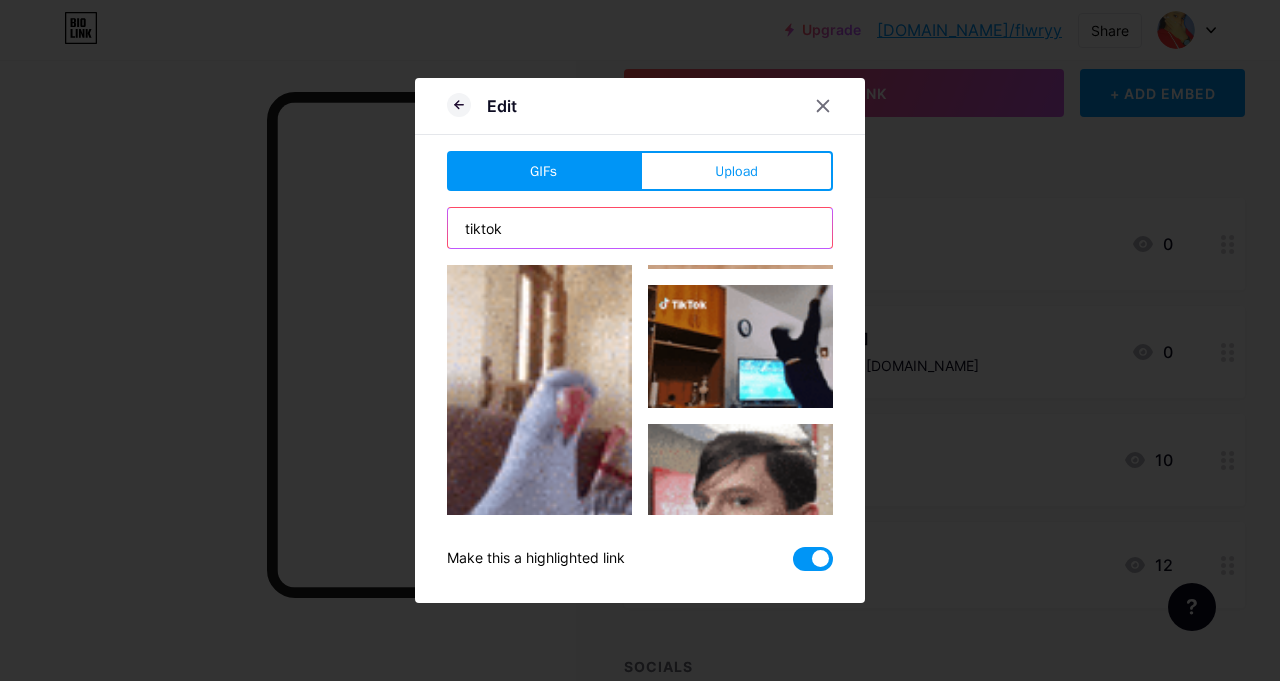 scroll, scrollTop: 369, scrollLeft: 0, axis: vertical 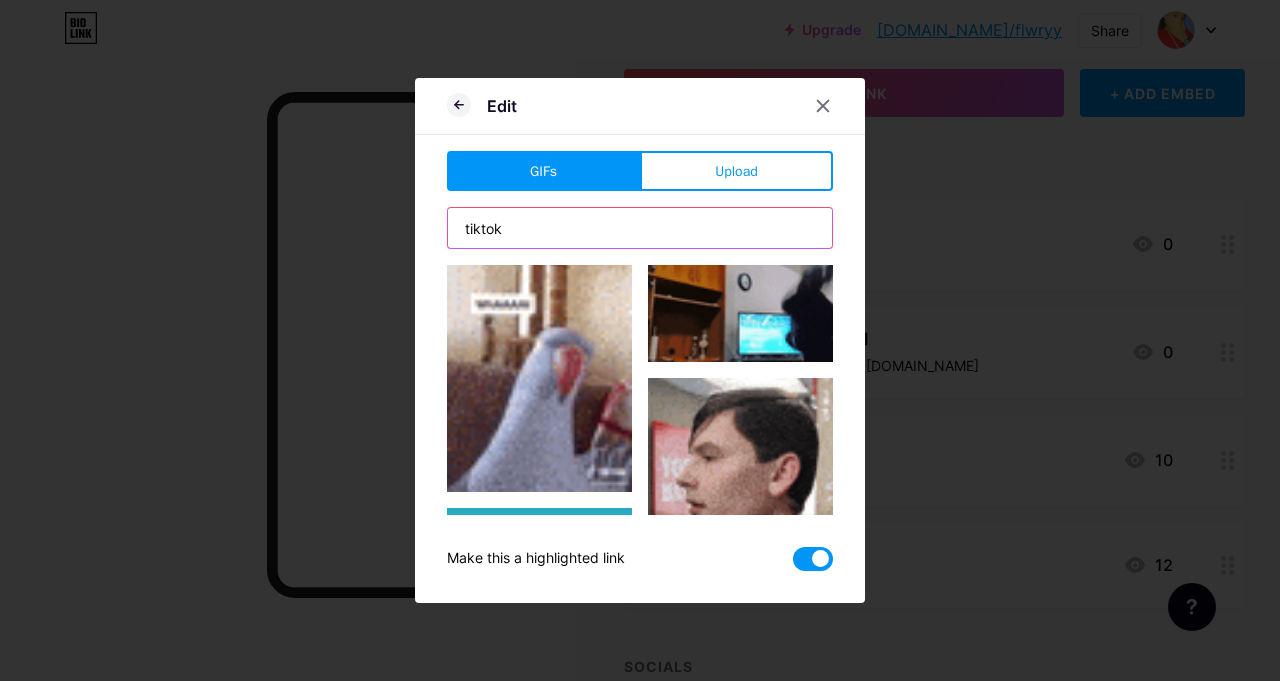 click on "tiktok" at bounding box center (640, 228) 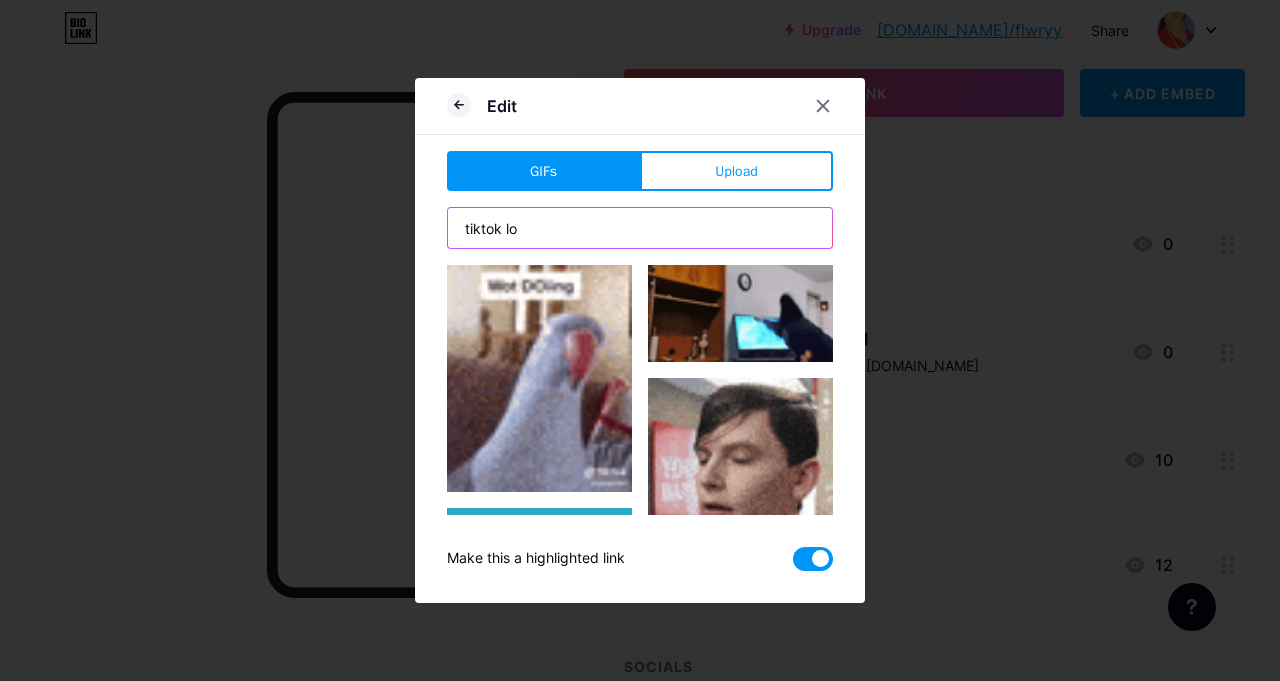 type on "tiktok log" 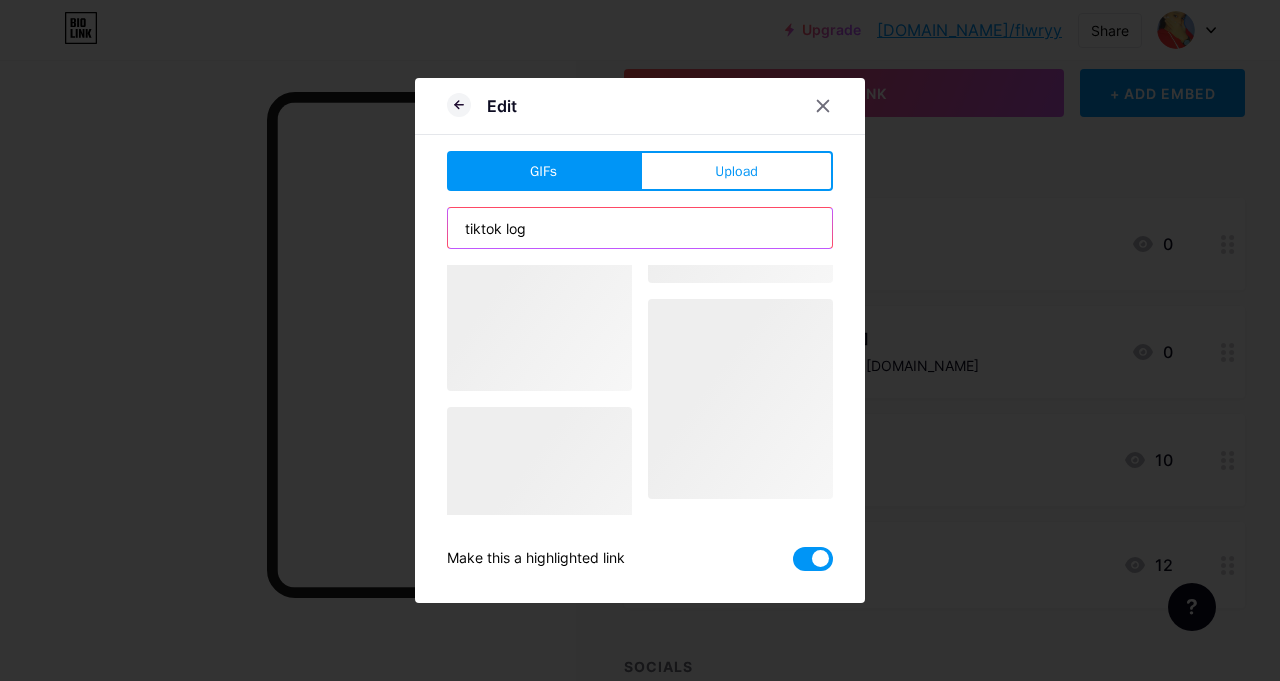 scroll, scrollTop: 0, scrollLeft: 0, axis: both 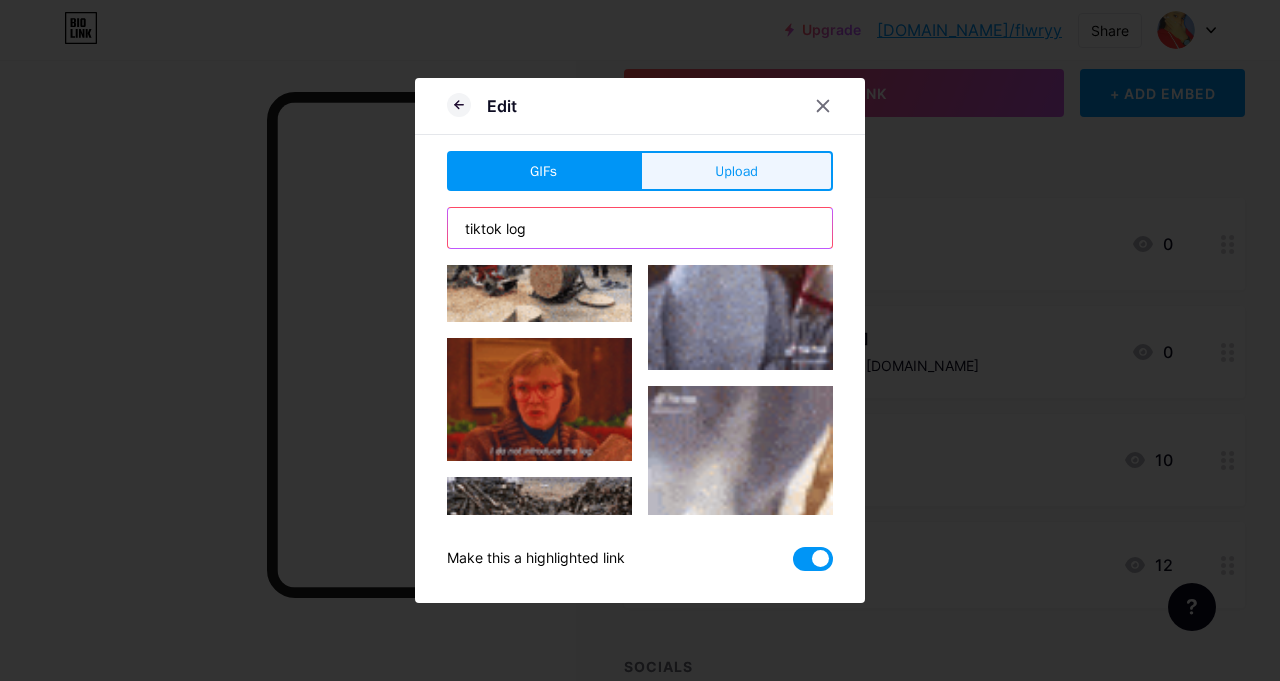 click on "Upload" at bounding box center (736, 171) 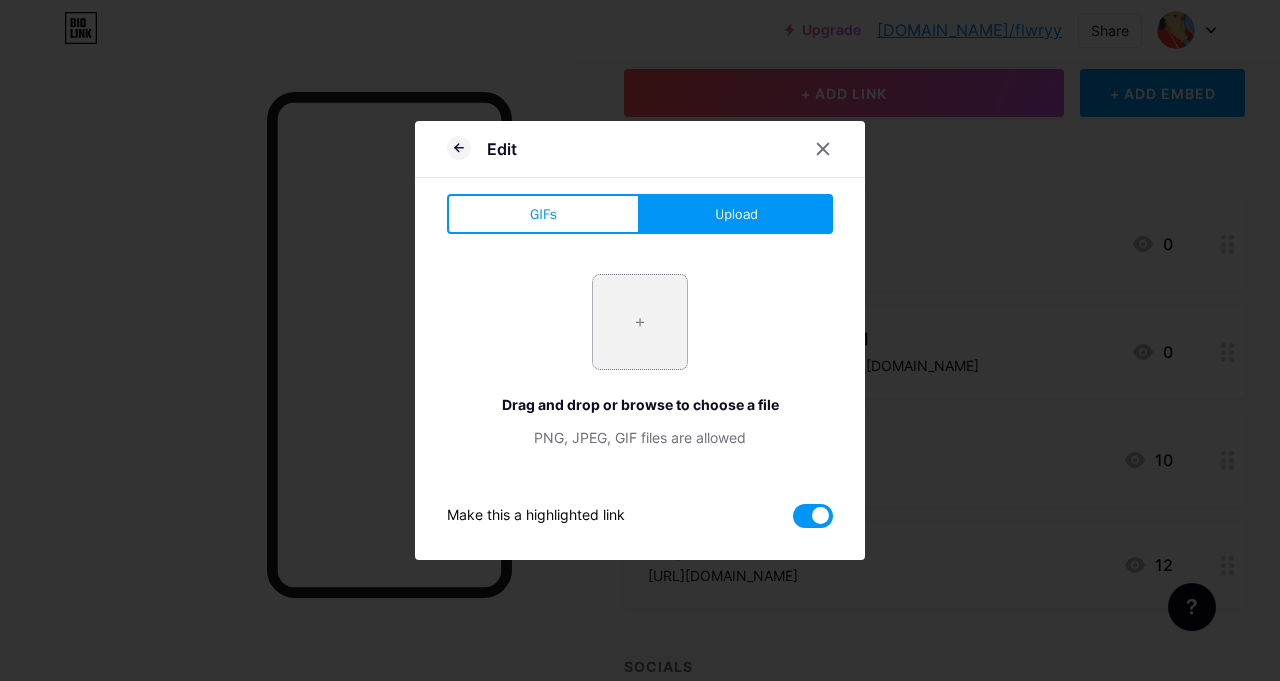click at bounding box center (640, 322) 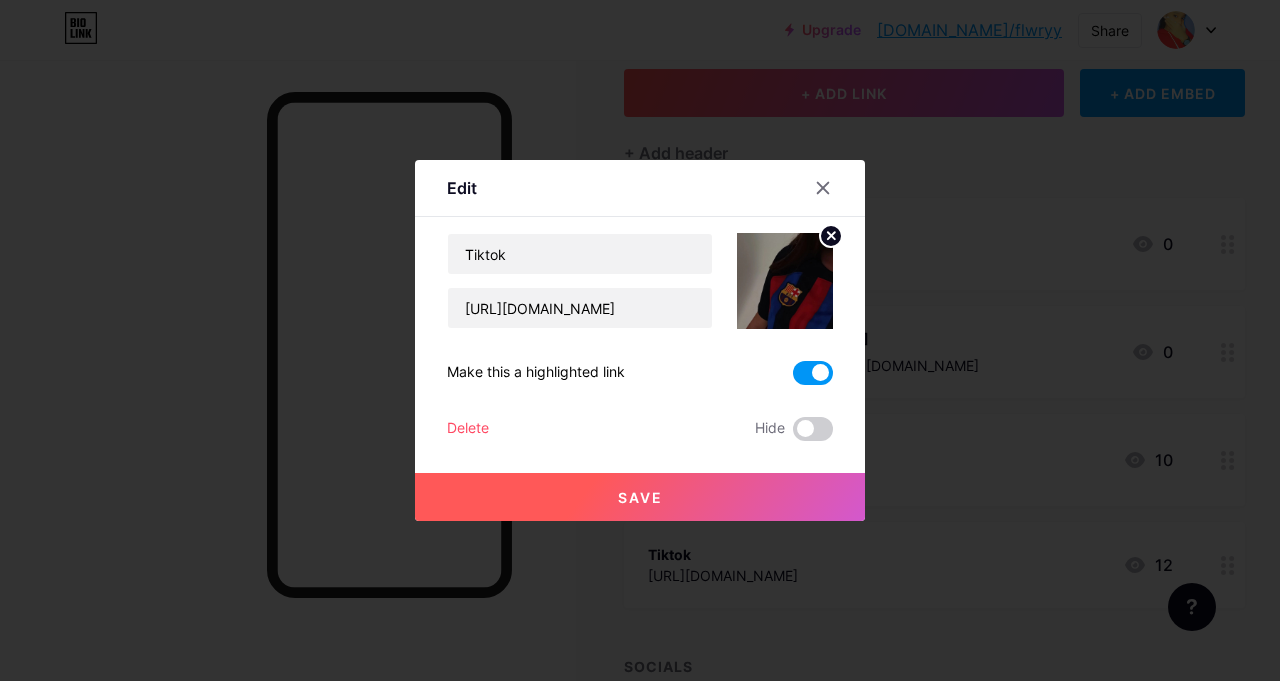click on "Save" at bounding box center [640, 497] 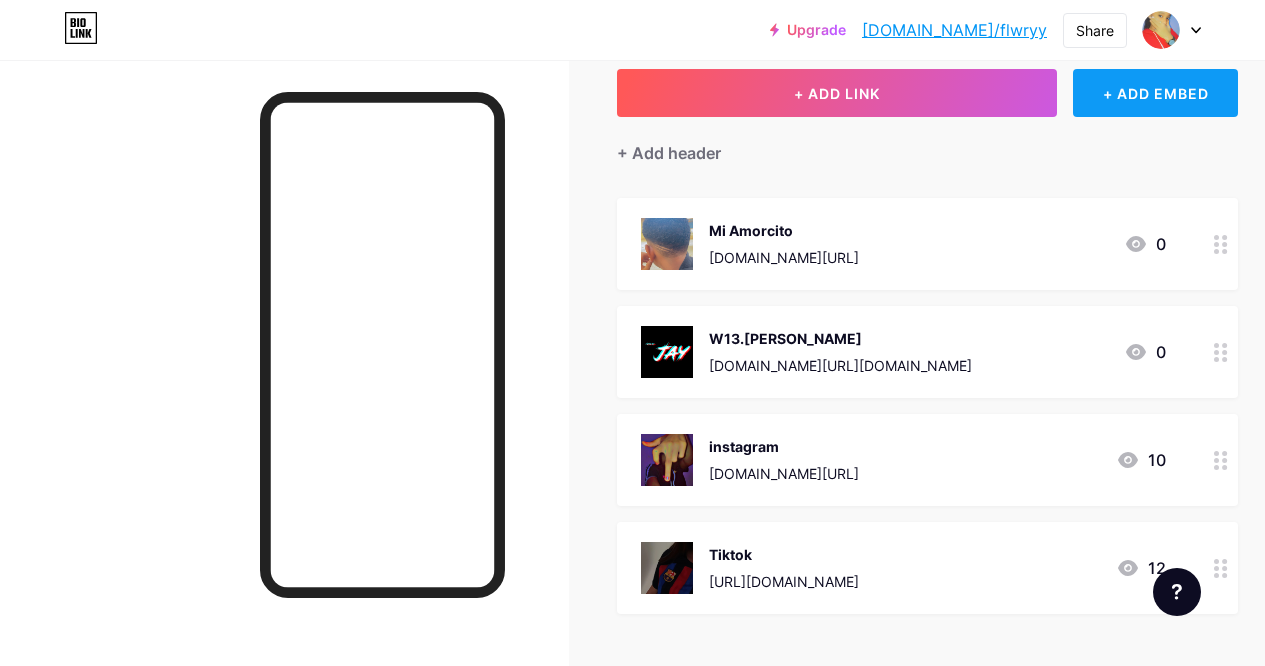 click on "+ ADD EMBED" at bounding box center (1155, 93) 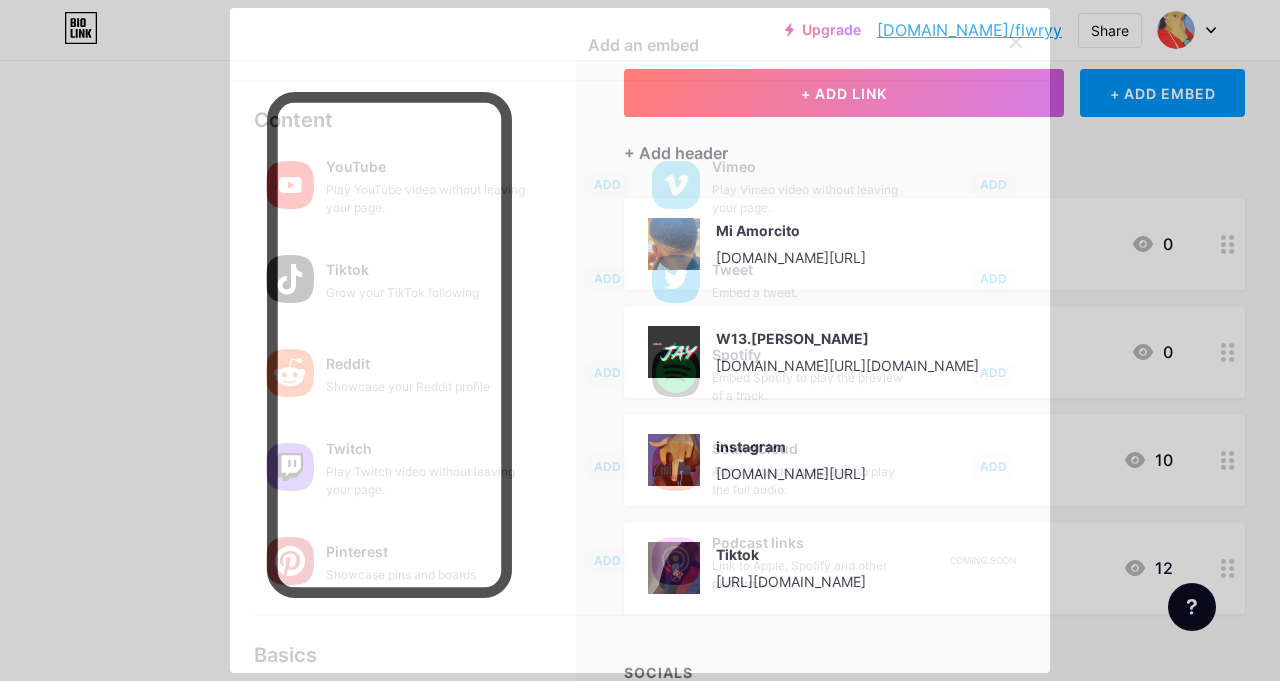 click at bounding box center [1016, 42] 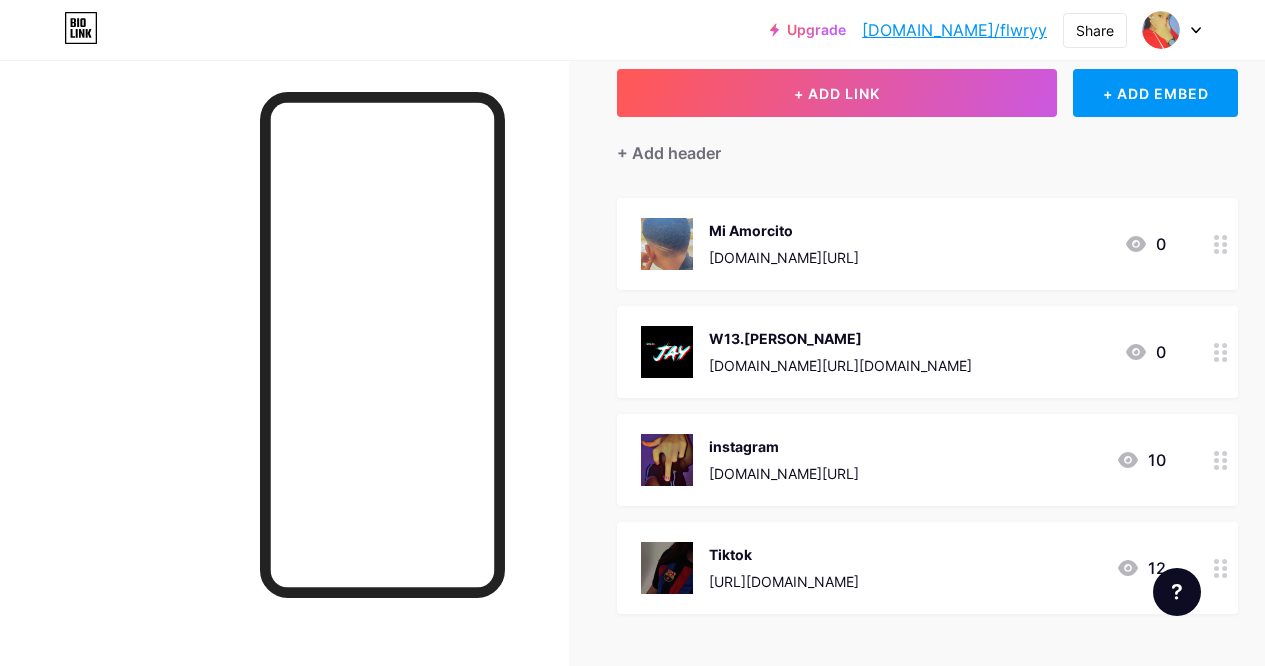 click 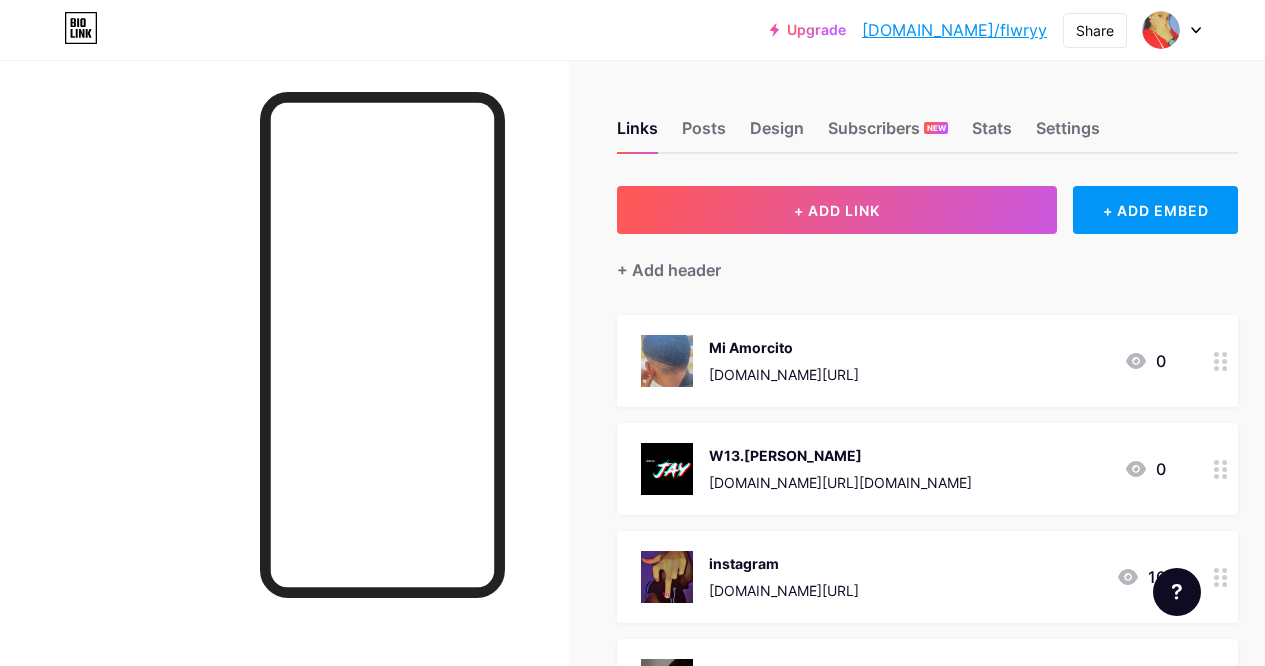 click 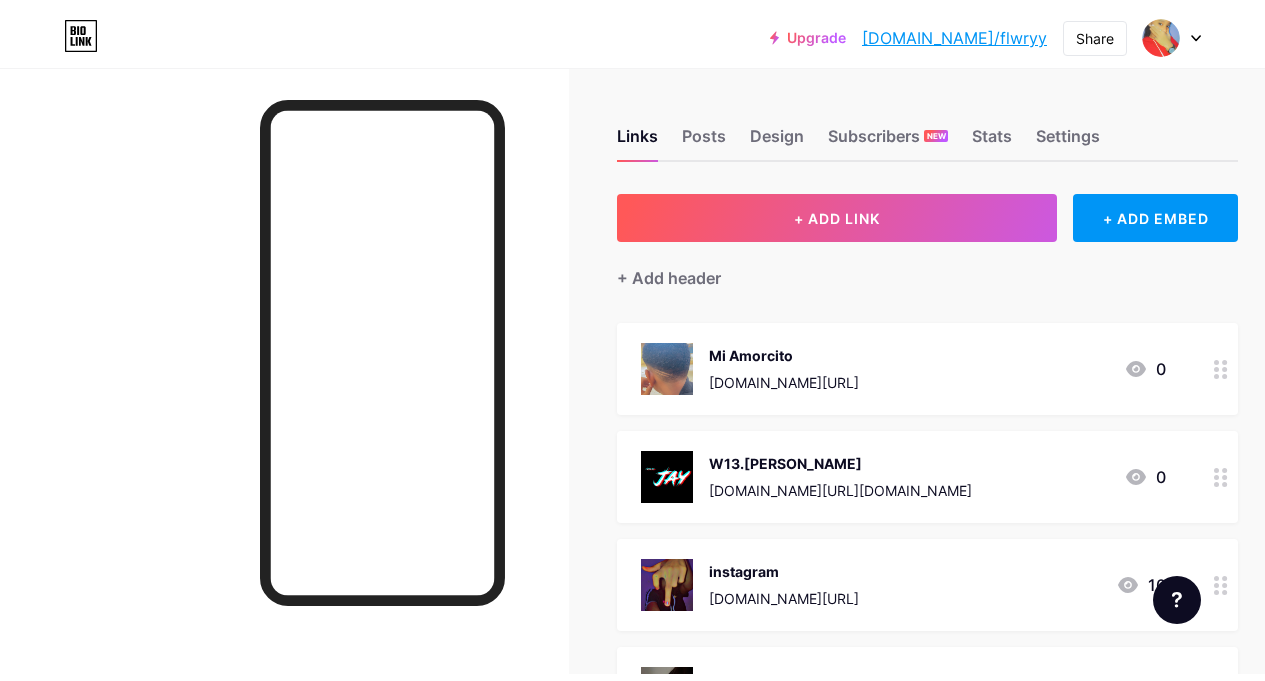 scroll, scrollTop: 0, scrollLeft: 0, axis: both 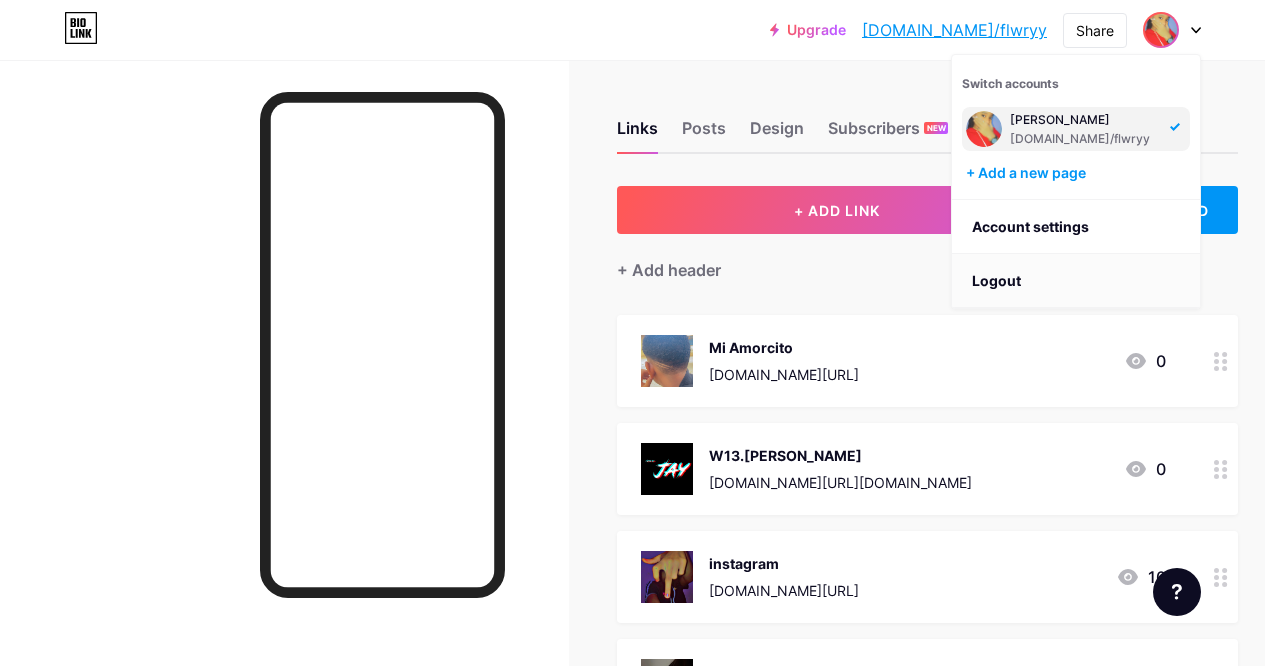click on "Logout" at bounding box center [1076, 281] 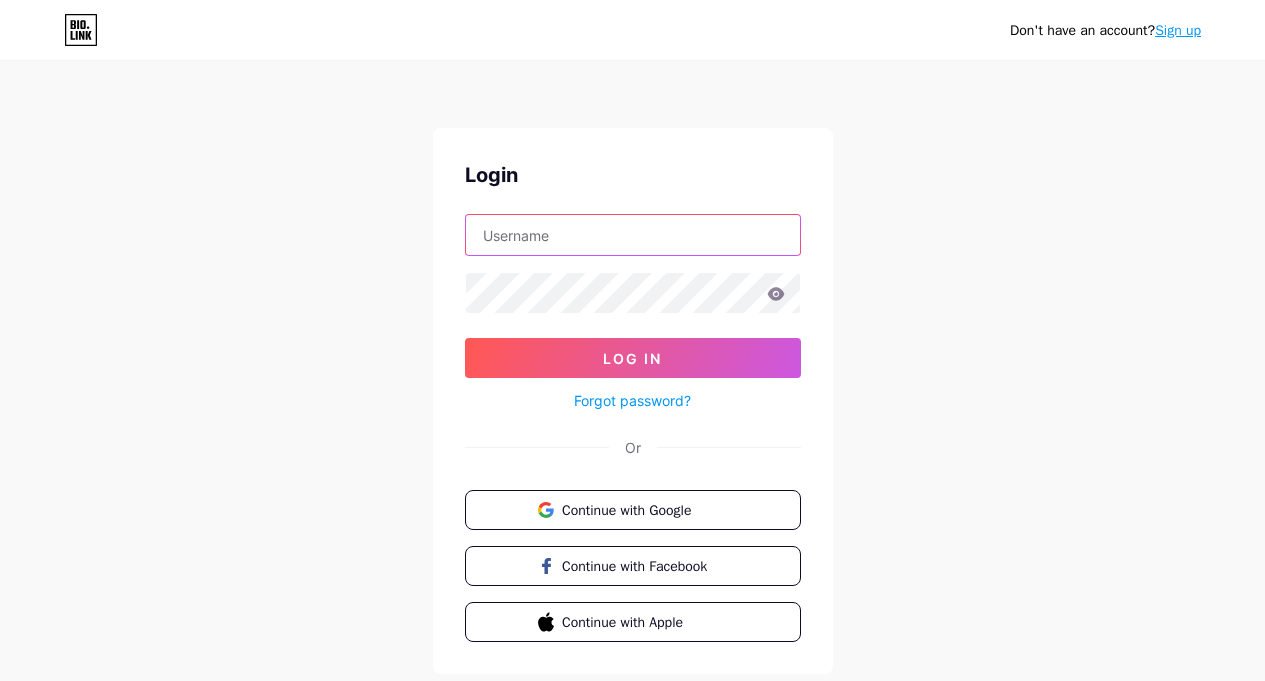 click at bounding box center (633, 235) 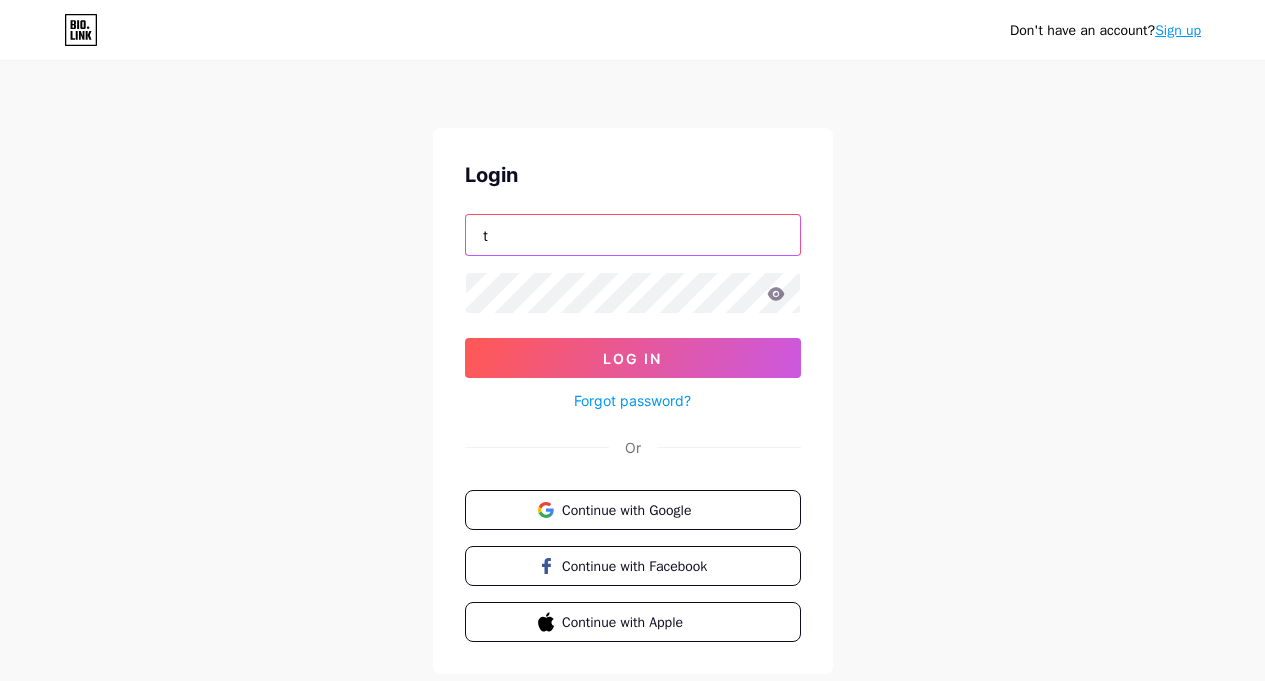 type on "Tyla" 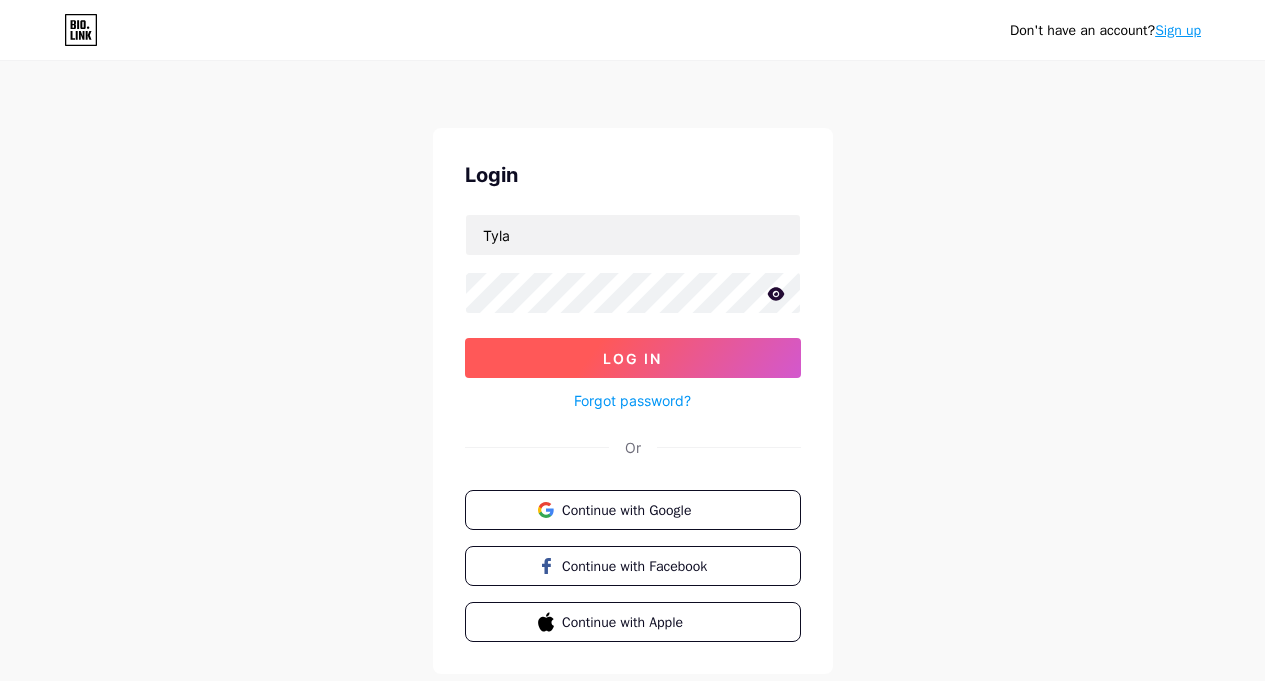 click on "Log In" at bounding box center [633, 358] 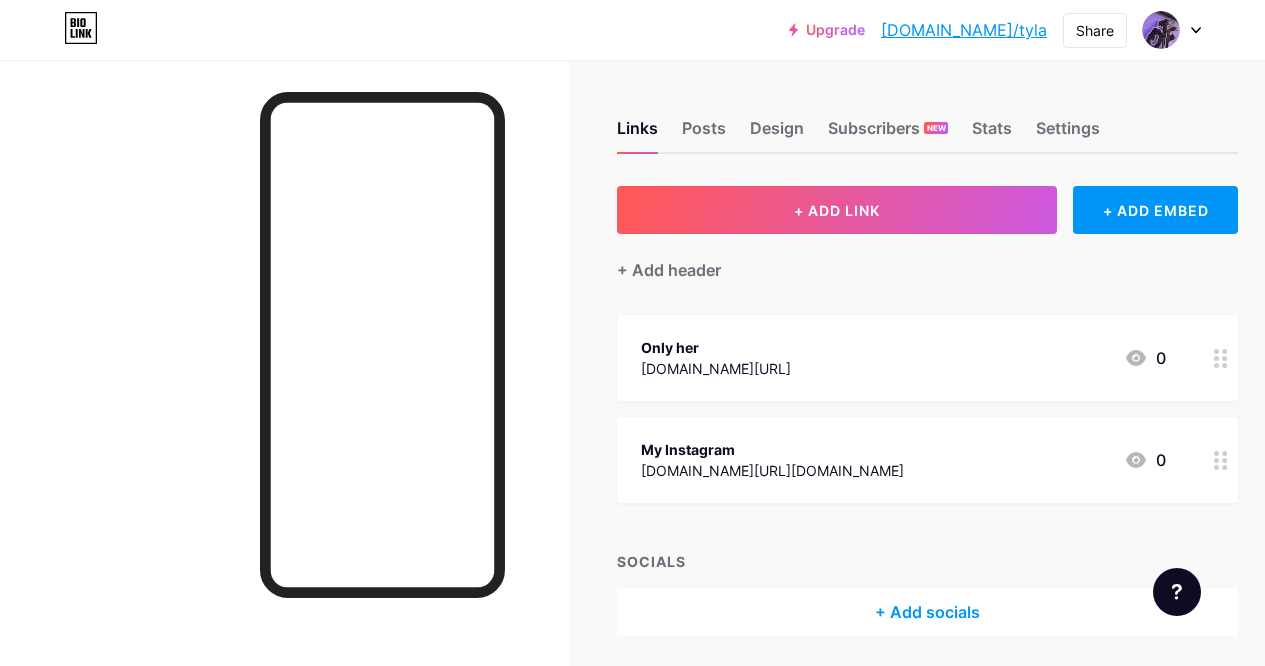 click on "+ ADD LINK     + ADD EMBED
+ Add header
Only her
instagram.com/flwryy_.jay_.62
0
My Instagram
instagram.com/_luvlee.tyla
0
SOCIALS     + Add socials" at bounding box center [927, 411] 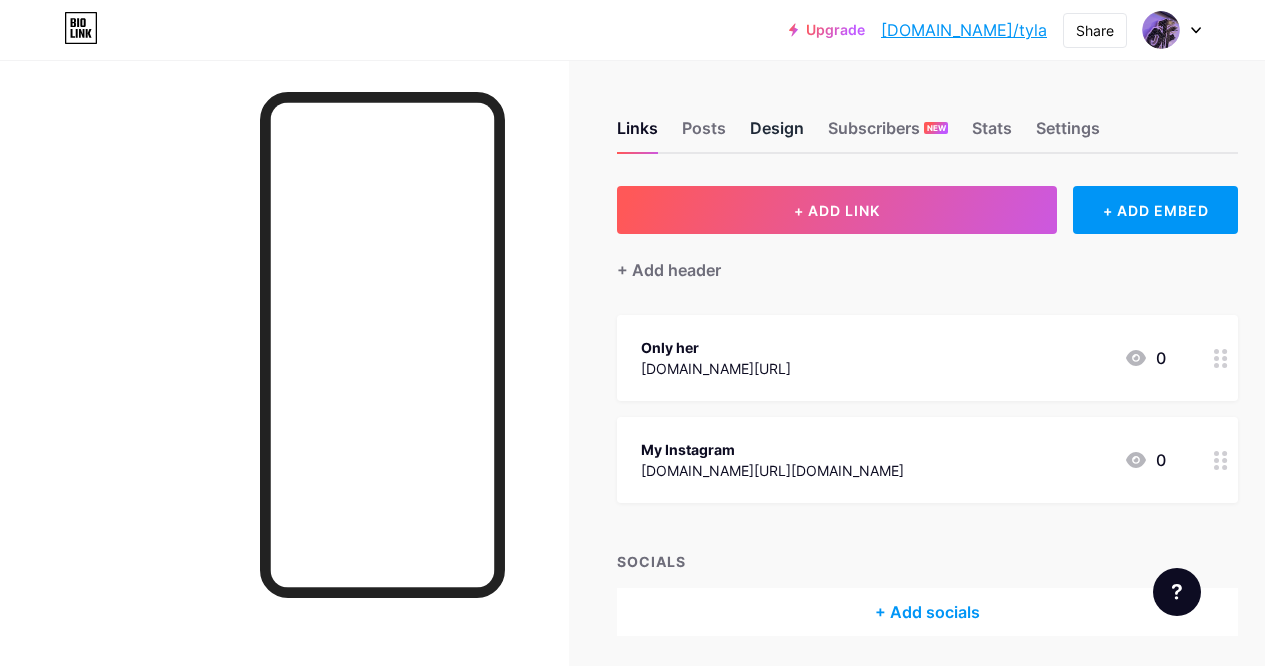 click on "Design" at bounding box center (777, 134) 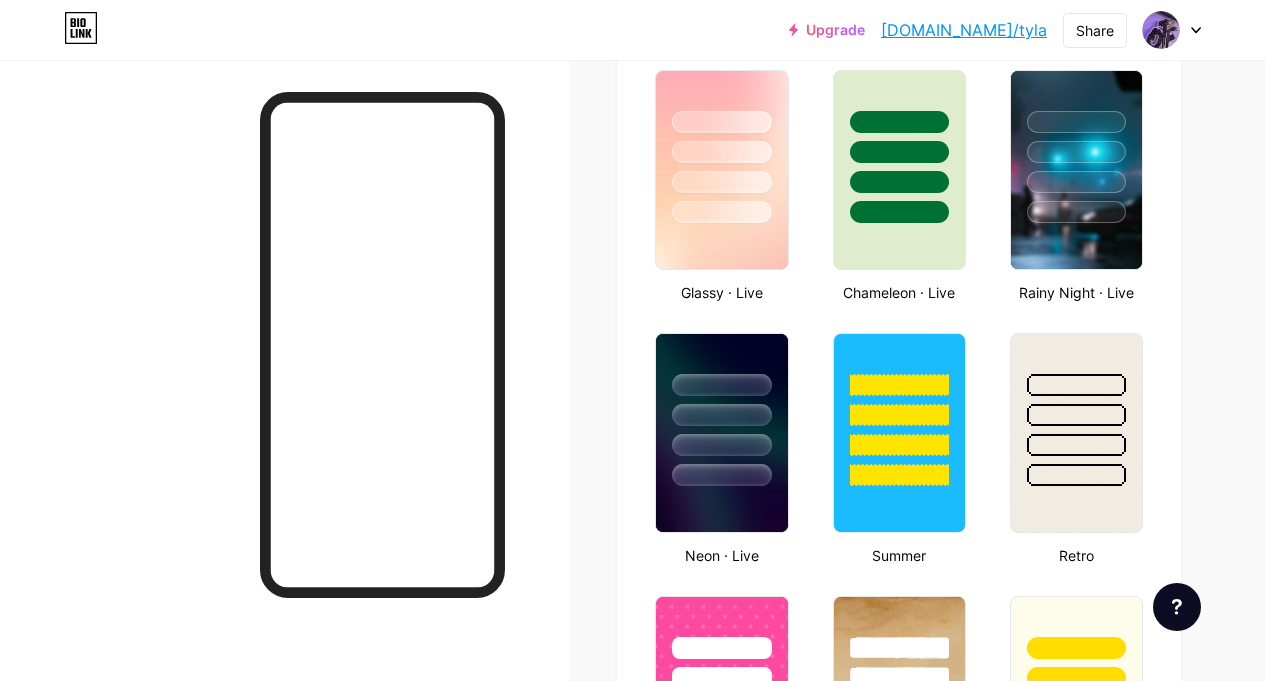 scroll, scrollTop: 1058, scrollLeft: 0, axis: vertical 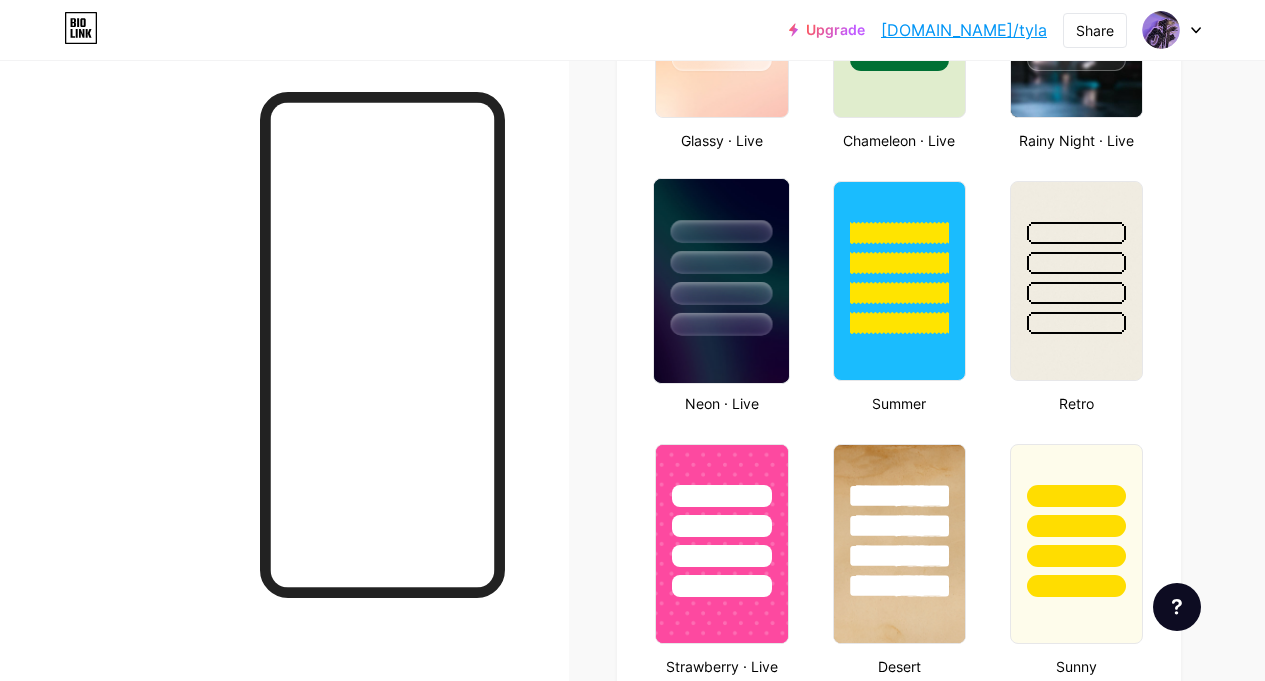 click at bounding box center [722, 324] 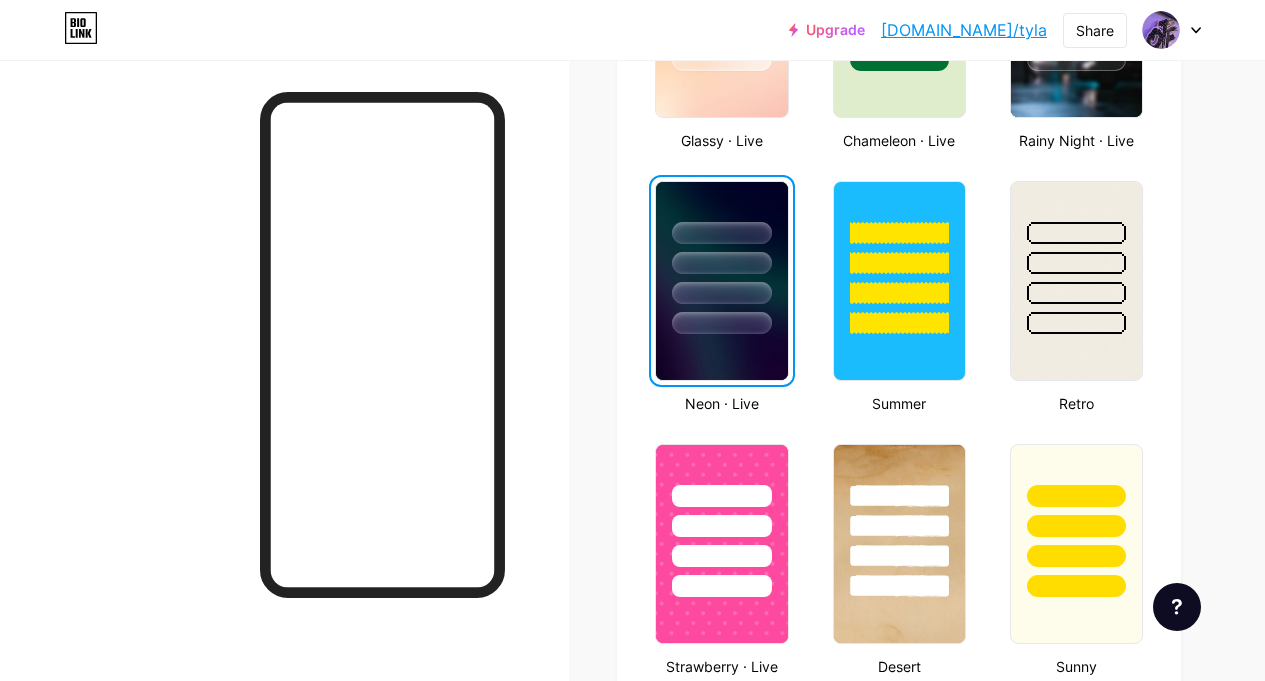 click on "Links
Posts
Design
Subscribers
NEW
Stats
Settings     Profile   Tyla     ONLY ME                   Themes   Link in bio   Blog   Shop       Basics       Carbon       Xmas 23       Pride       Glitch       Winter · Live       Glassy · Live       Chameleon · Live       Rainy Night · Live       Neon · Live       Summer       Retro       Strawberry · Live       Desert       Sunny       Autumn       Leaf       Clear Sky       Blush       Unicorn       Minimal       Cloudy       Shadow     Create your own           Changes saved       Position to display socials                 Top                     Bottom
Disable Bio Link branding
Will hide the Bio Link branding from homepage     Display Share button
Enables social sharing options on your page including a QR code.   Changes saved           Feature requests             Help center         Contact support" at bounding box center [632, 523] 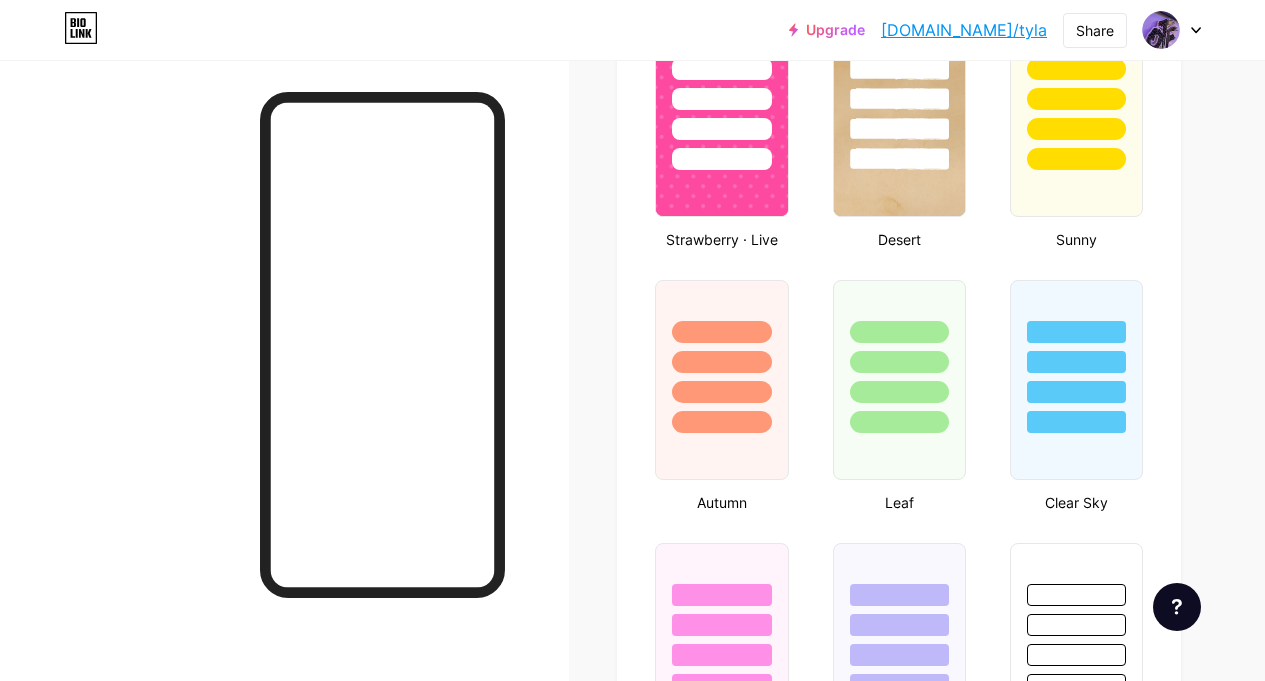 scroll, scrollTop: 1647, scrollLeft: 0, axis: vertical 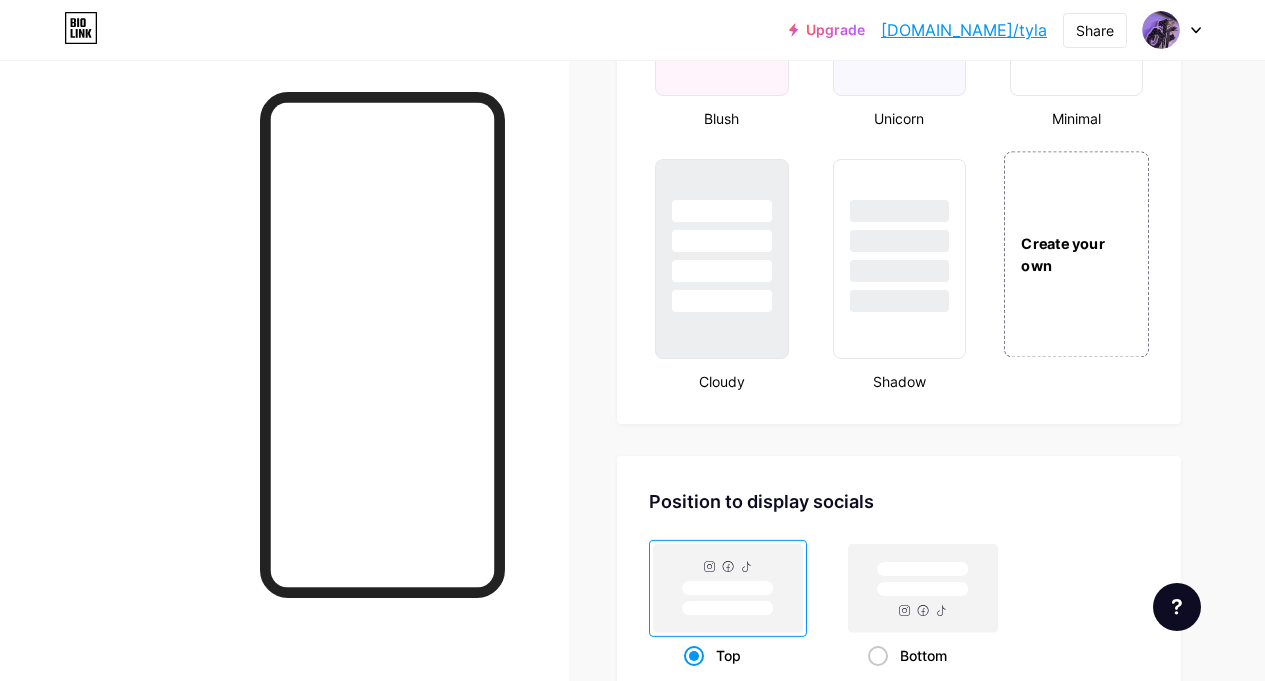 click on "Create your own" at bounding box center [1076, 254] 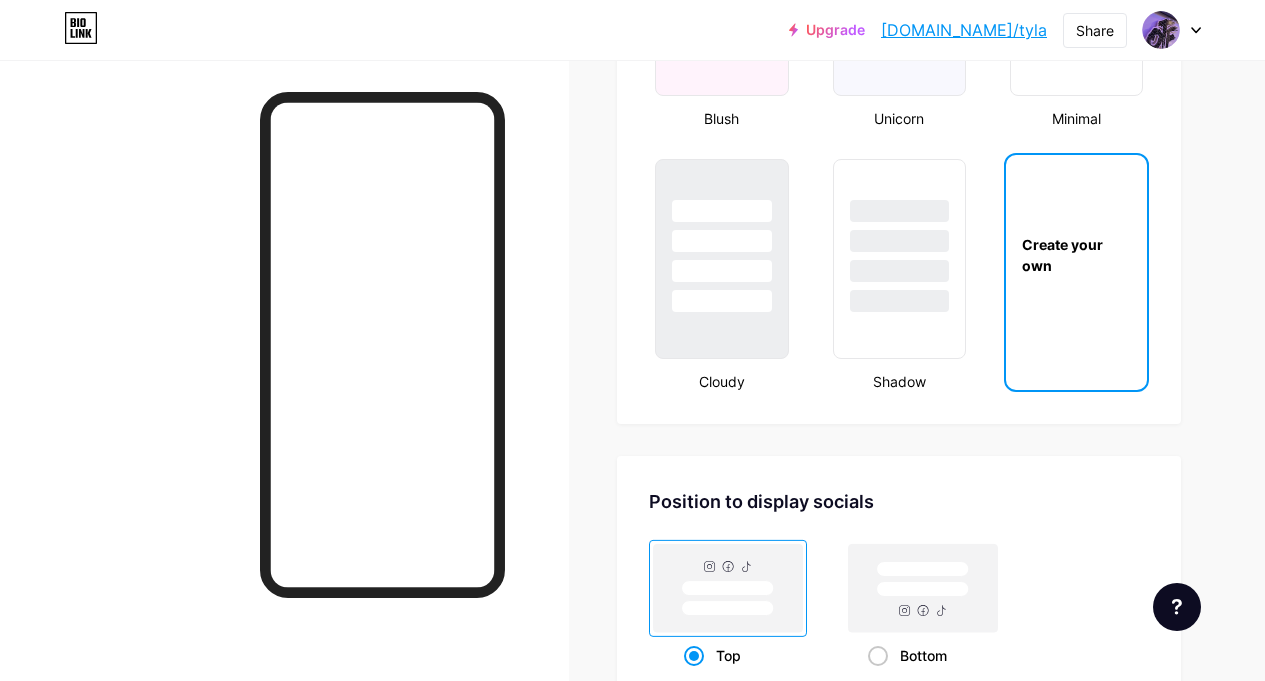click on "Create your own" at bounding box center [1076, 255] 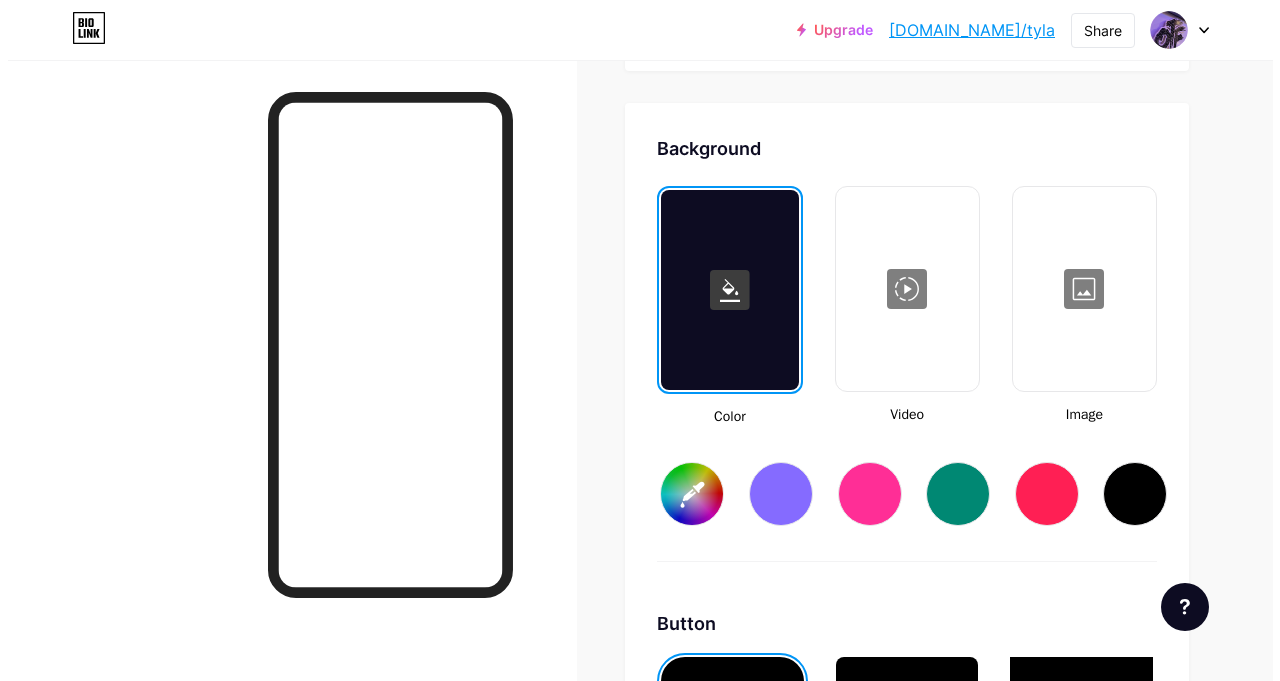 scroll, scrollTop: 2655, scrollLeft: 0, axis: vertical 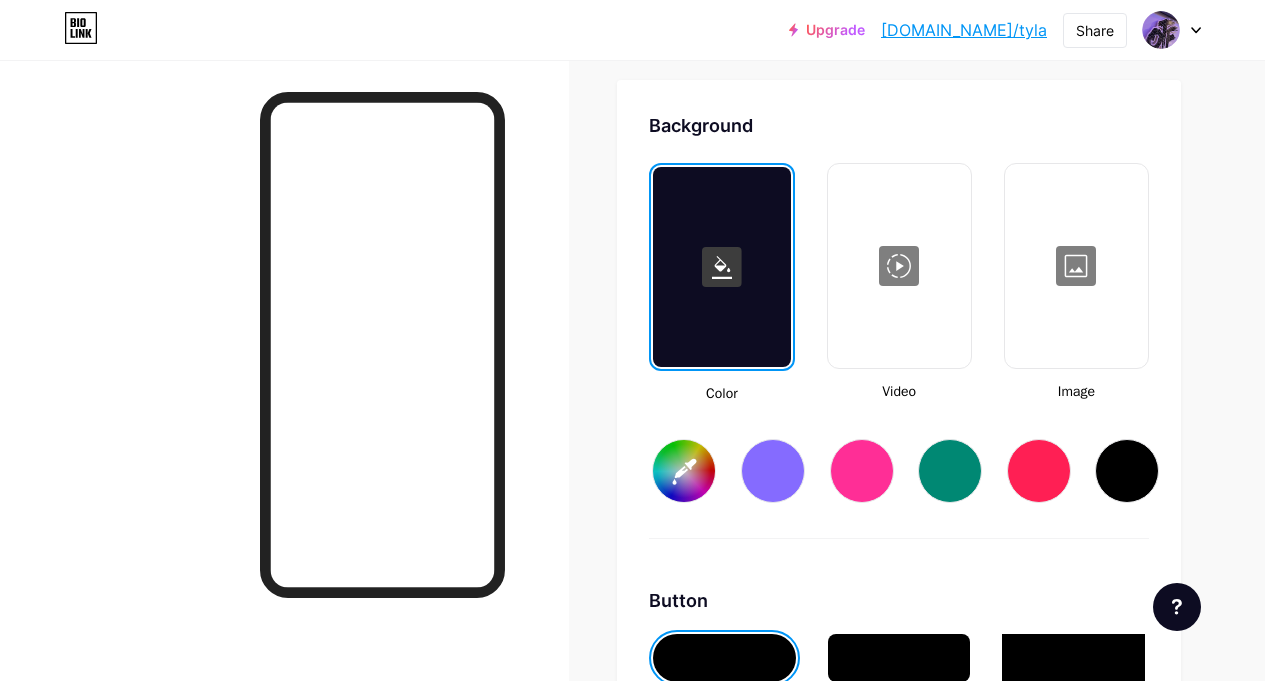type on "#ffffff" 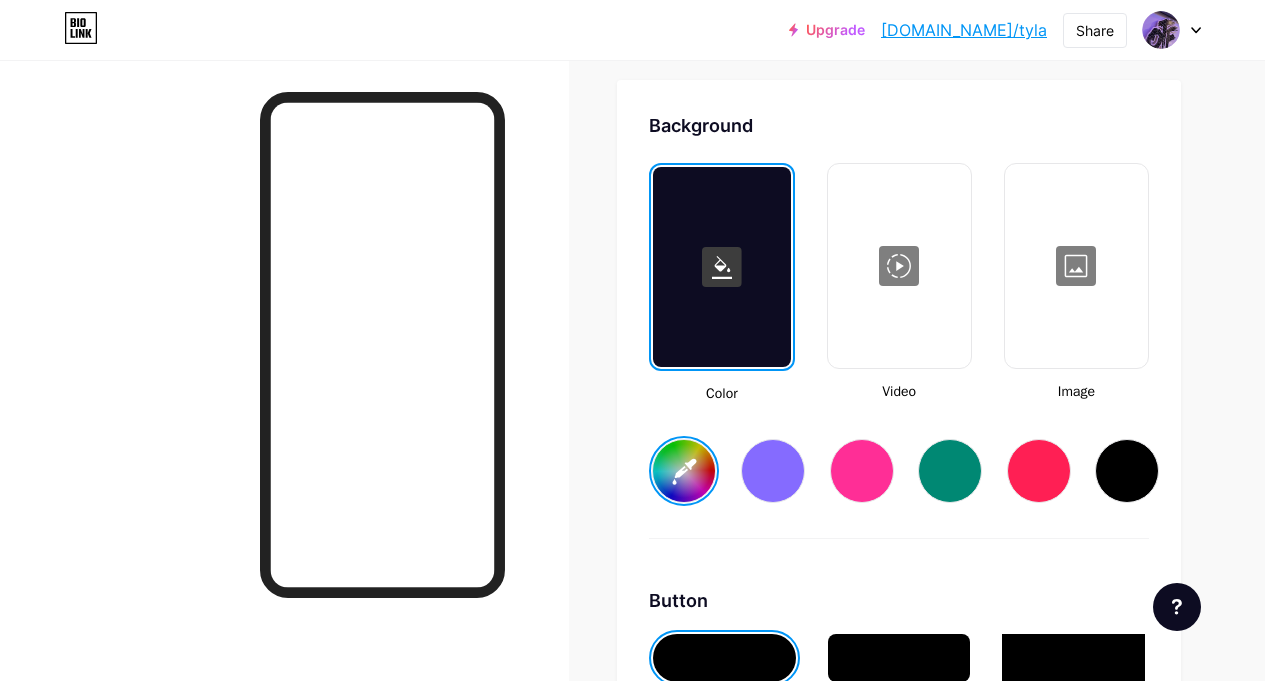 click on "Background         Color           Video             Image           #ffffff     Button       #000000   Font   Inter Poppins EB Garamond TEKO BALSAMIQ SANS Kite One PT Sans Quicksand DM Sans     #000000   Changes saved" at bounding box center (899, 704) 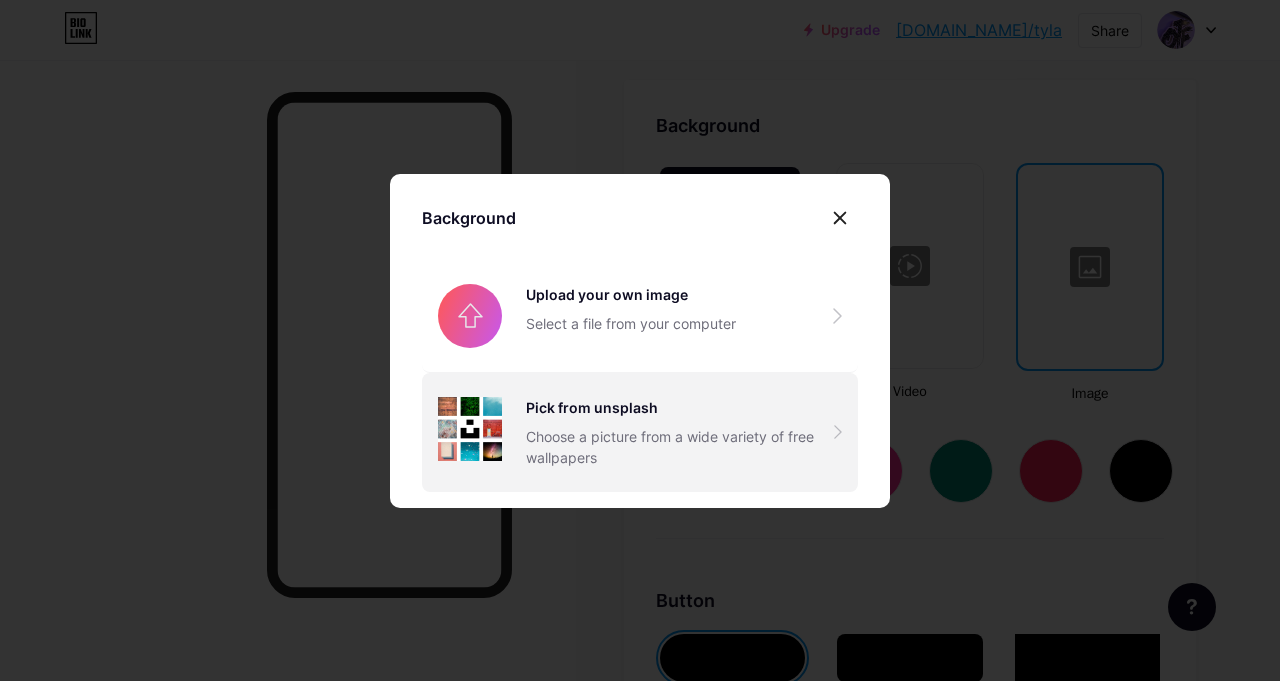 click on "Choose a picture from a wide variety of
free wallpapers" at bounding box center [680, 447] 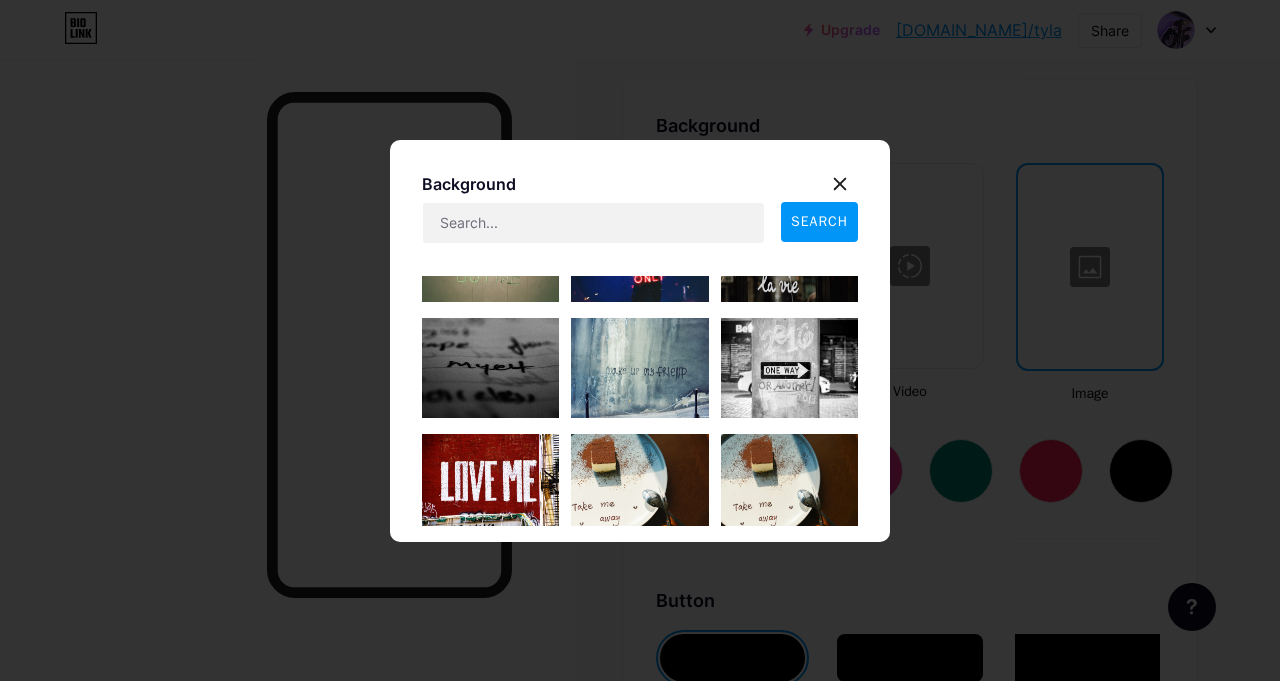 scroll, scrollTop: 198, scrollLeft: 0, axis: vertical 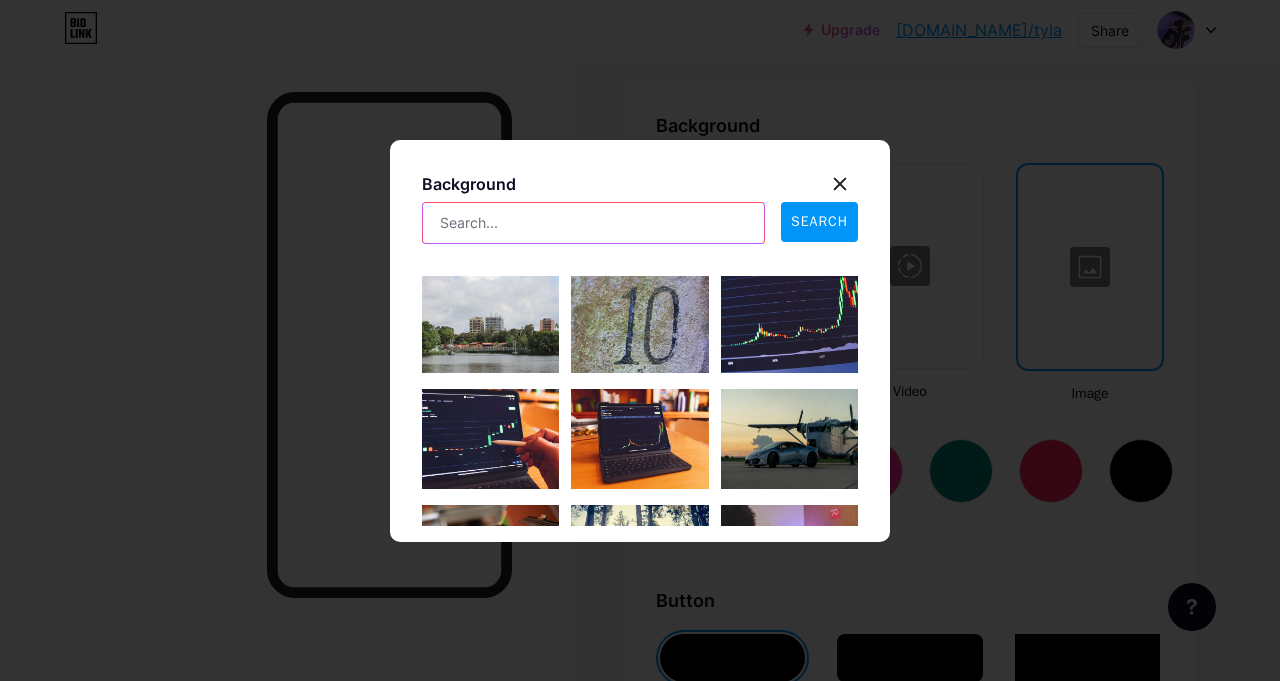 click at bounding box center (593, 223) 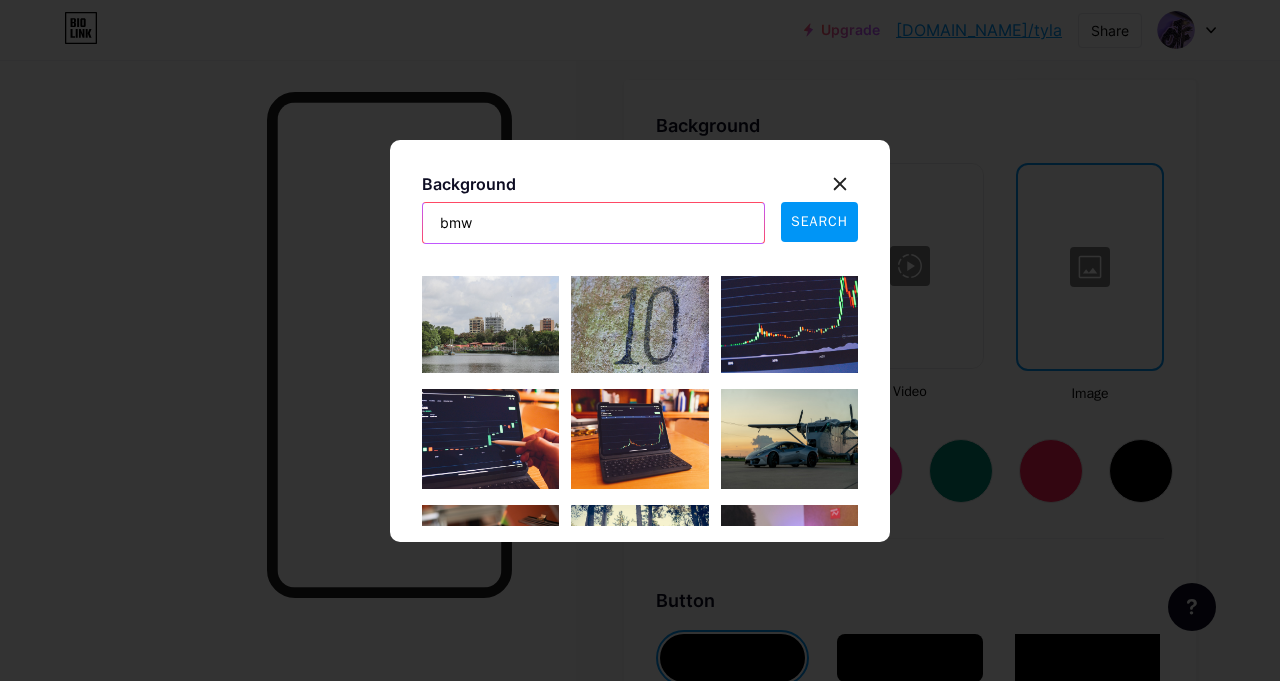 type on "bmw" 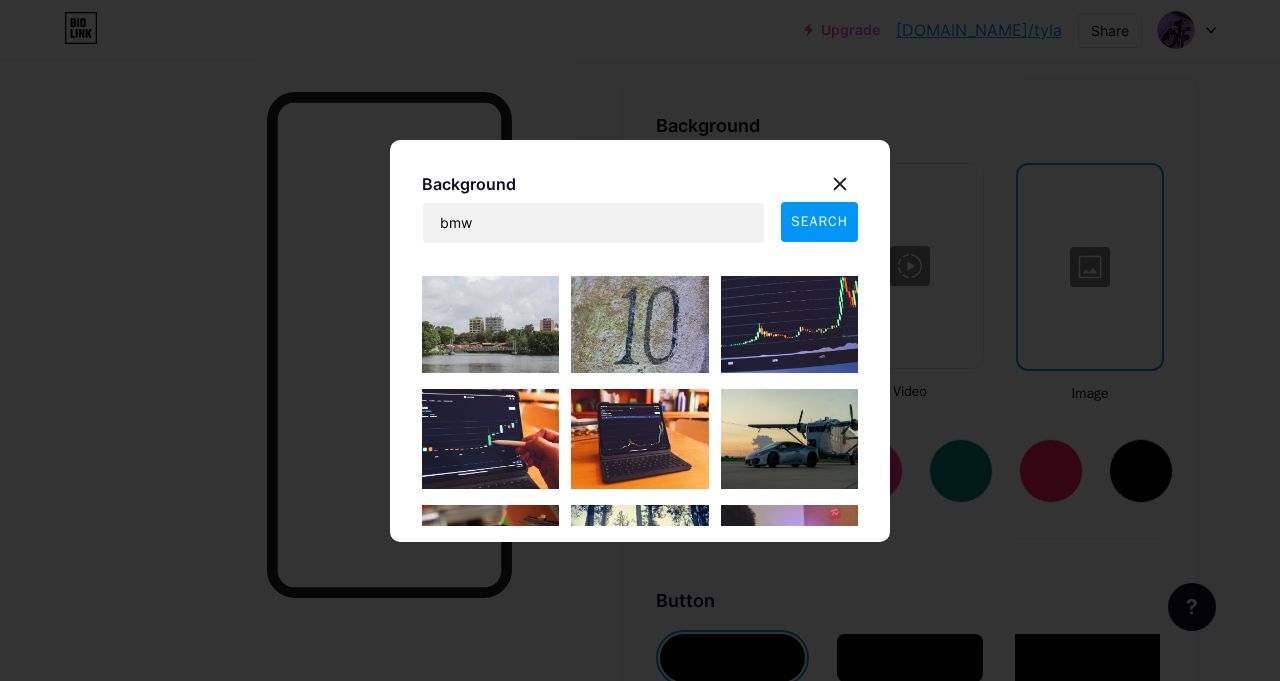 click on "SEARCH" at bounding box center [819, 222] 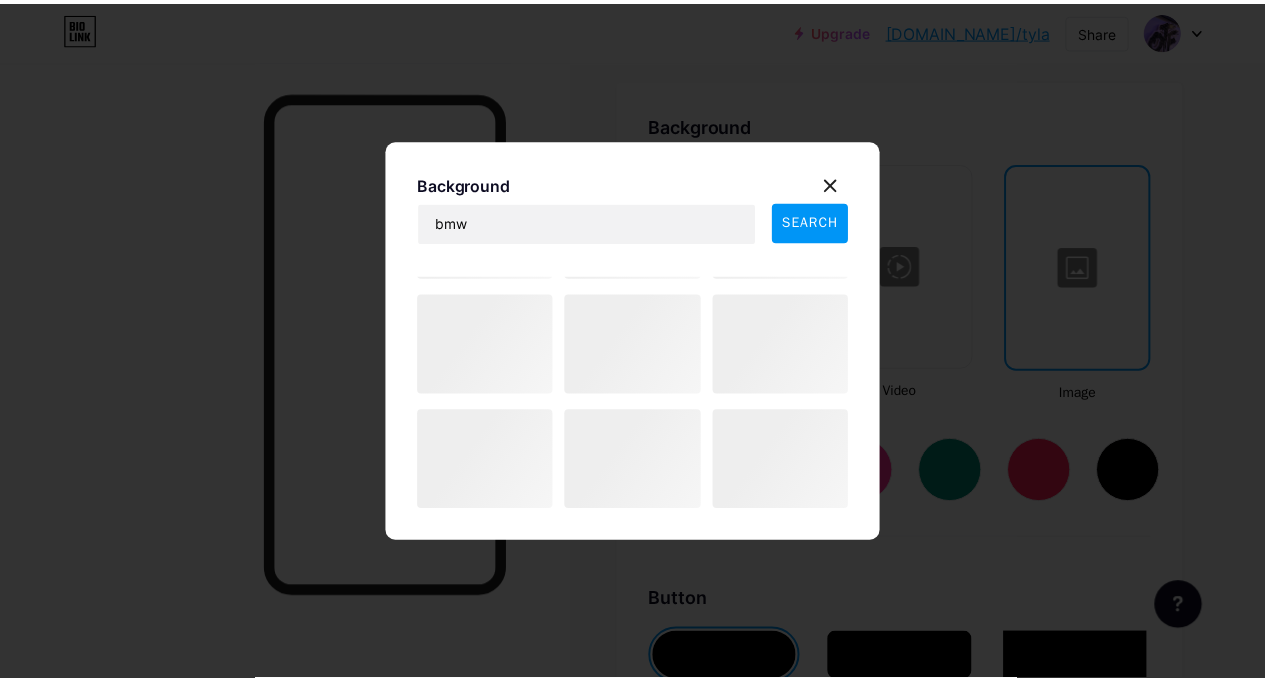 scroll, scrollTop: 1511, scrollLeft: 0, axis: vertical 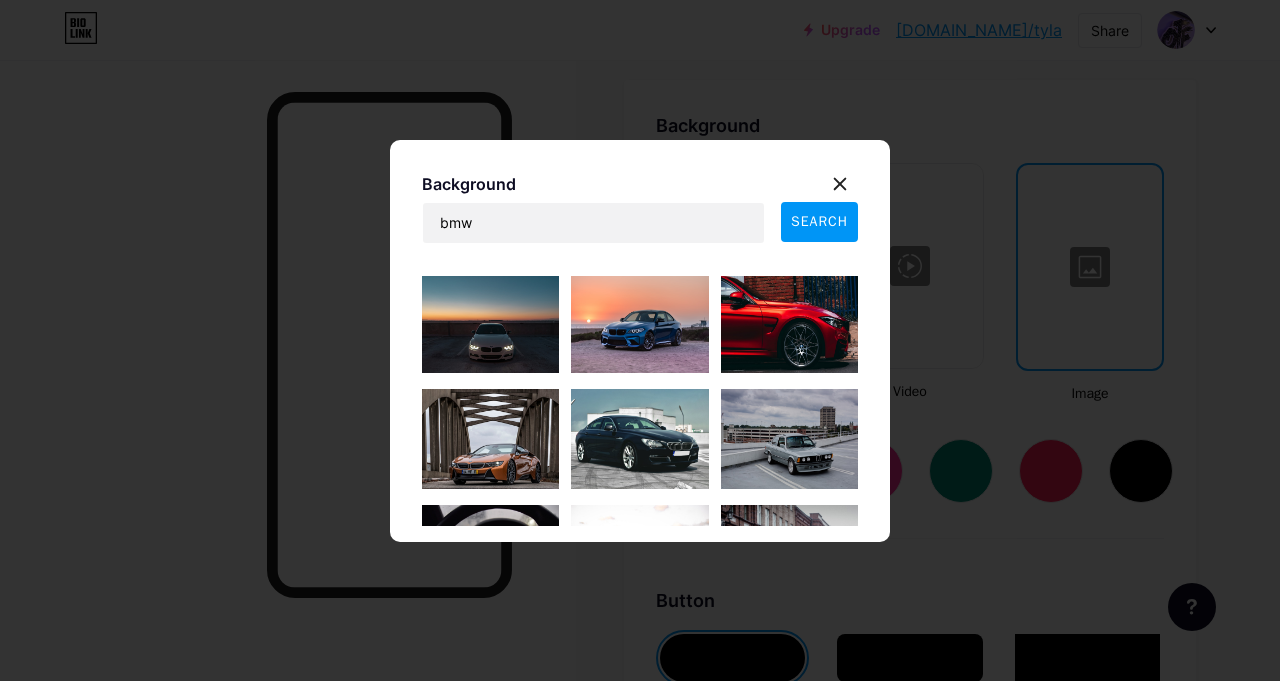 click at bounding box center [490, 323] 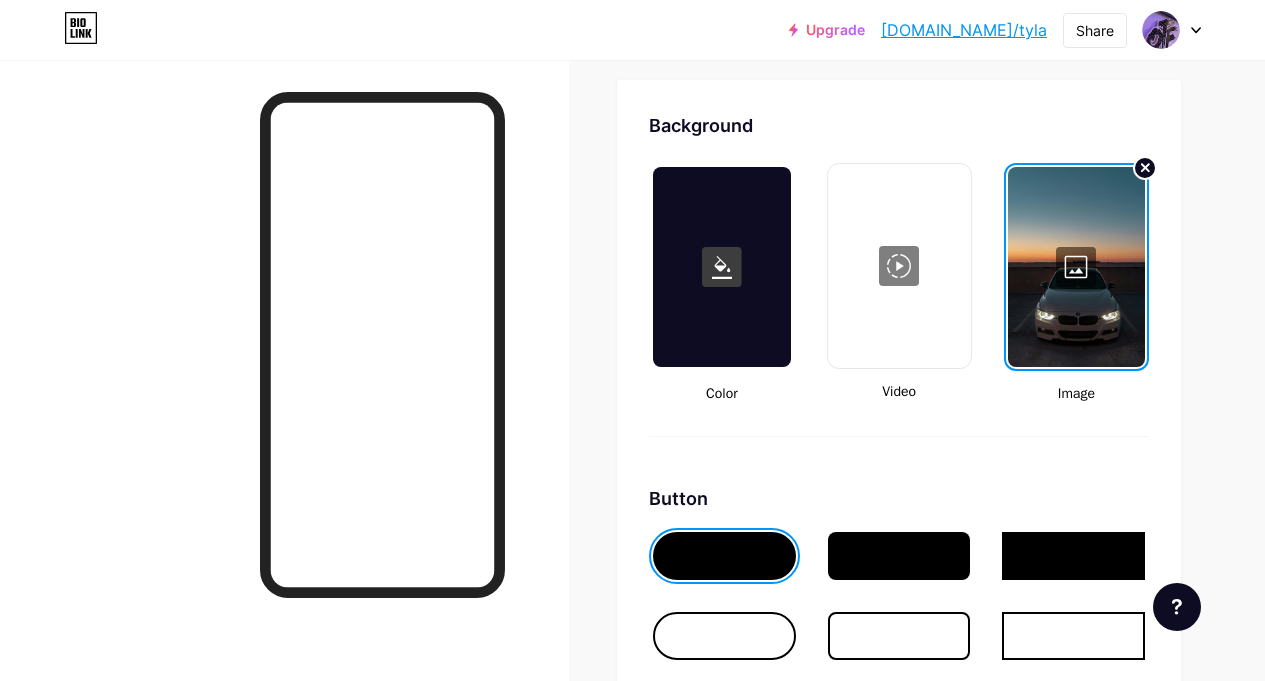 click at bounding box center [284, 400] 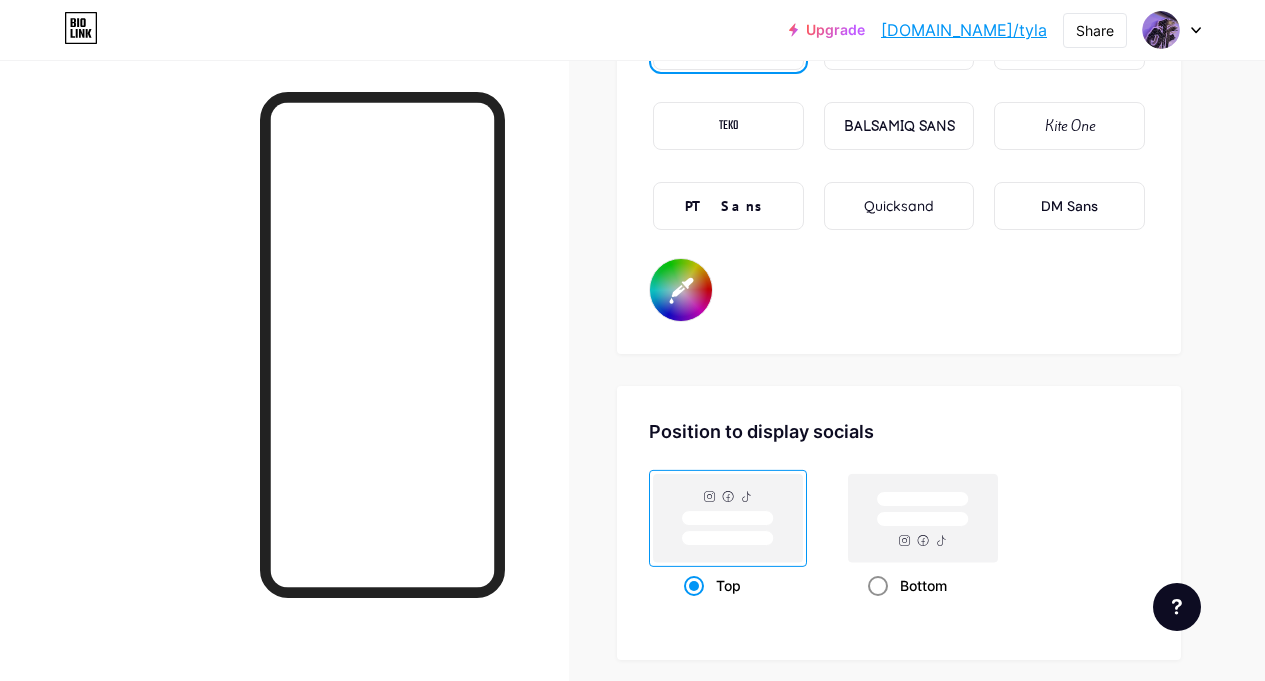 click 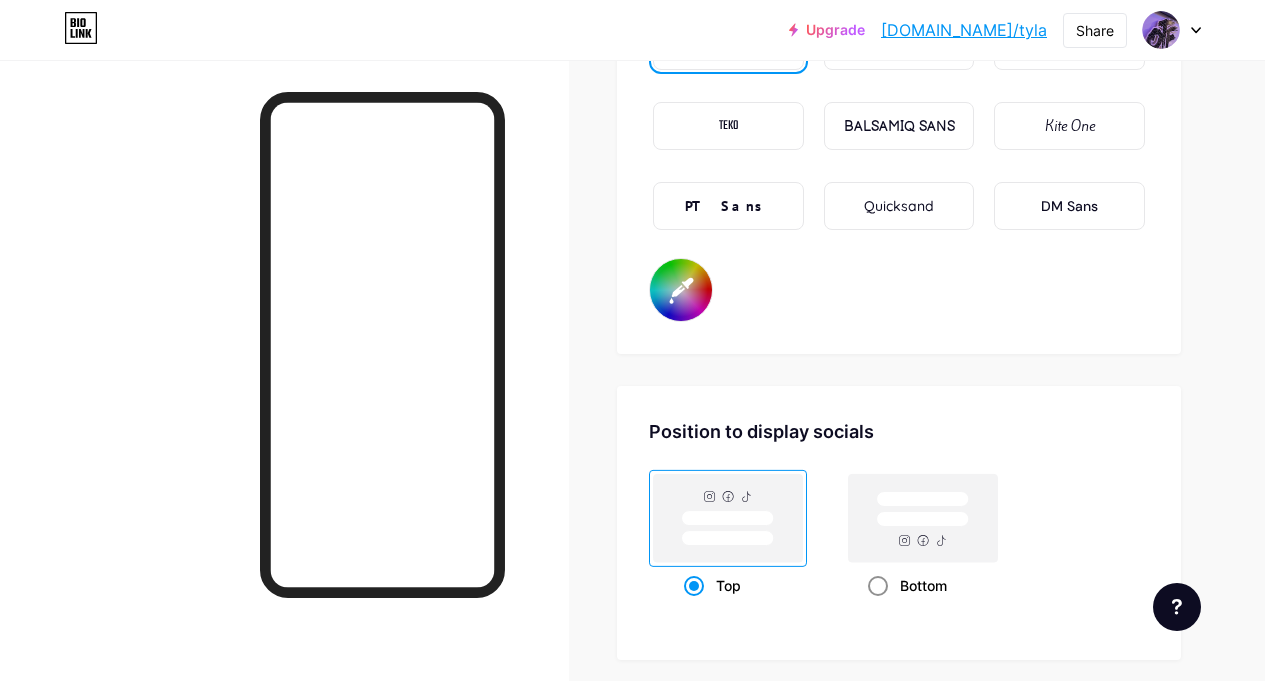 click on "Bottom" at bounding box center [874, 610] 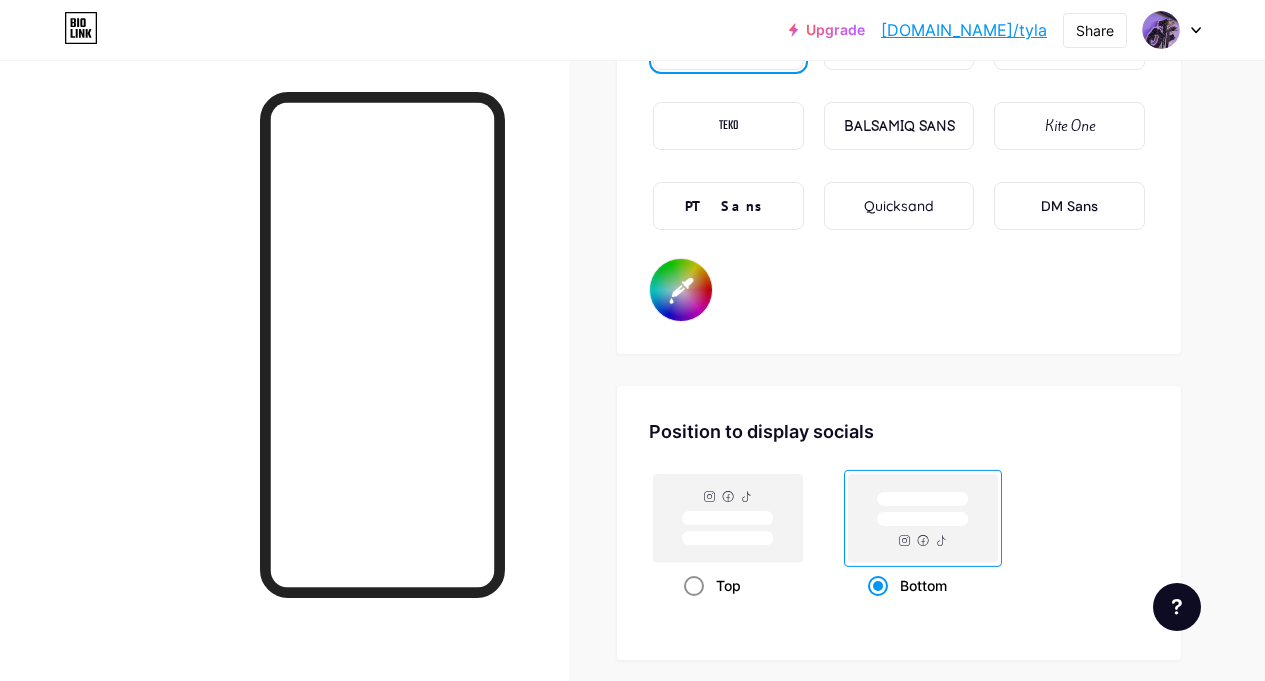 click 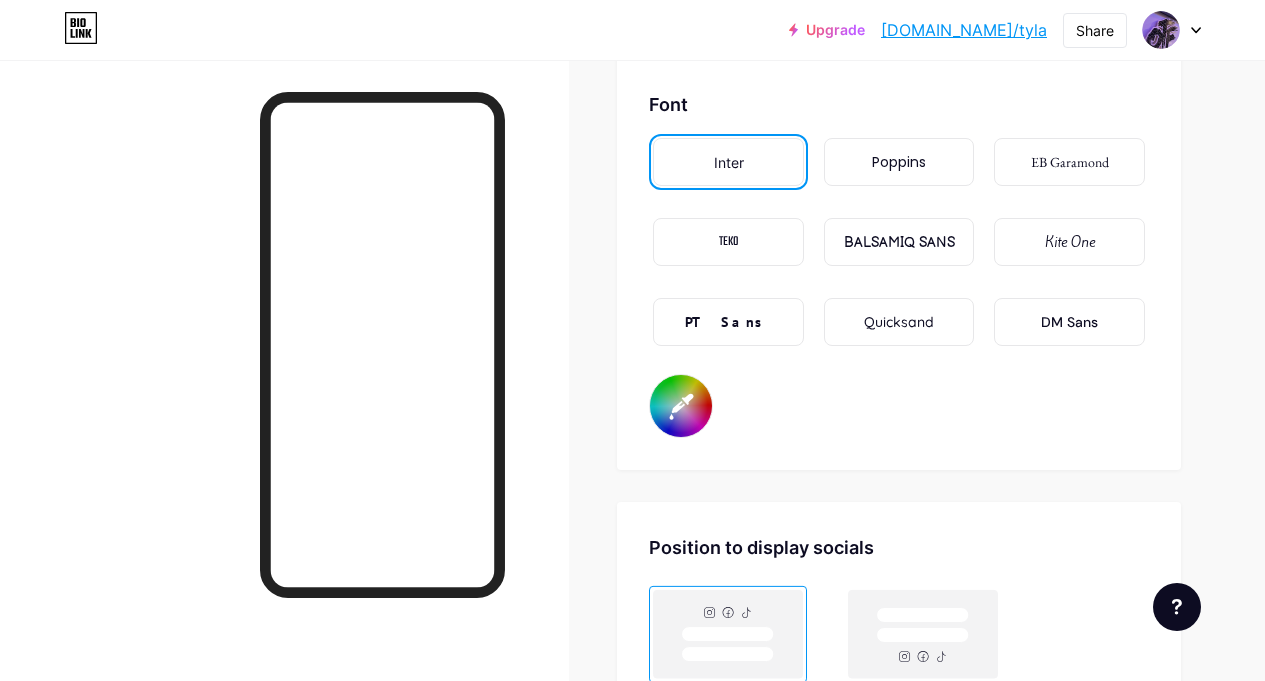 scroll, scrollTop: 3407, scrollLeft: 0, axis: vertical 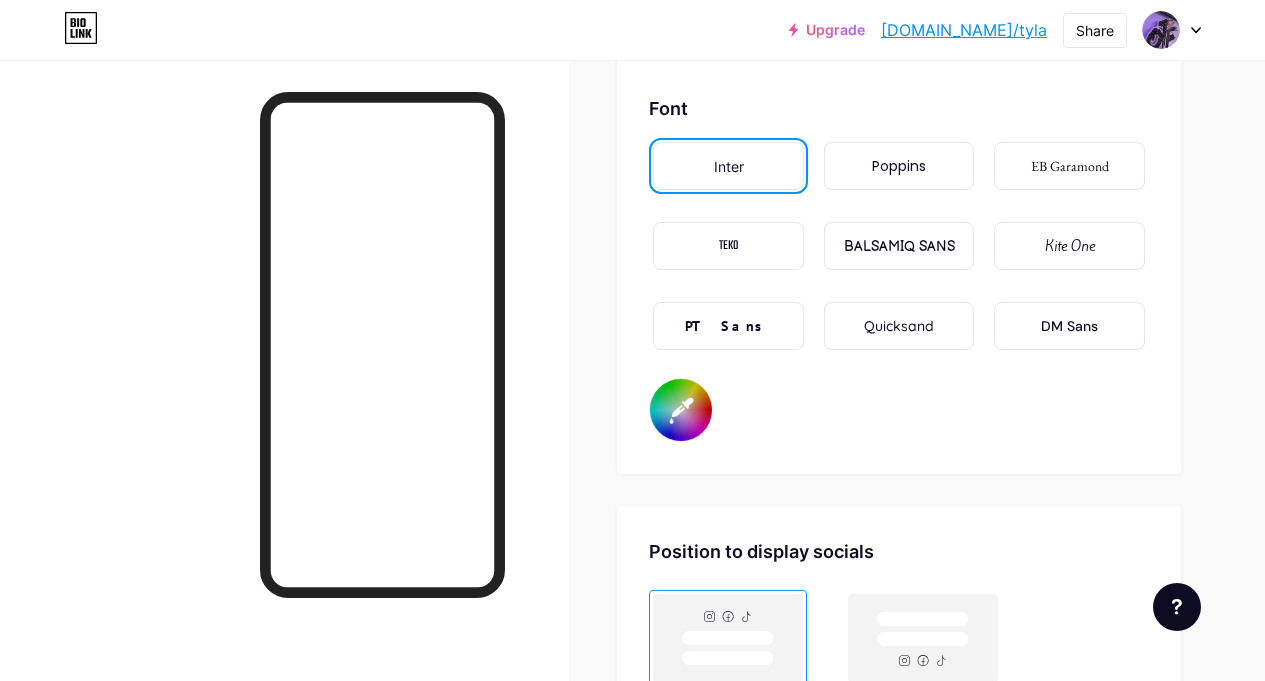 click on "Poppins" at bounding box center (899, 166) 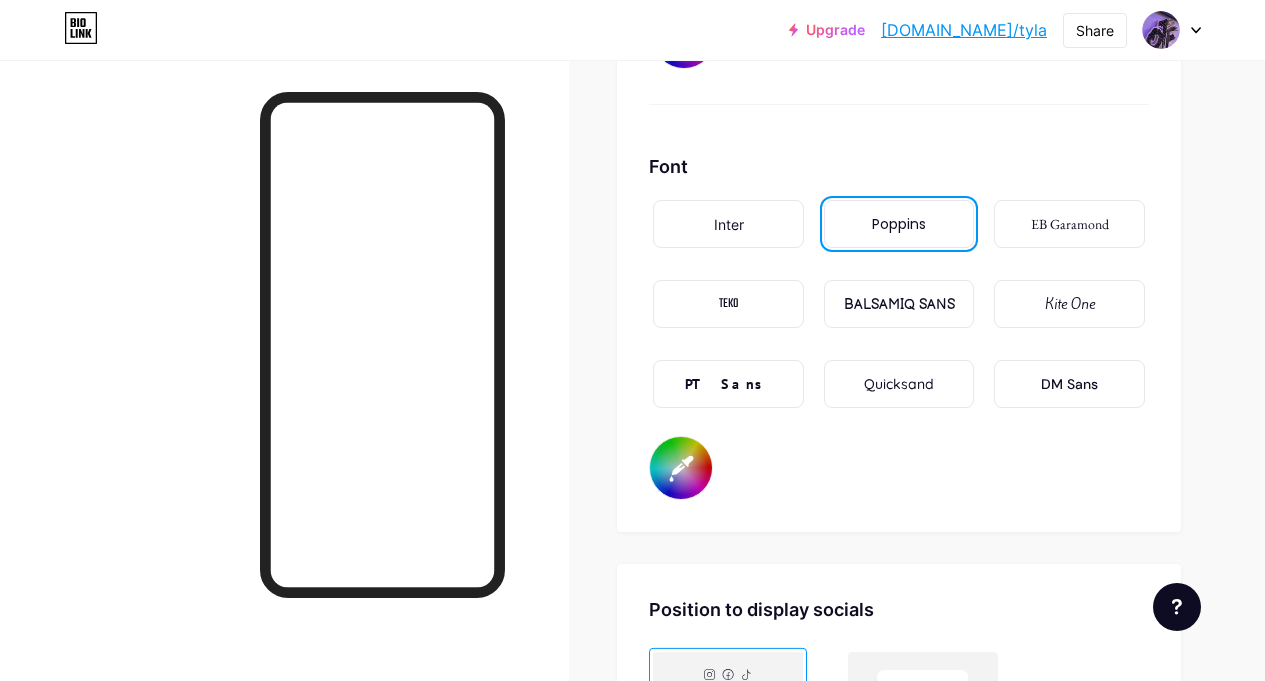 scroll, scrollTop: 3327, scrollLeft: 0, axis: vertical 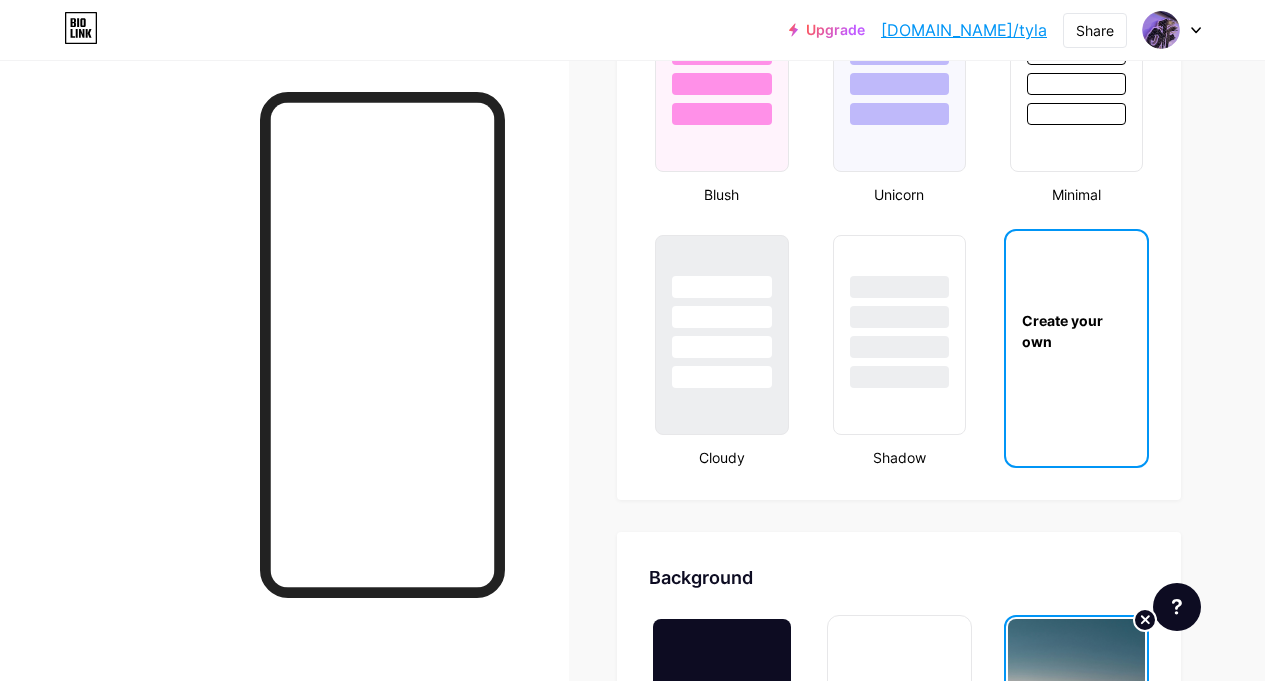 click on "Links
Posts
Design
Subscribers
NEW
Stats
Settings     Profile   Tyla     ONLY ME                   Themes   Link in bio   Blog   Shop       Basics       Carbon       Xmas 23       Pride       Glitch       Winter · Live       Glassy · Live       Chameleon · Live       Rainy Night · Live       Neon · Live       Summer       Retro       Strawberry · Live       Desert       Sunny       Autumn       Leaf       Clear Sky       Blush       Unicorn       Minimal       Cloudy       Shadow     Create your own           Changes saved     Background         Color           Video                   Image           Button       #000000   Font   Inter Poppins EB Garamond TEKO BALSAMIQ SANS Kite One PT Sans Quicksand DM Sans     #000000   Changes saved     Position to display socials                 Top                     Bottom
Disable Bio Link branding
Will hide the Bio Link branding from homepage" at bounding box center (632, 114) 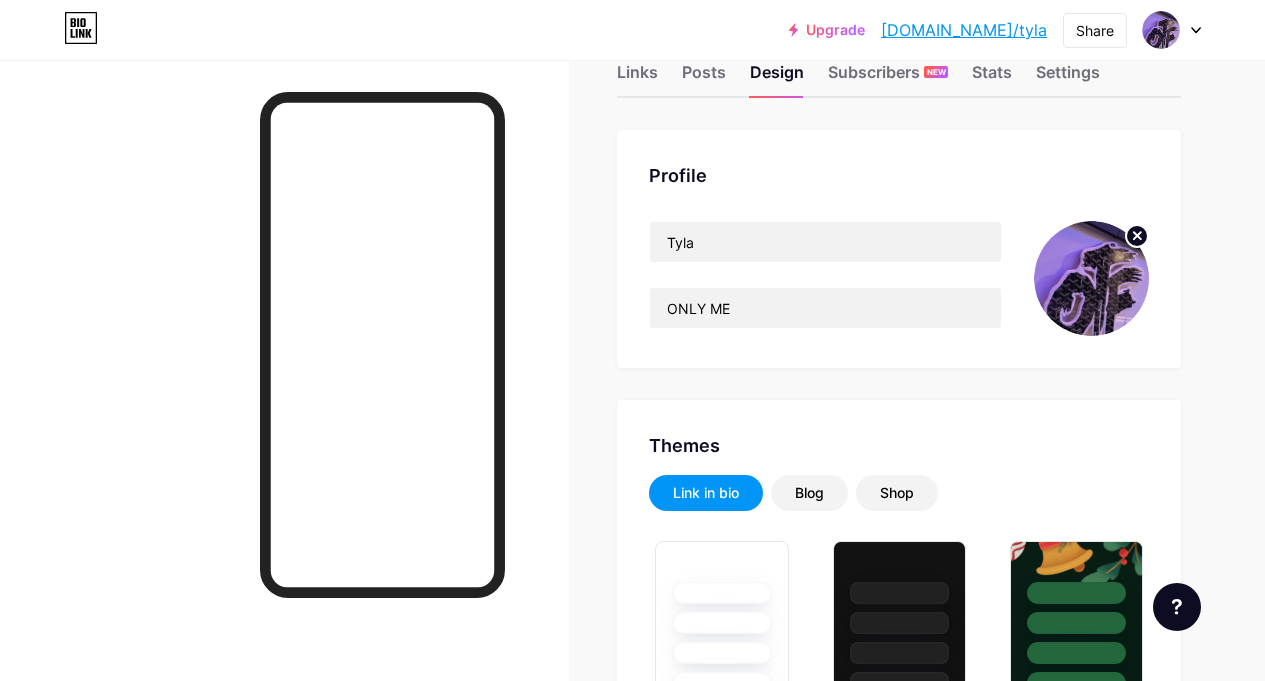 scroll, scrollTop: 0, scrollLeft: 0, axis: both 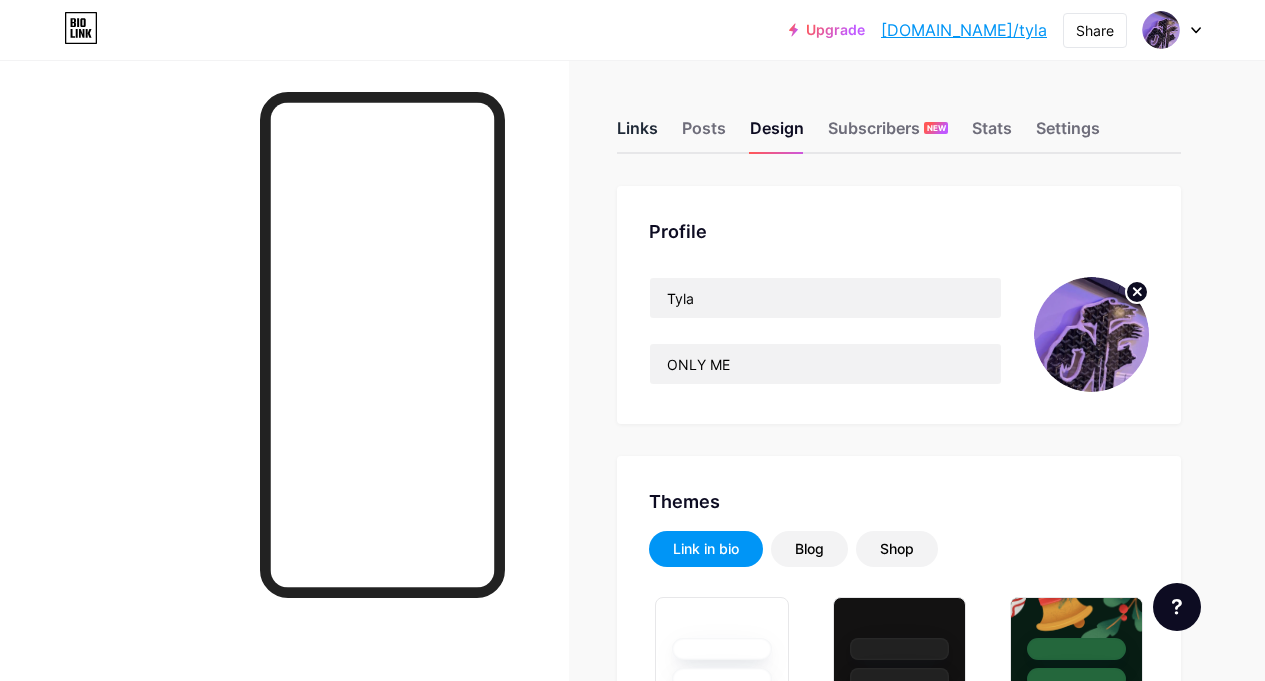 click on "Links" at bounding box center (637, 134) 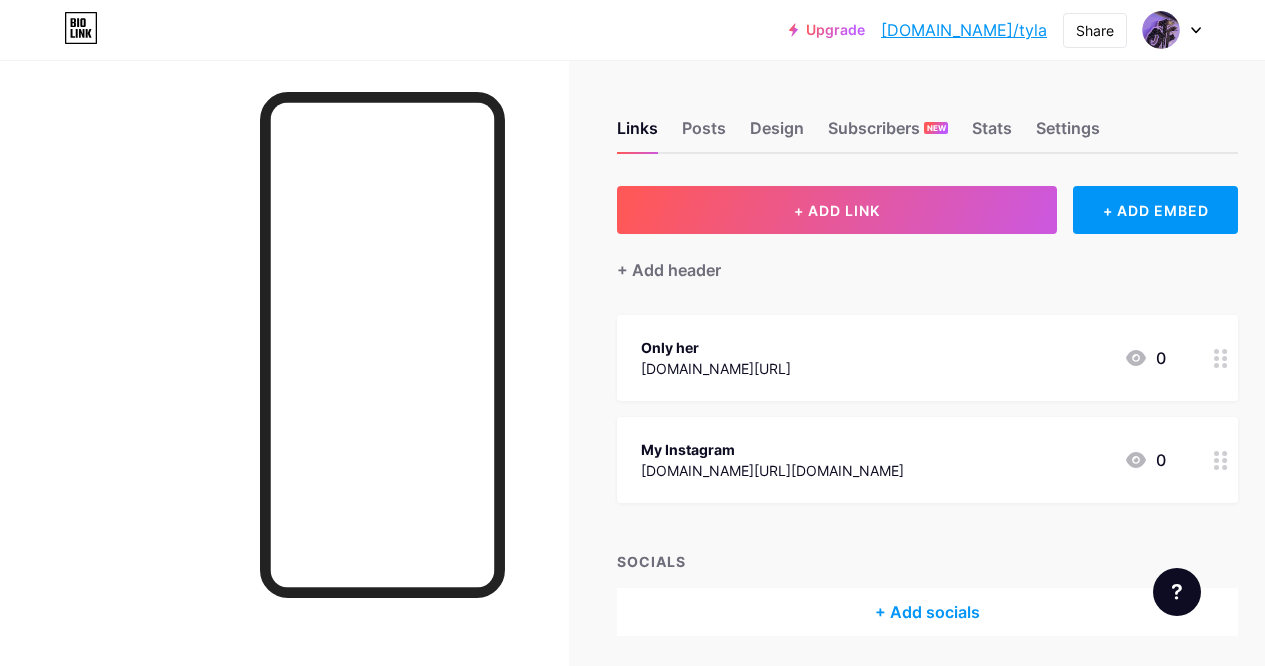 click at bounding box center (1172, 30) 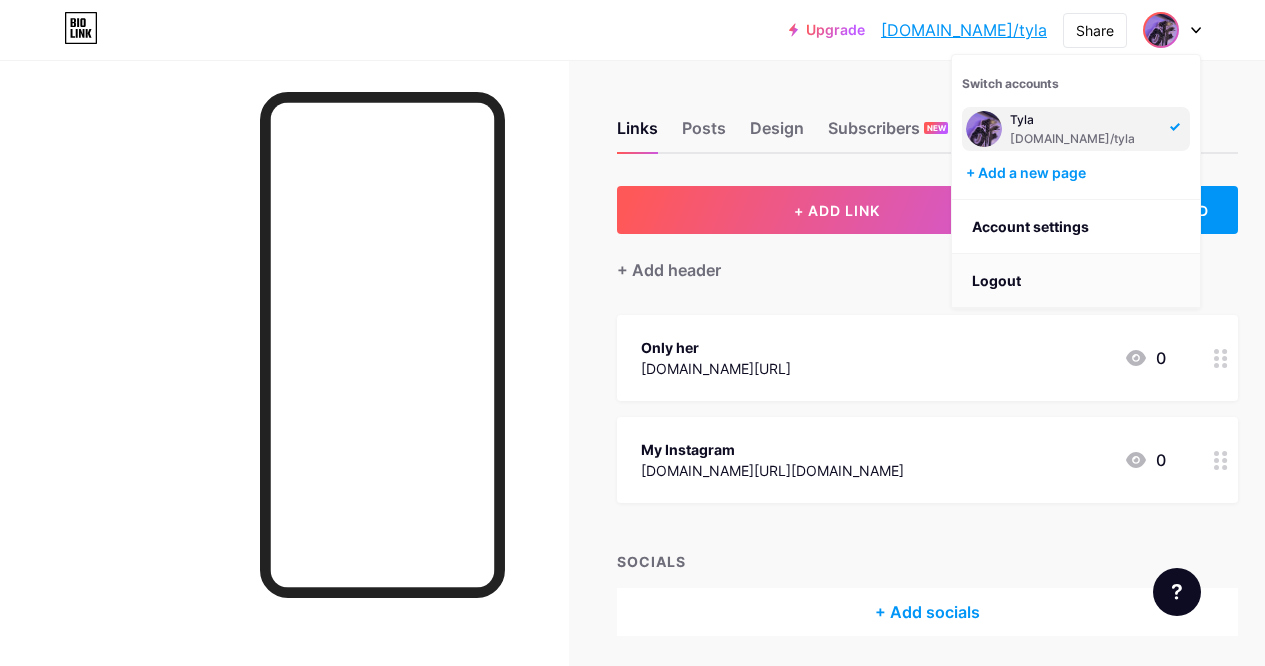 click on "Logout" at bounding box center [1076, 281] 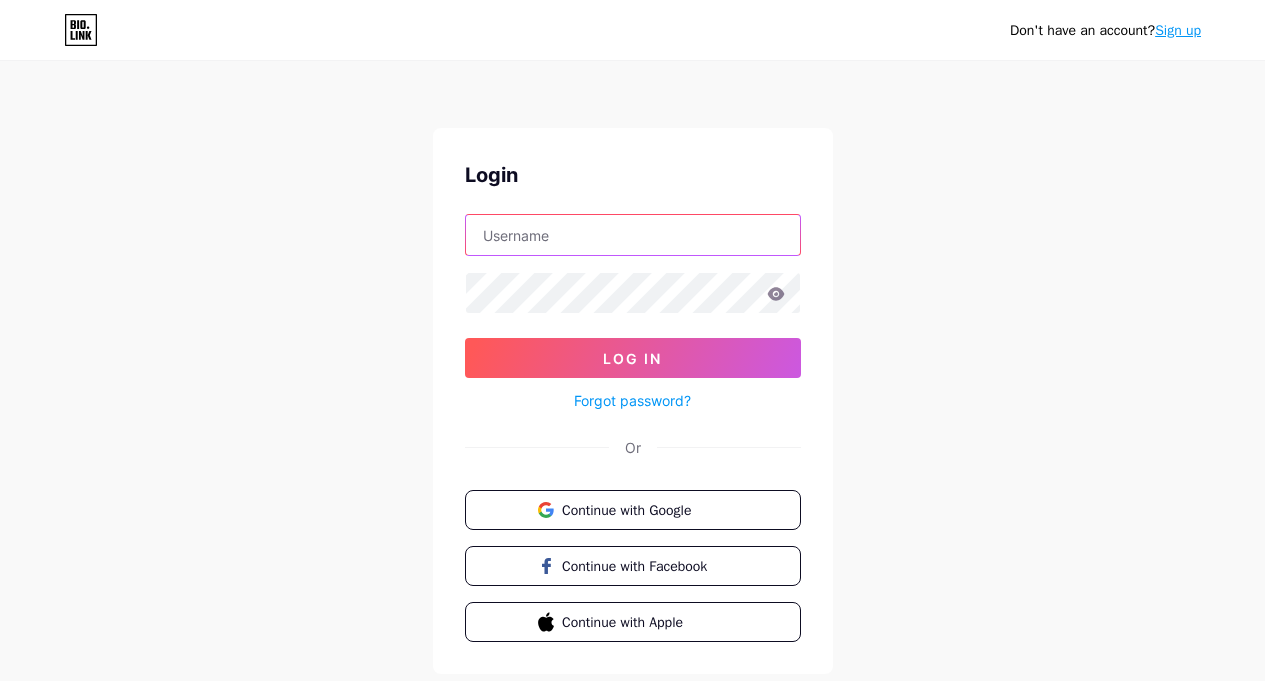 click at bounding box center [633, 235] 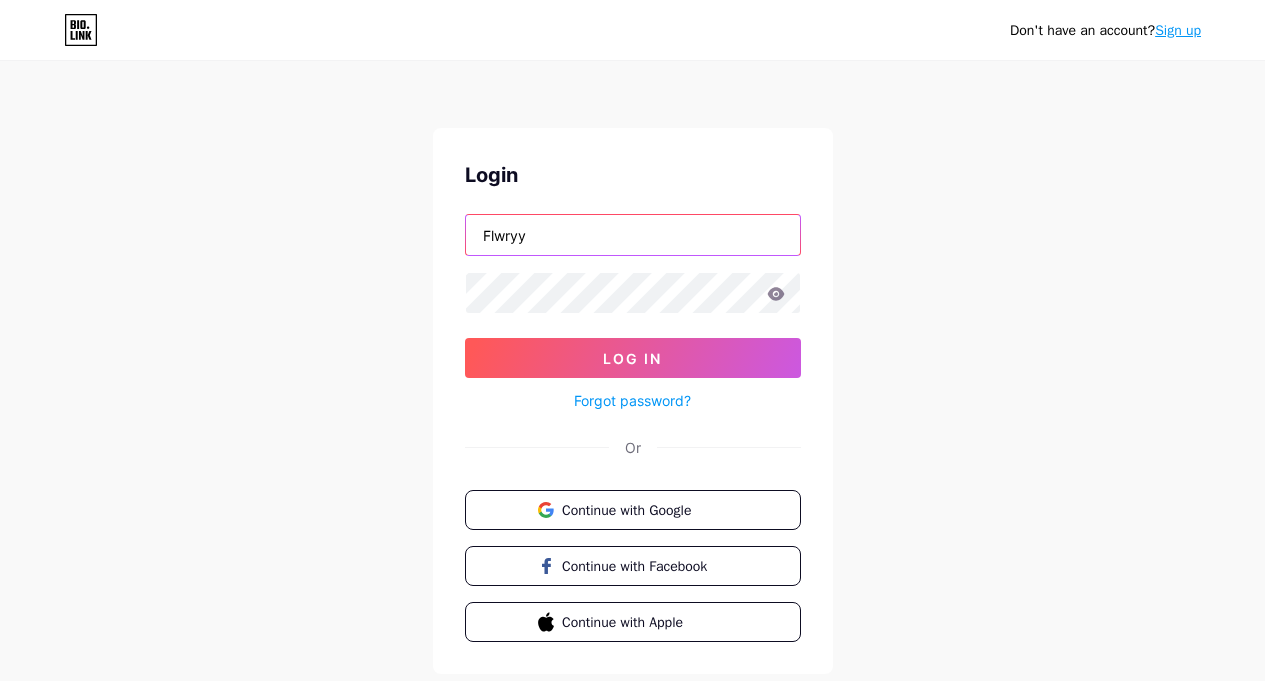type on "Flwryy" 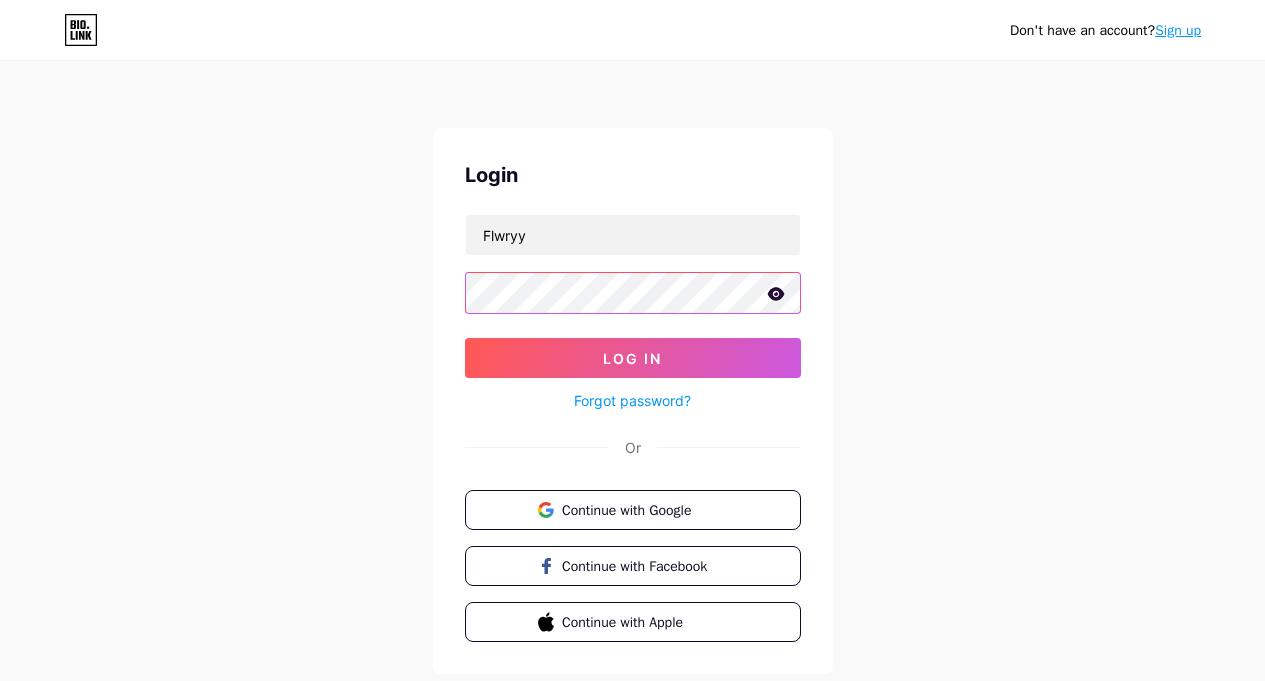click on "Log In" at bounding box center (633, 358) 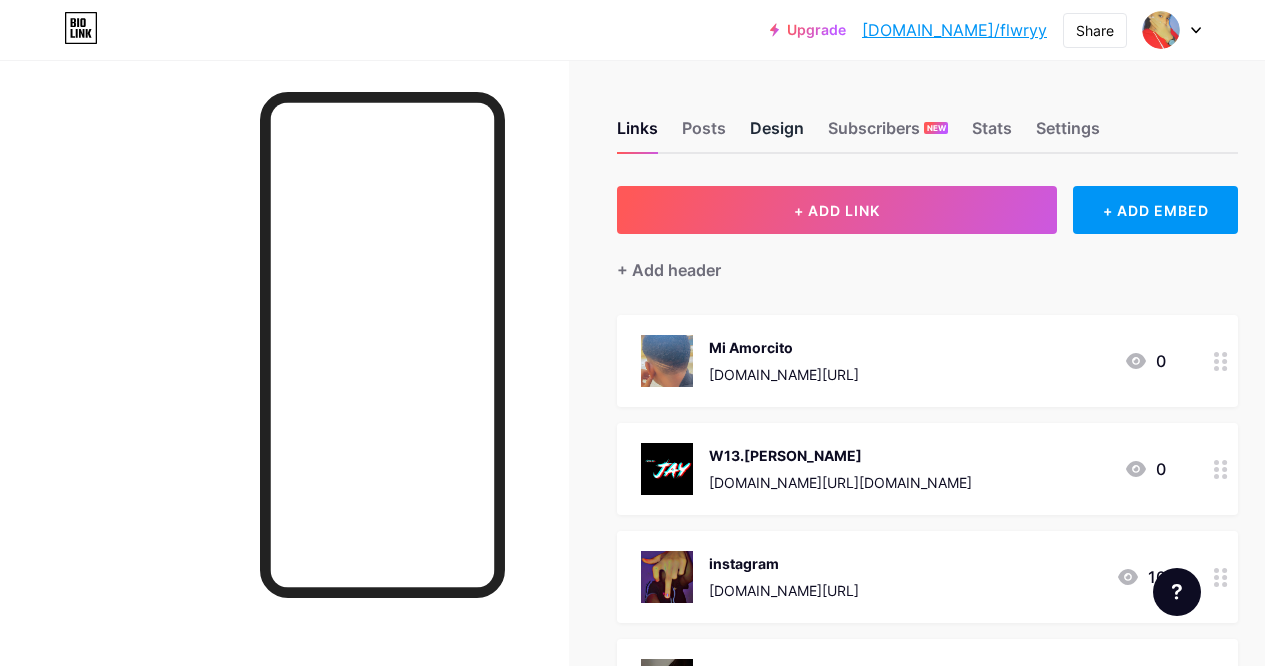 click on "Design" at bounding box center (777, 134) 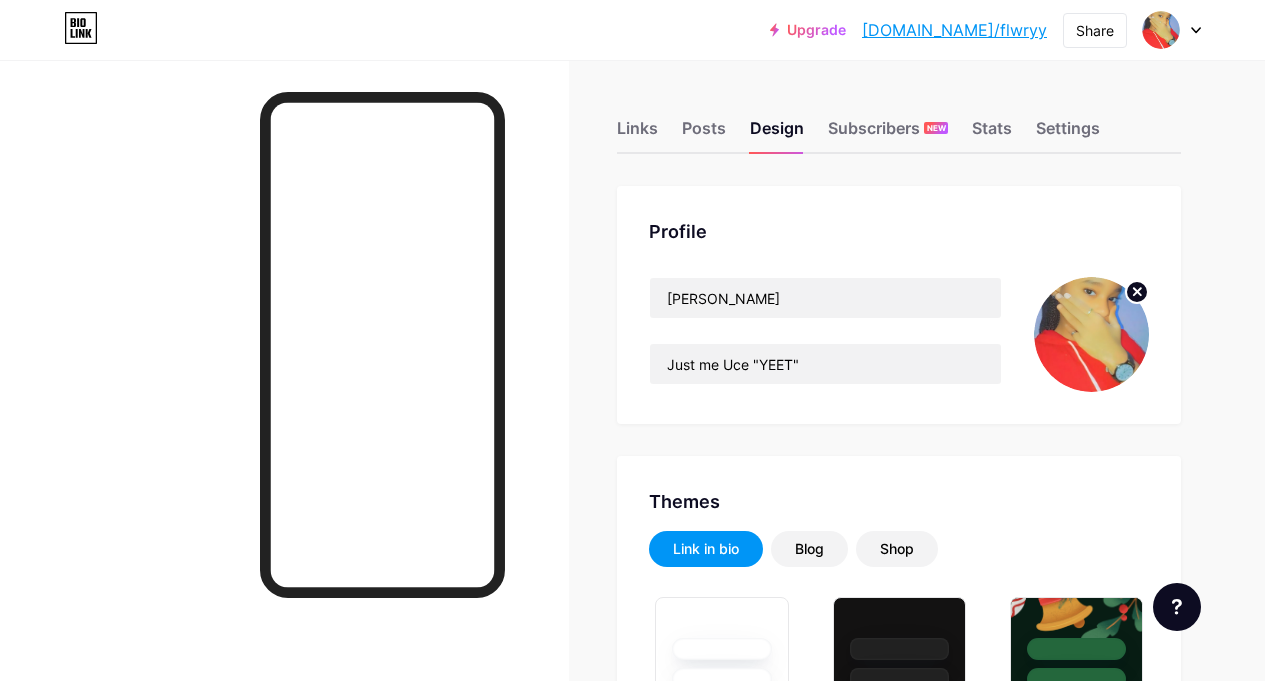 scroll, scrollTop: 596, scrollLeft: 0, axis: vertical 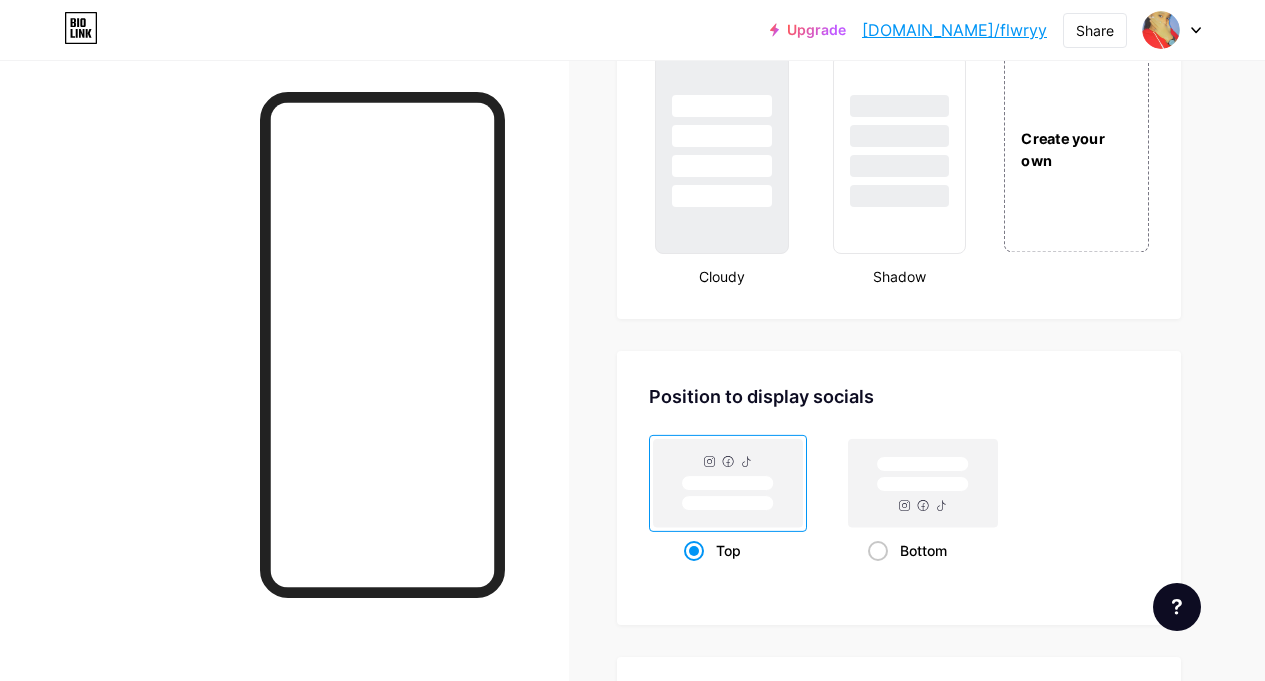 click on "Create your own" at bounding box center (1076, 149) 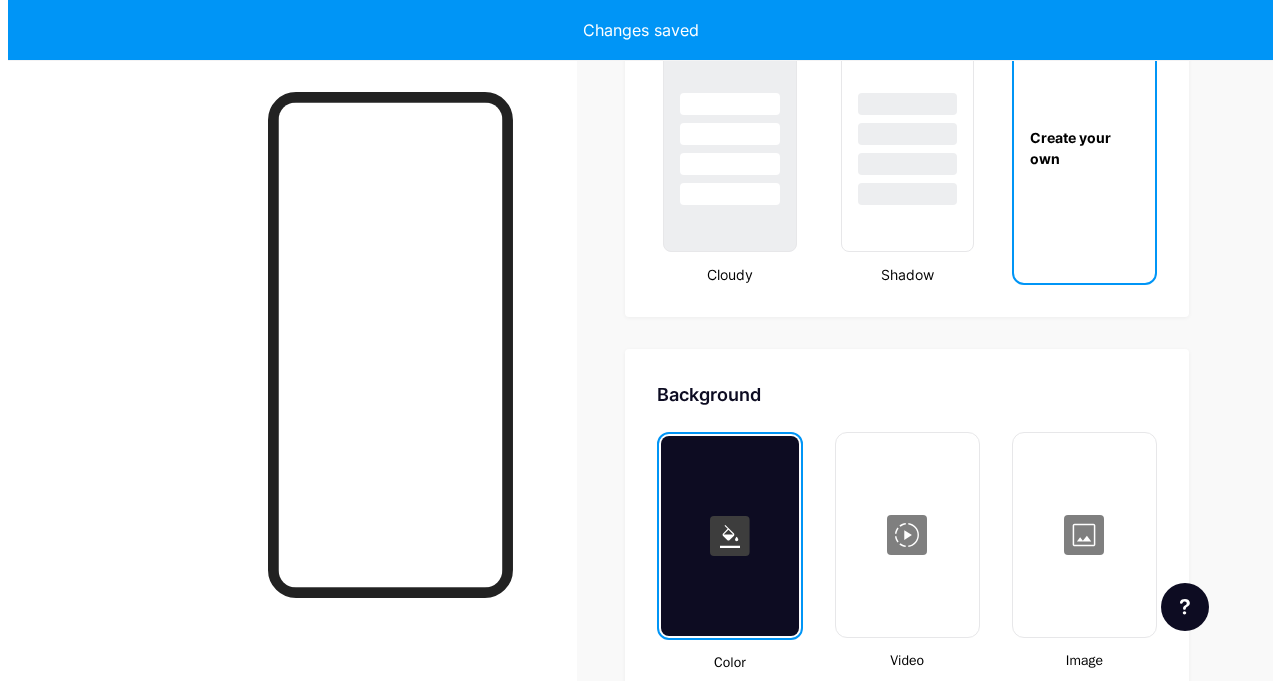 scroll, scrollTop: 2655, scrollLeft: 0, axis: vertical 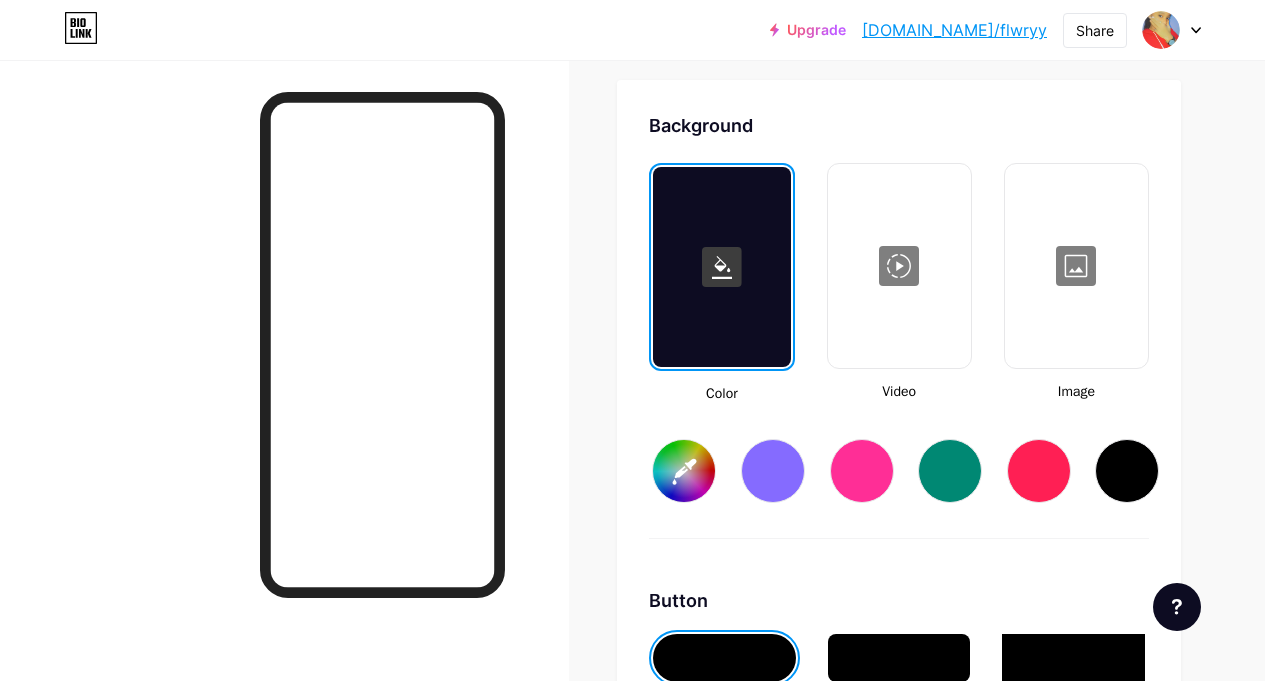 type on "#ffffff" 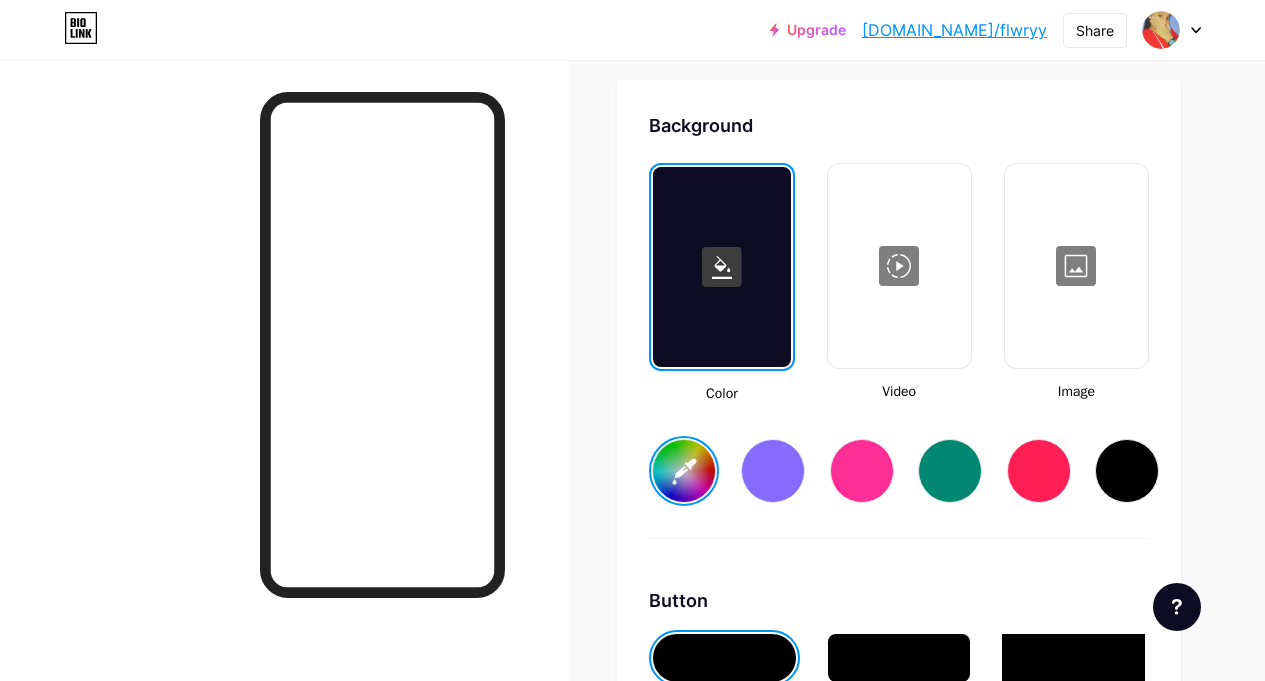 click at bounding box center [1076, 266] 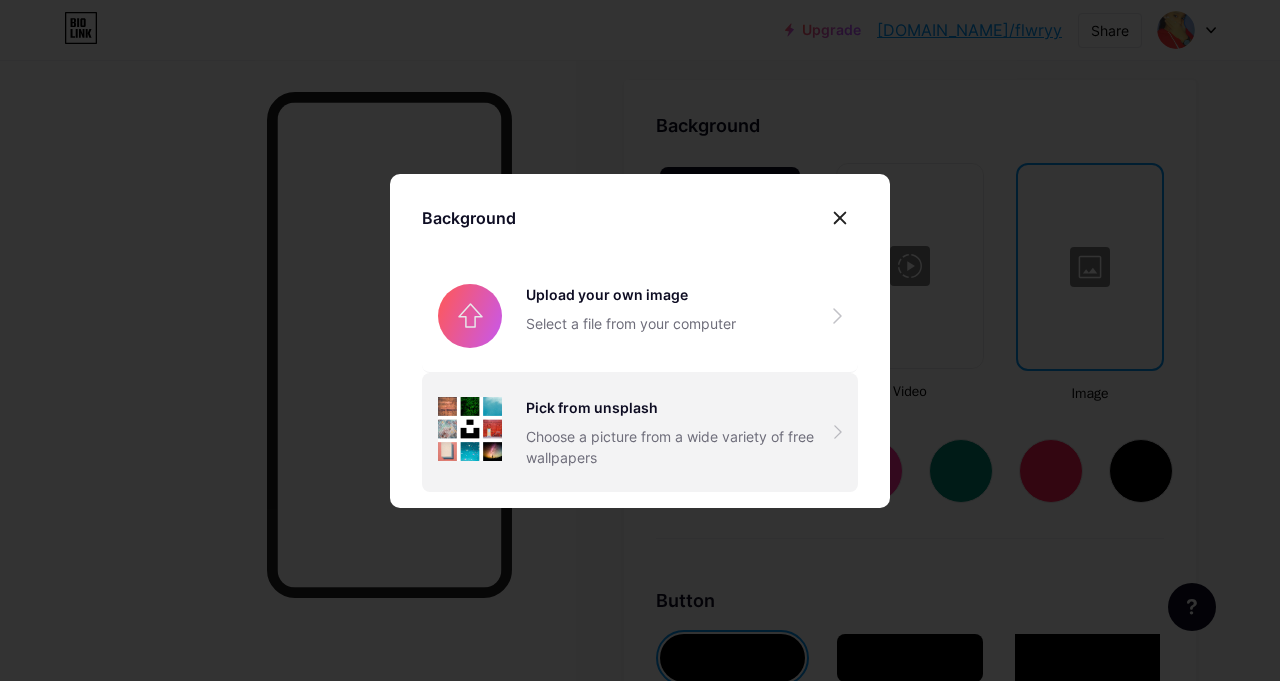 click on "Pick from unsplash" at bounding box center [680, 407] 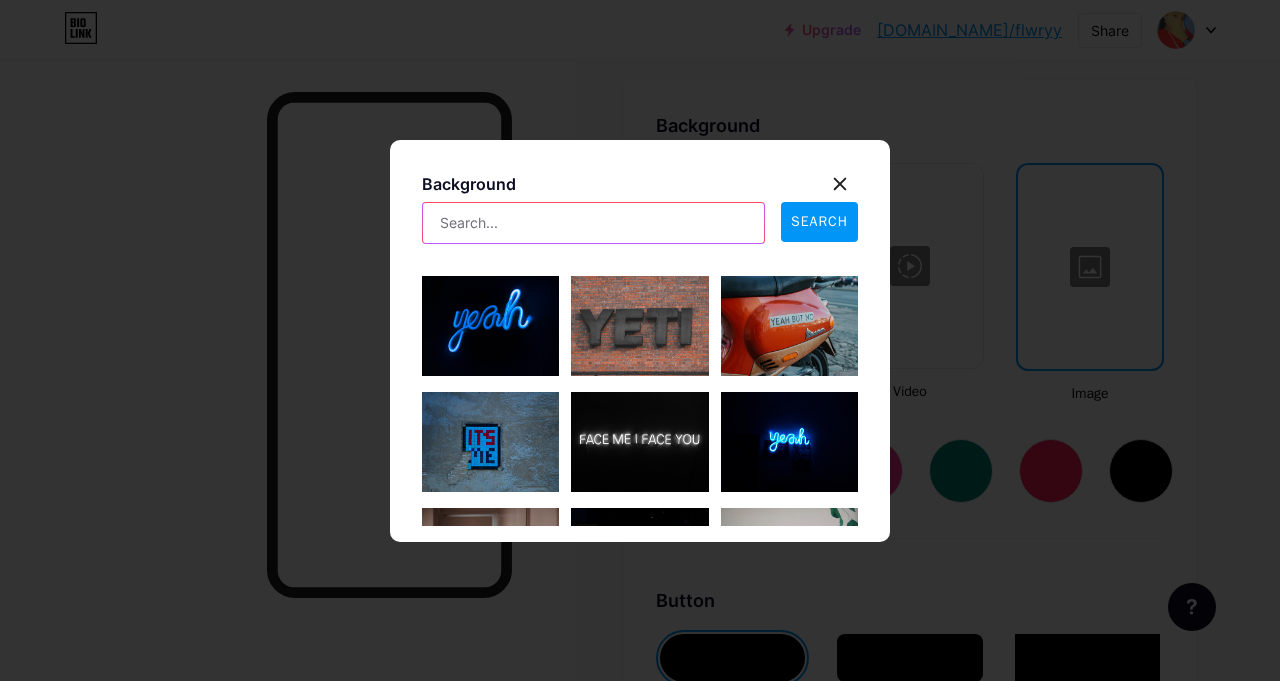 click at bounding box center [593, 223] 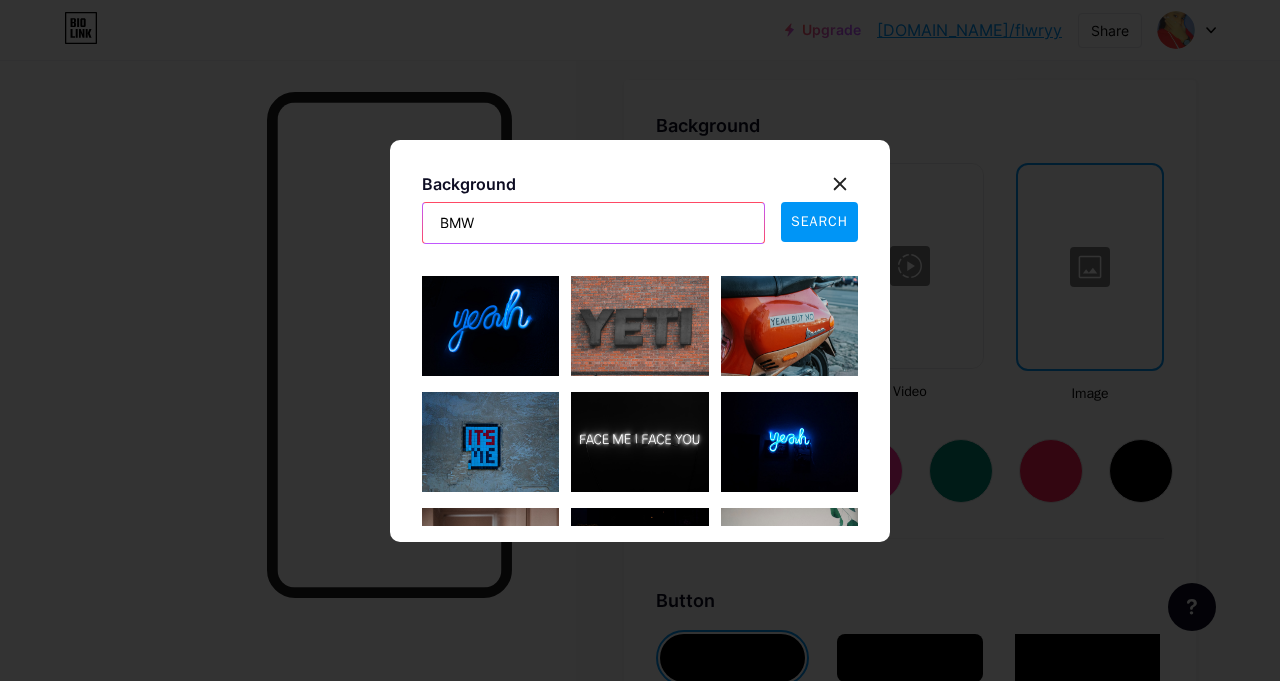 type on "BMW" 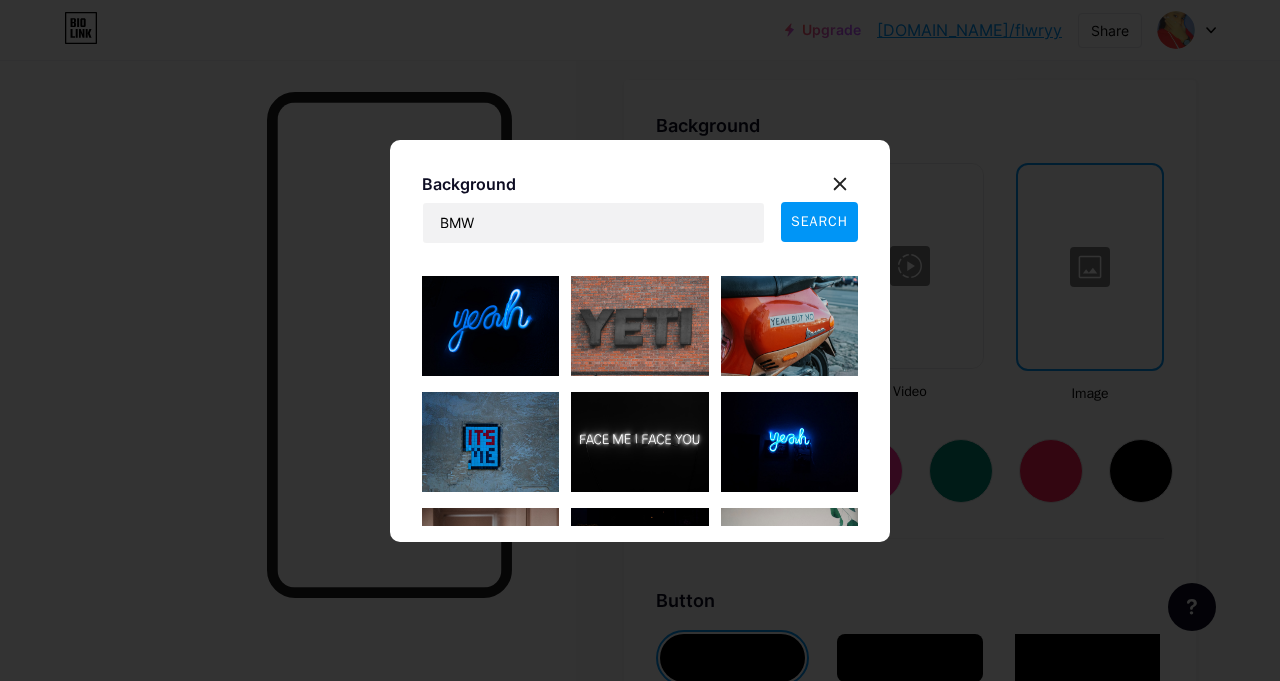 click on "SEARCH" at bounding box center (819, 221) 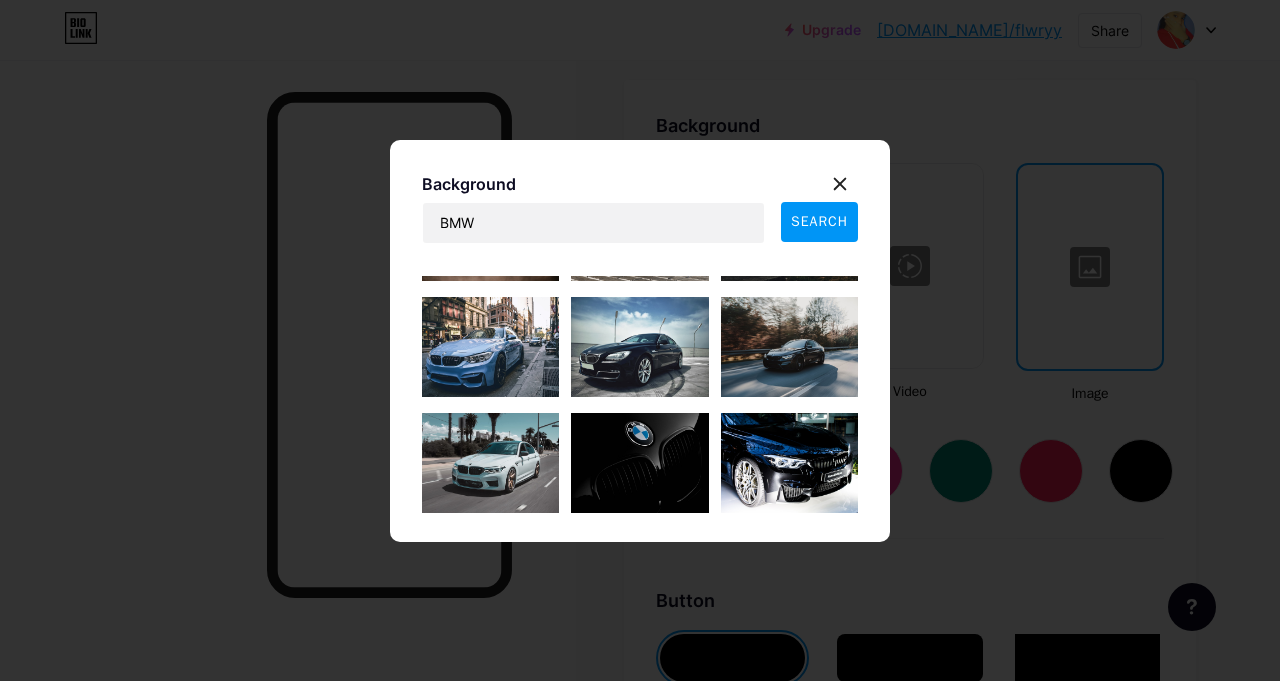 scroll, scrollTop: 103, scrollLeft: 0, axis: vertical 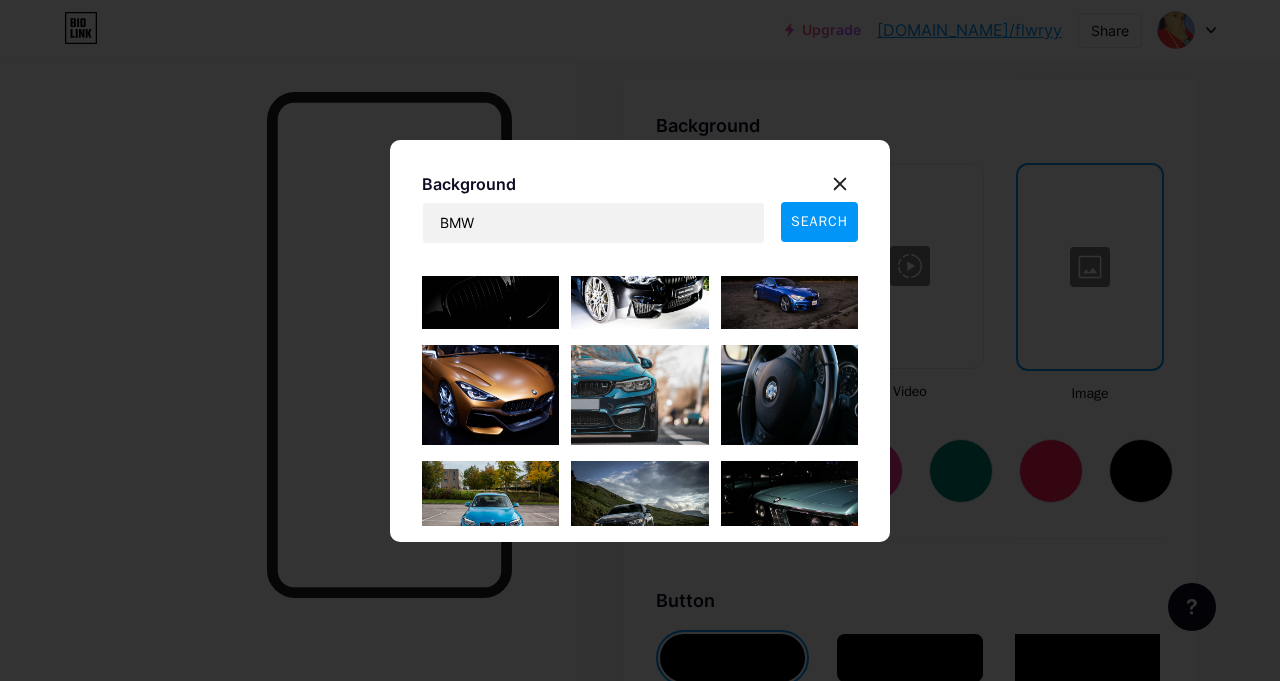 click at bounding box center [490, 279] 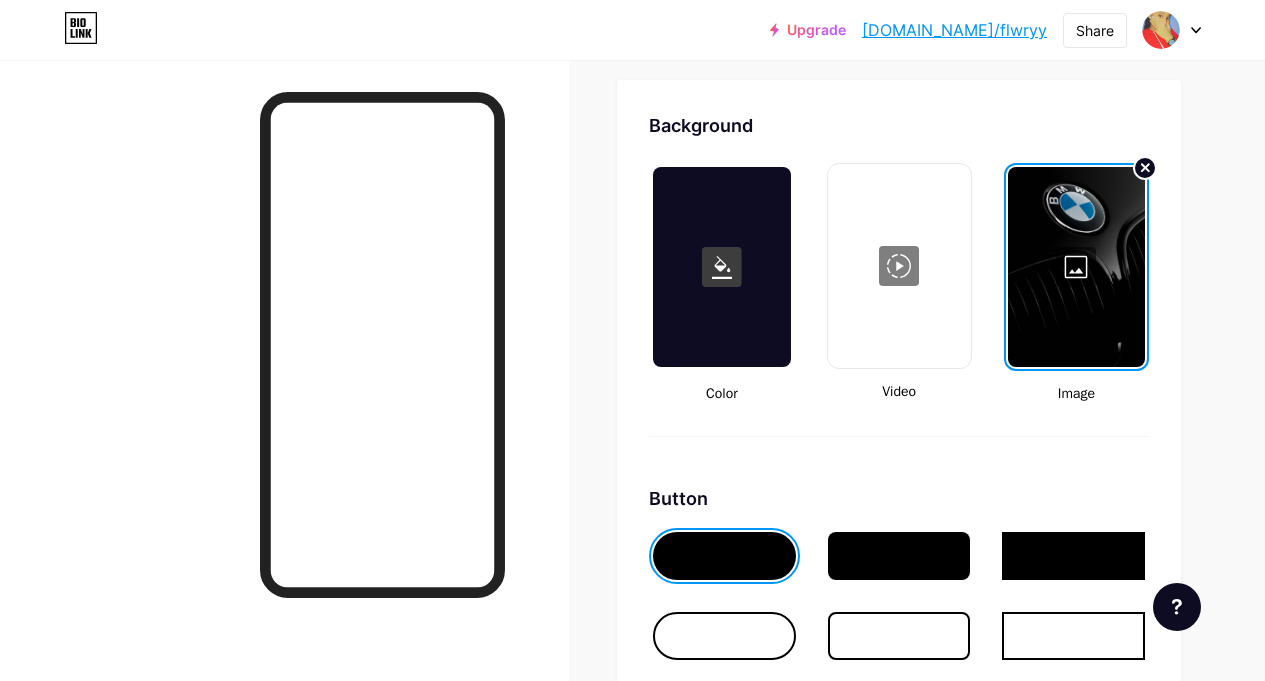 click at bounding box center (721, 267) 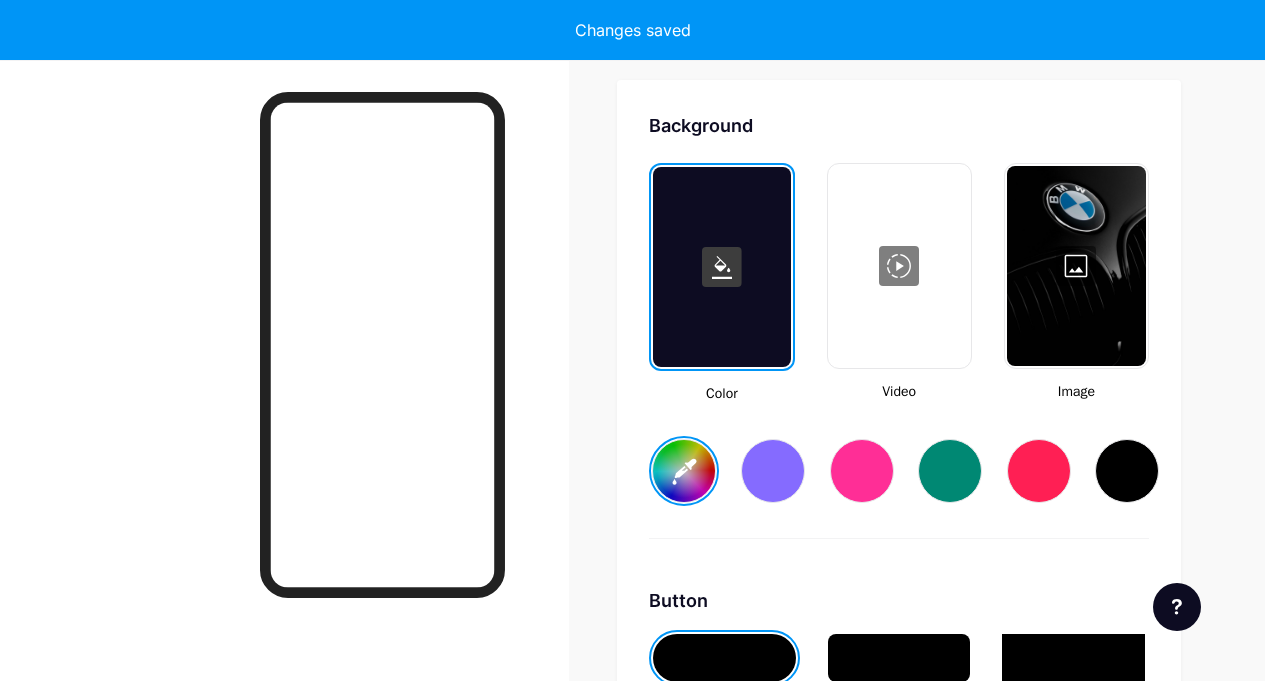 type on "#ffffff" 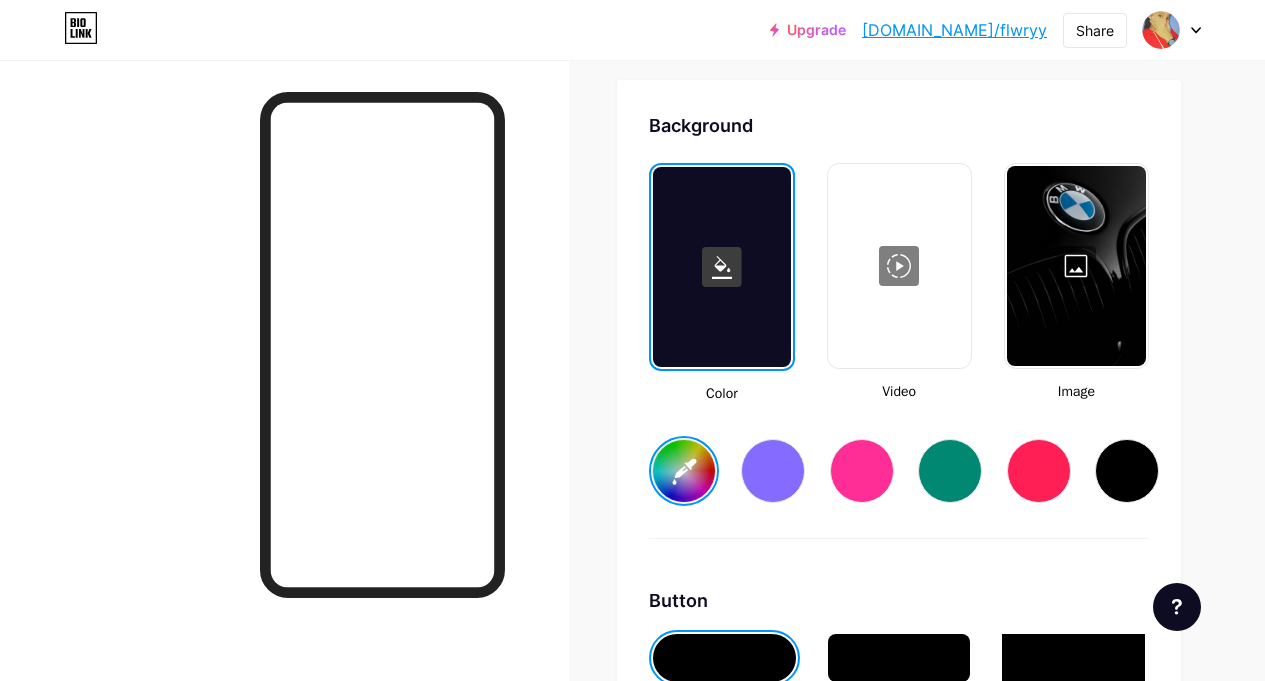 click at bounding box center [721, 267] 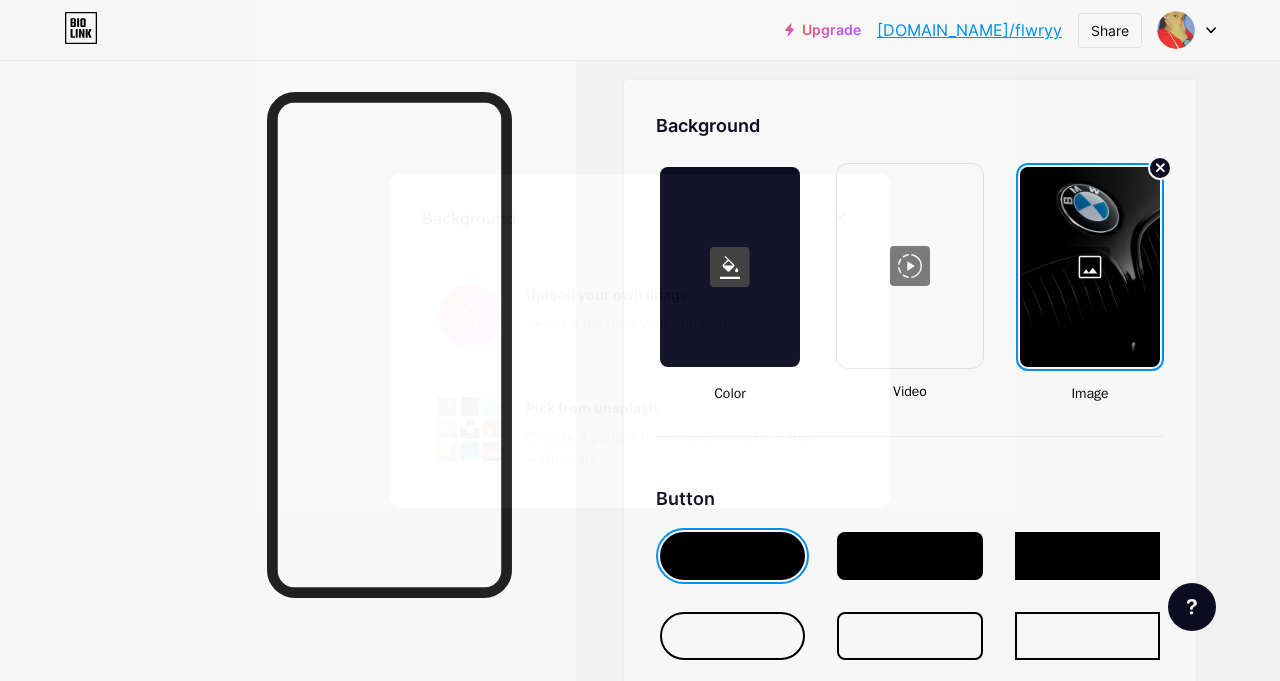 click at bounding box center [640, 340] 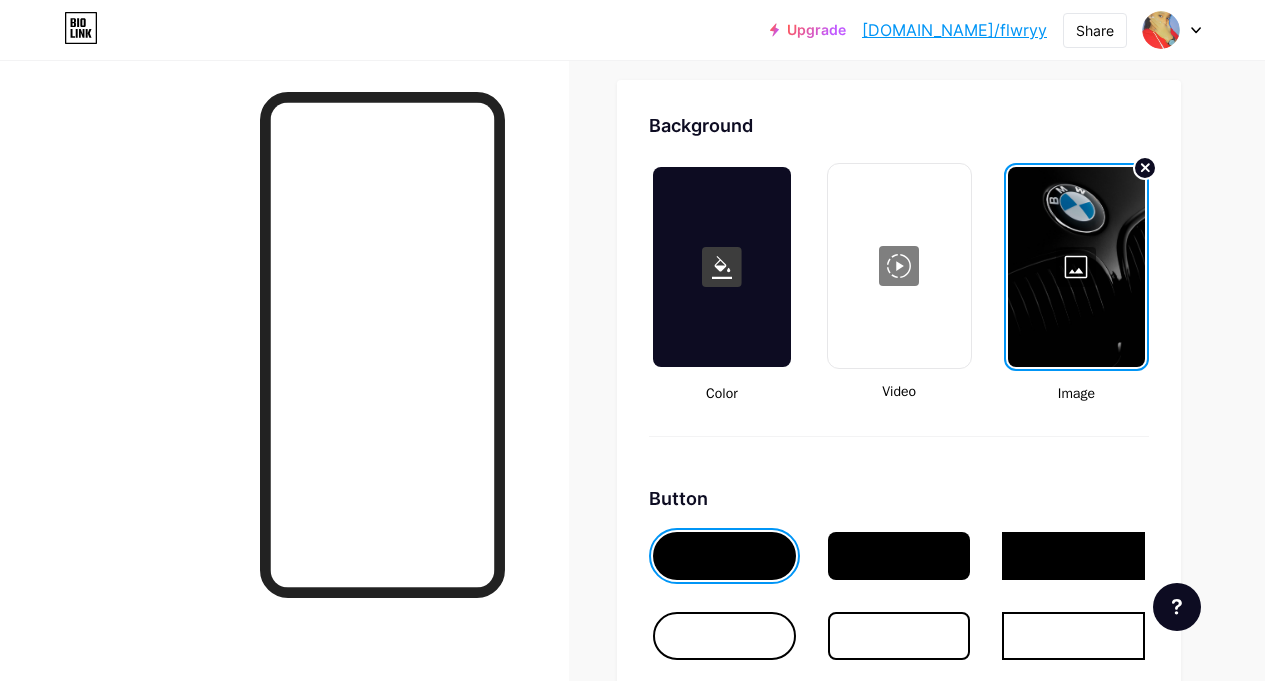 click at bounding box center (1076, 267) 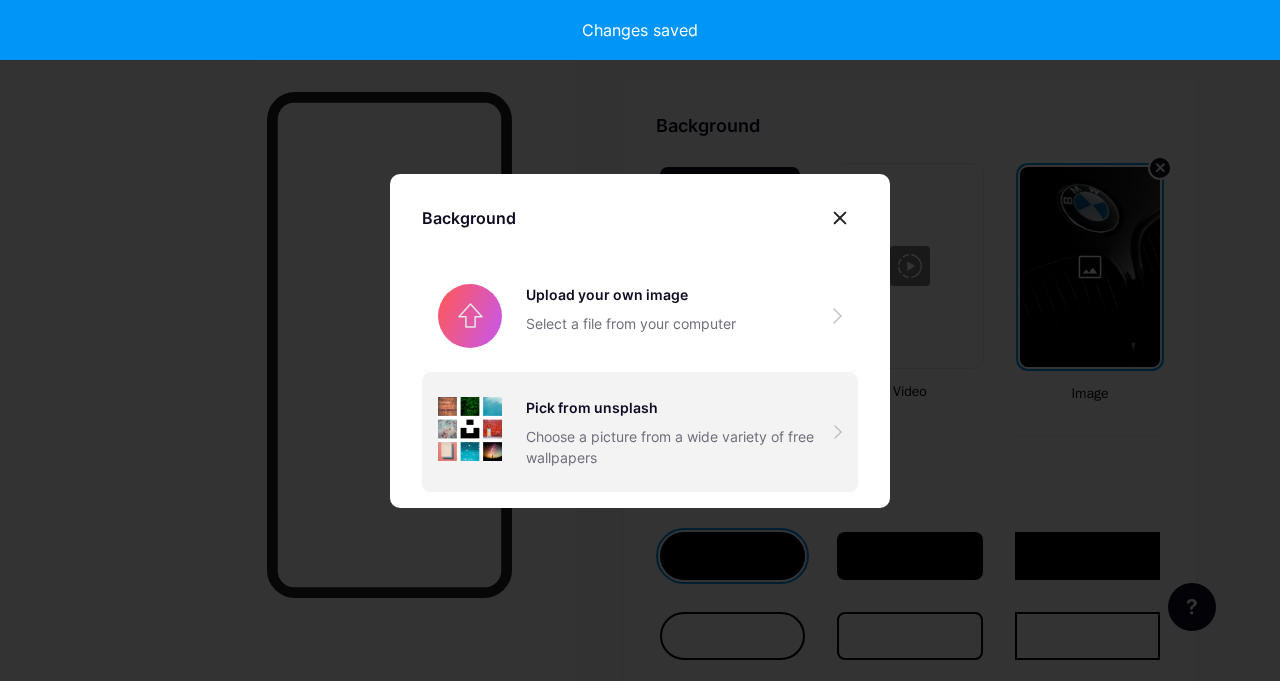 click on "Pick from unsplash   Choose a picture from a wide variety of
free wallpapers" at bounding box center [640, 432] 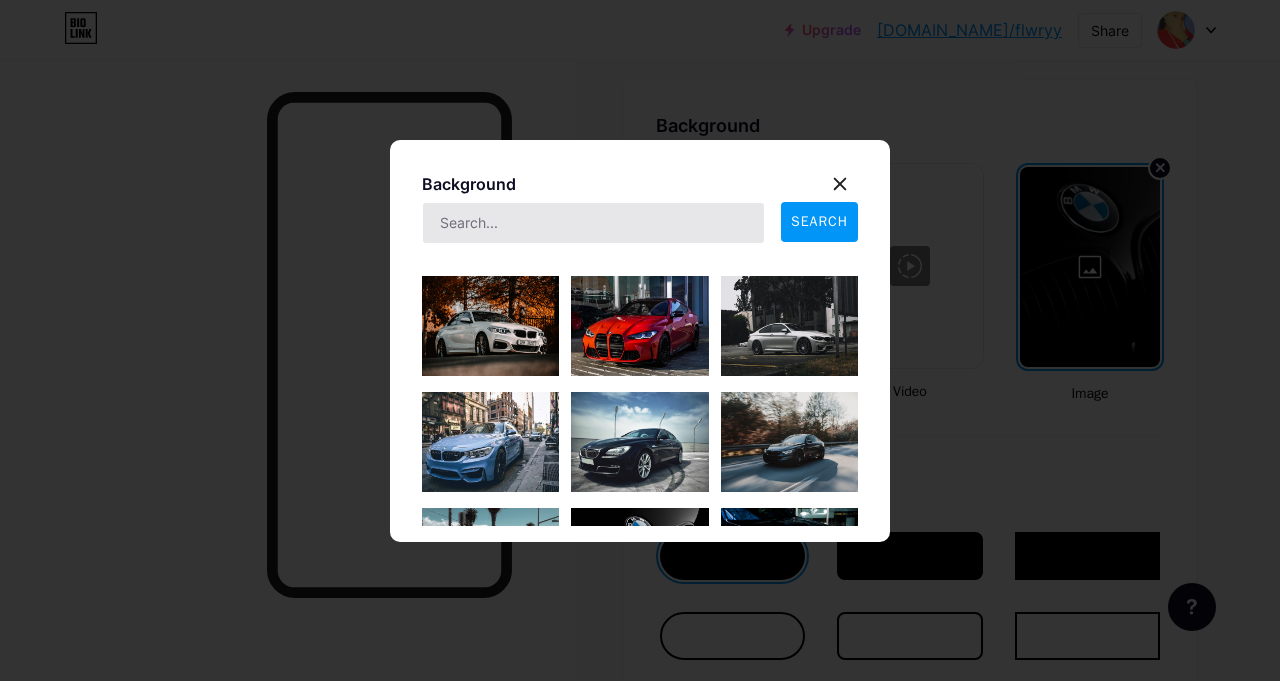 scroll, scrollTop: 219, scrollLeft: 0, axis: vertical 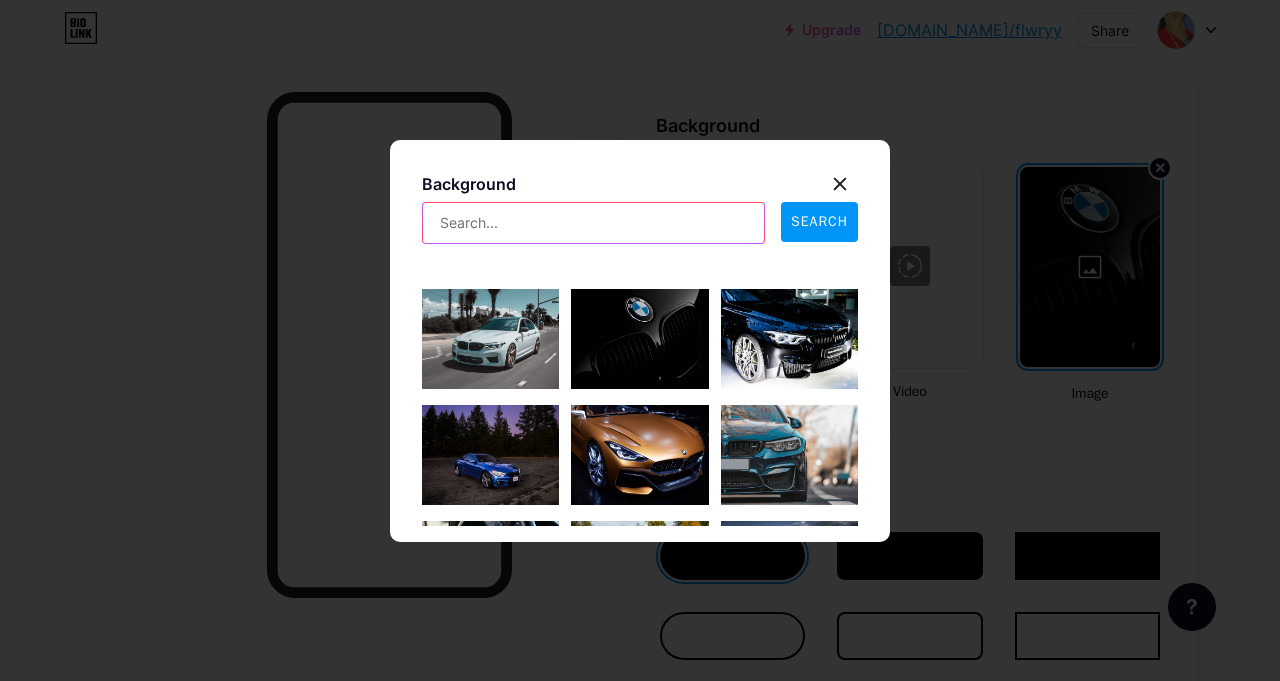 click at bounding box center (593, 223) 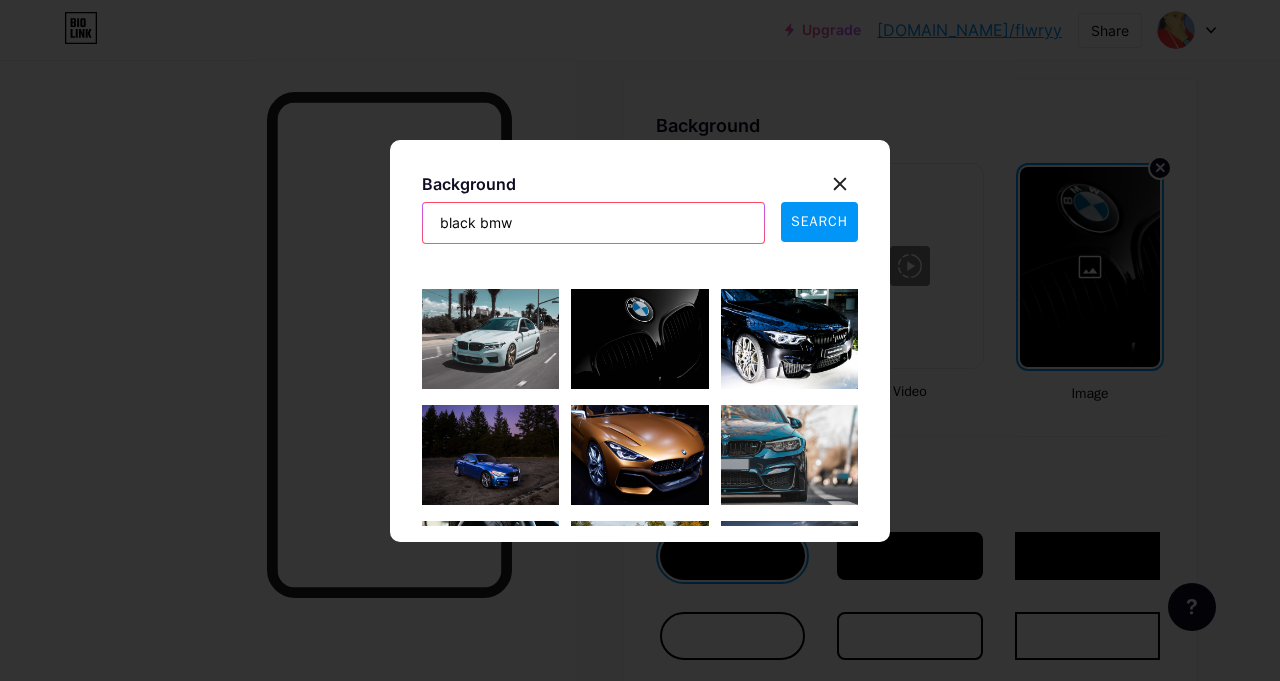 type on "black bmw" 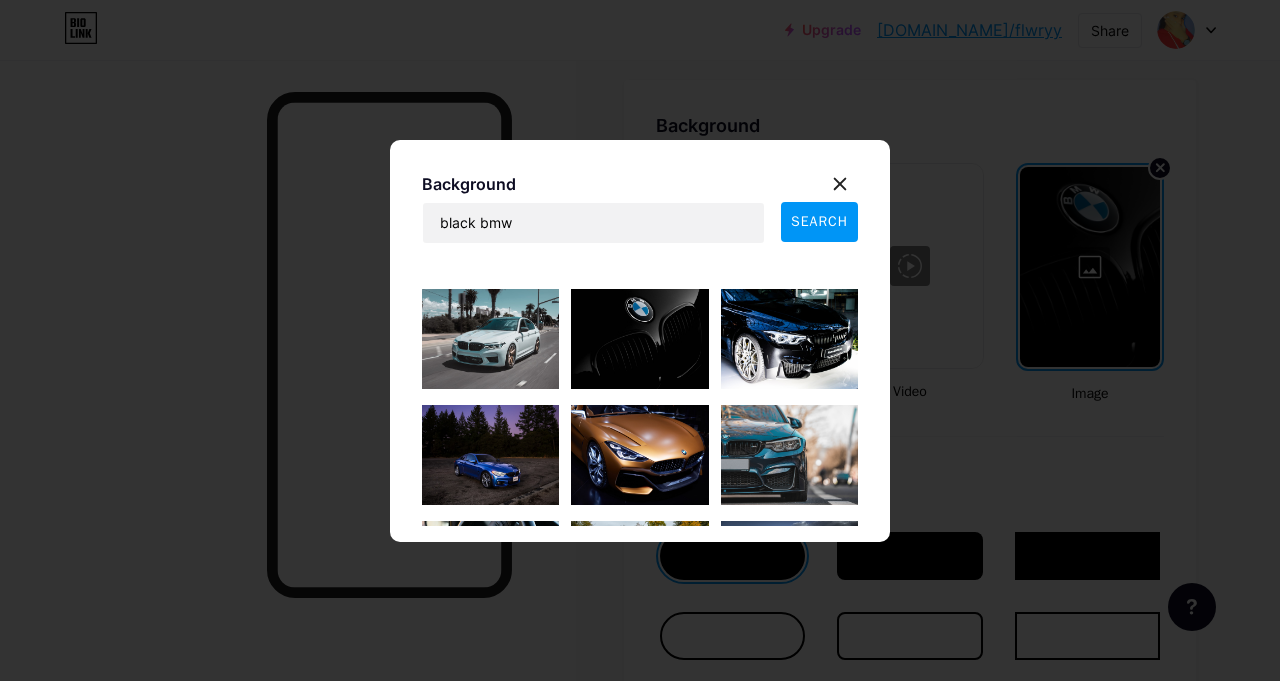 click on "SEARCH" at bounding box center [819, 222] 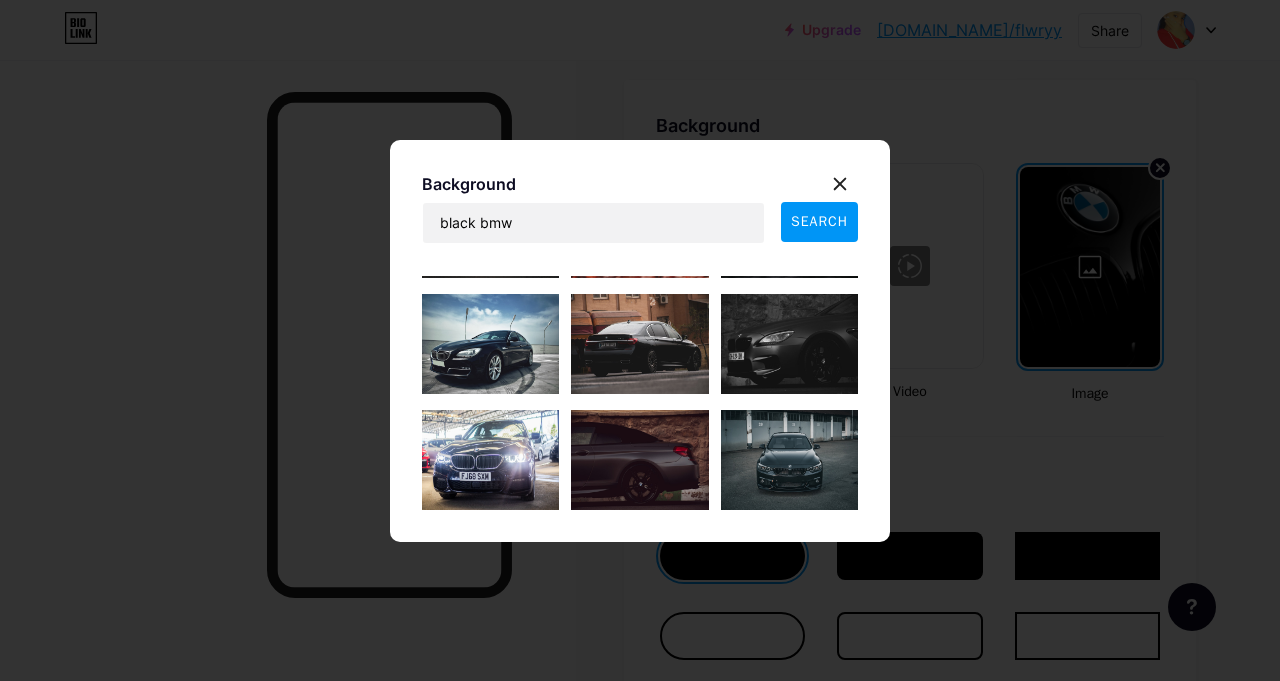 scroll, scrollTop: 219, scrollLeft: 0, axis: vertical 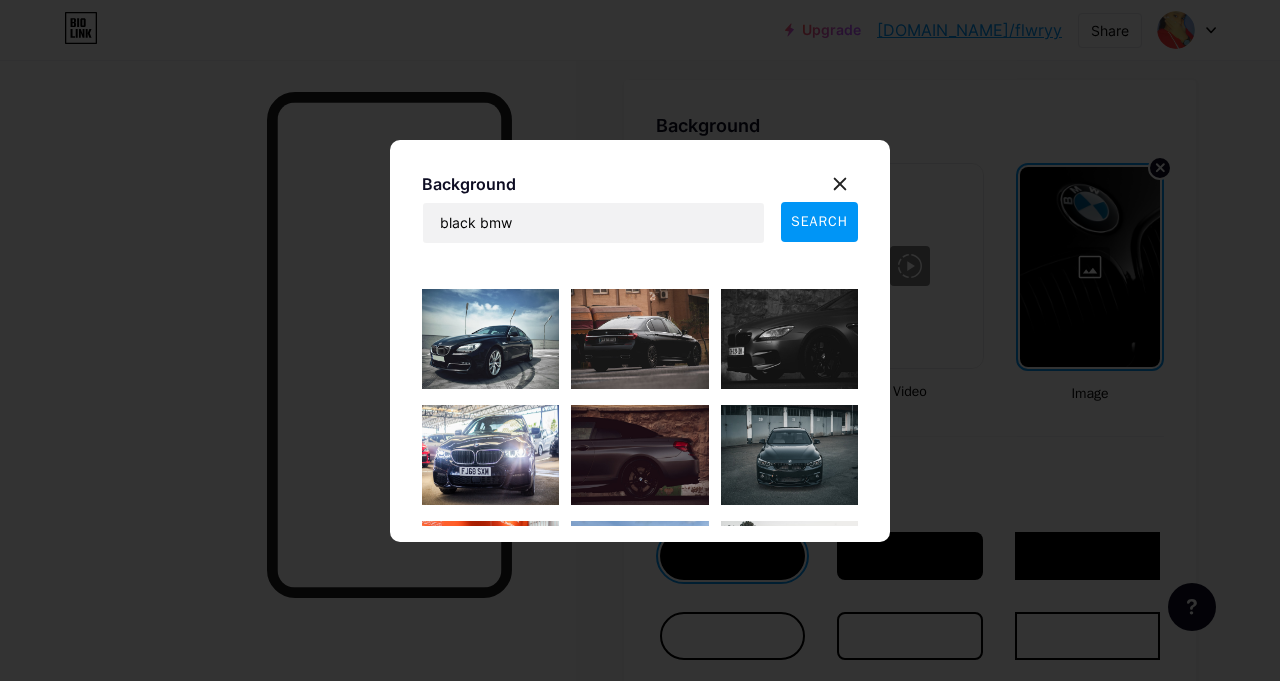 click on "black bmw     SEARCH" at bounding box center [640, 364] 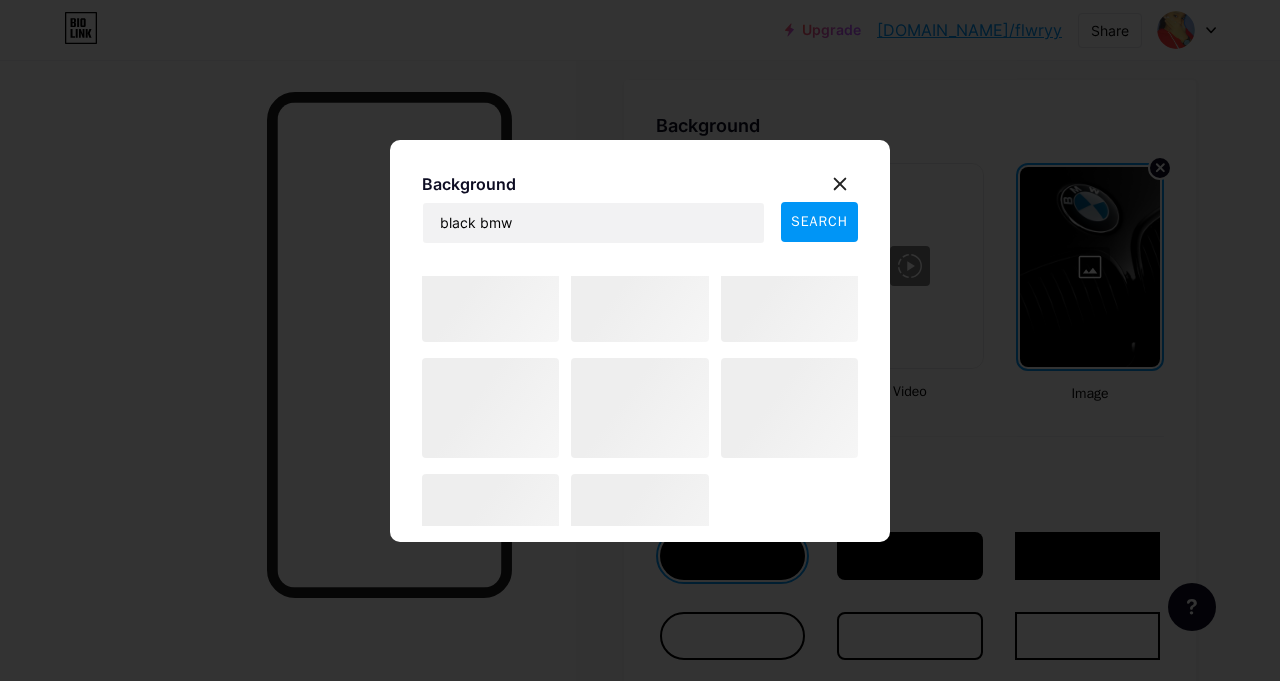 scroll, scrollTop: 1724, scrollLeft: 0, axis: vertical 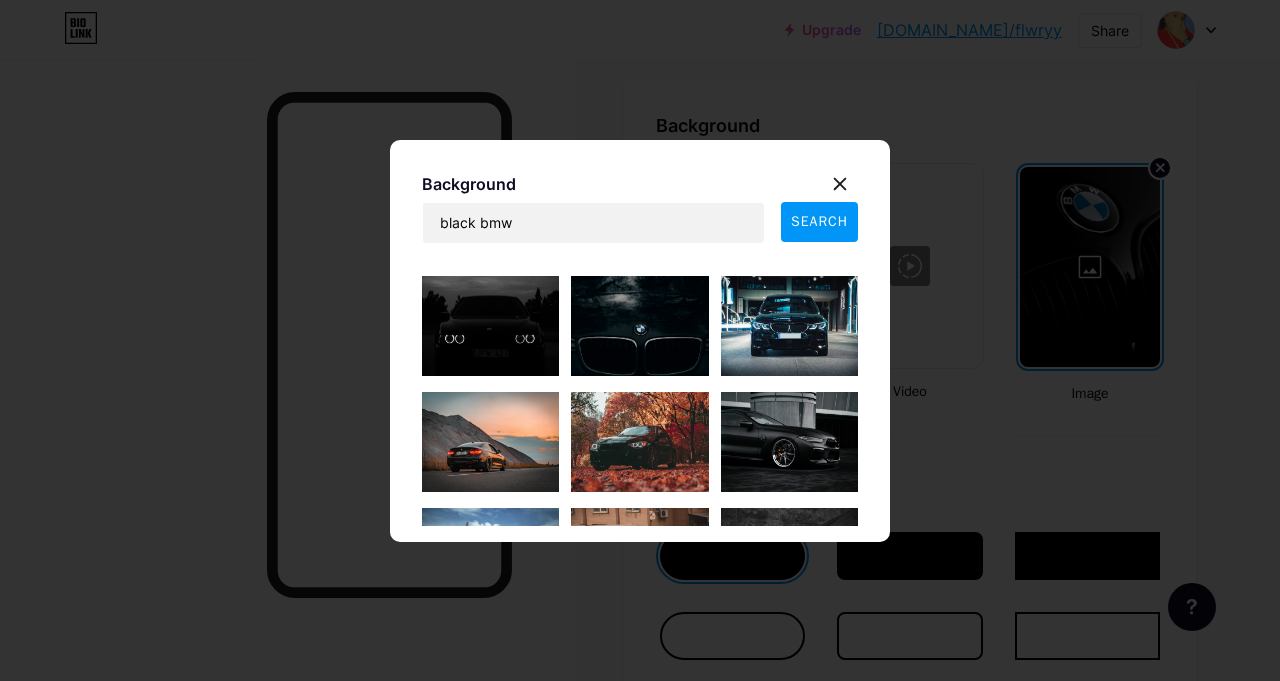 click at bounding box center [490, 326] 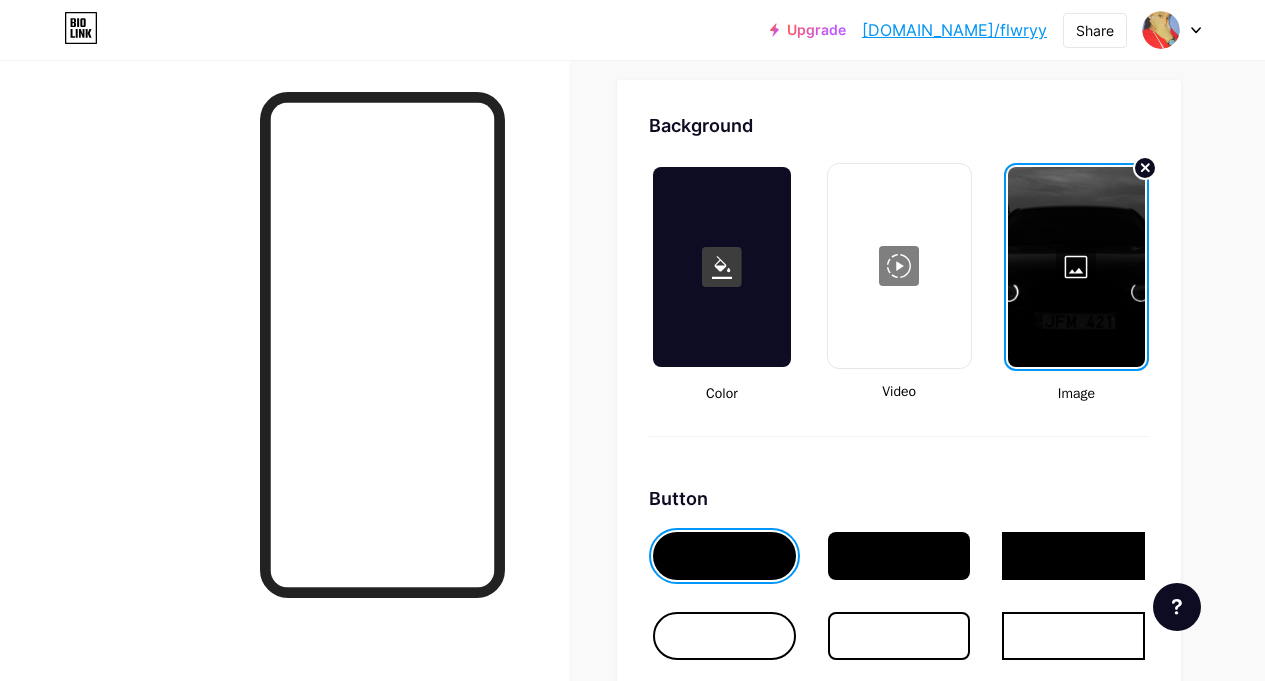 click at bounding box center [1076, 267] 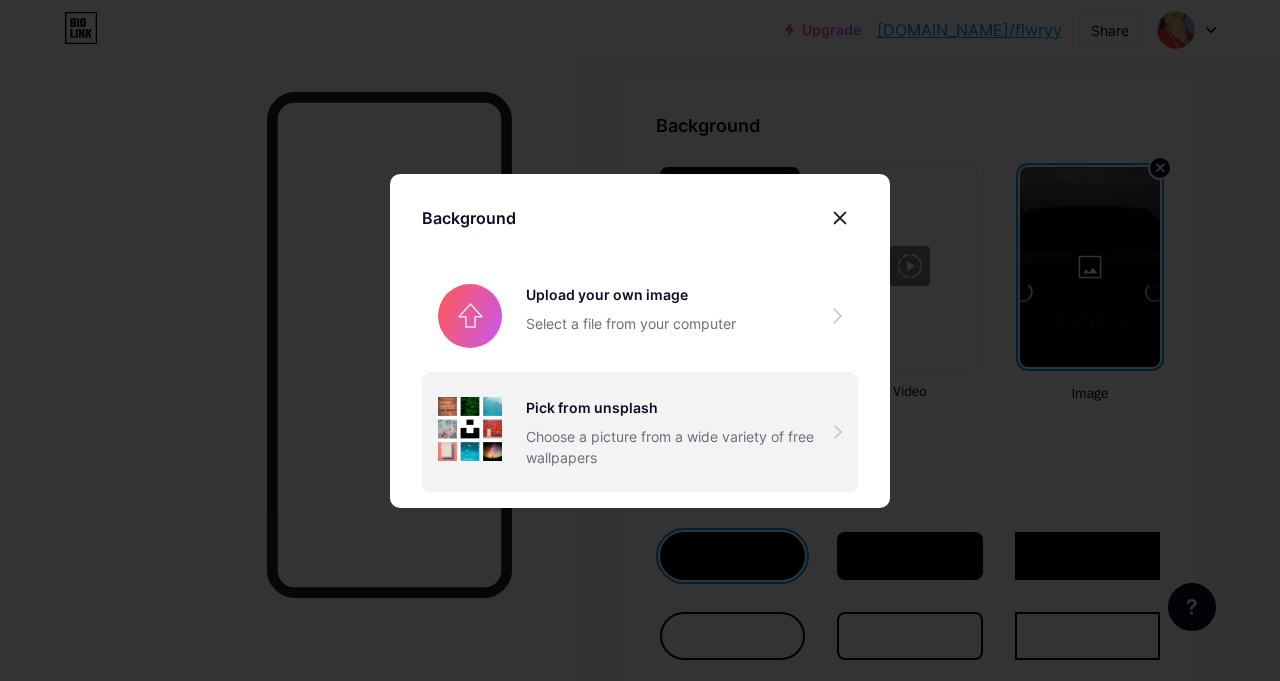 click on "Choose a picture from a wide variety of
free wallpapers" at bounding box center [680, 447] 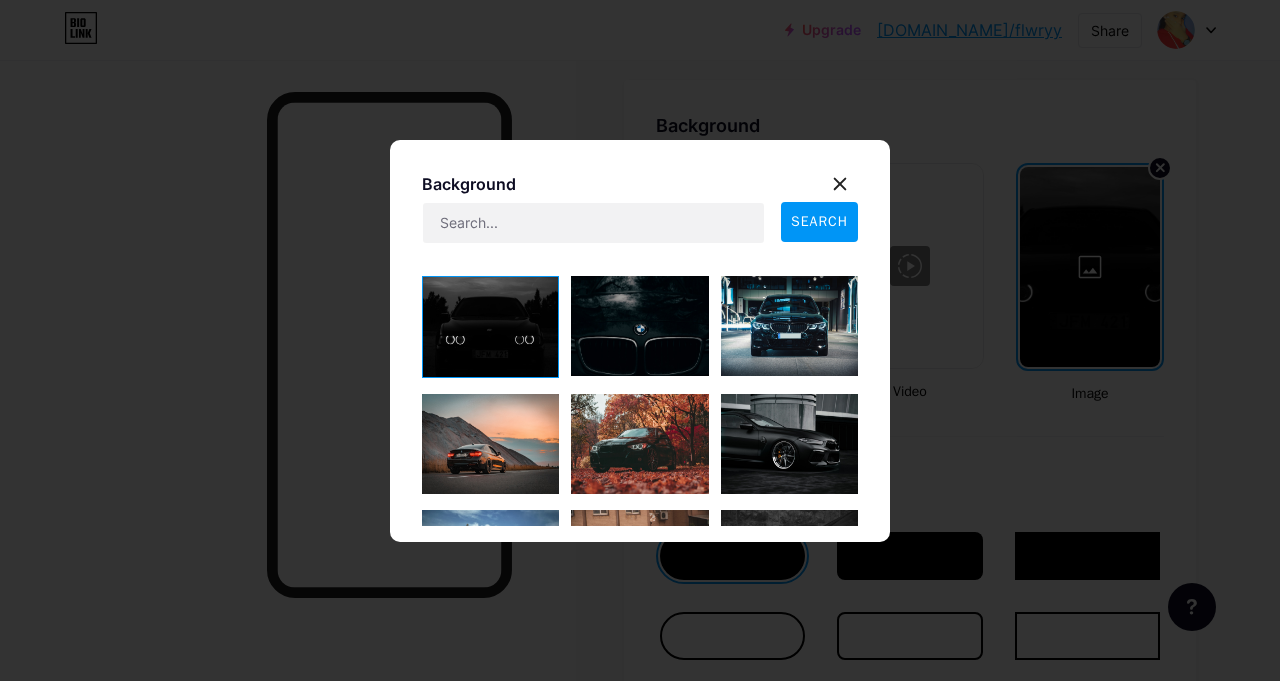 click at bounding box center [789, 326] 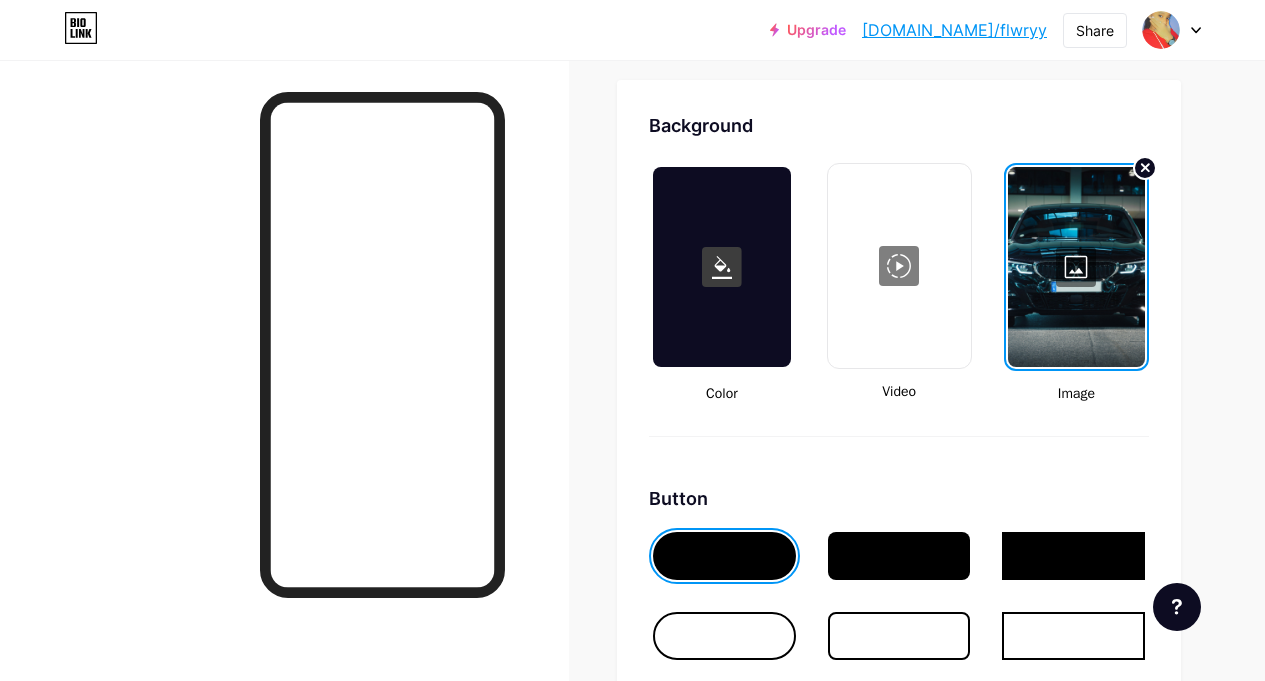 click at bounding box center [1076, 267] 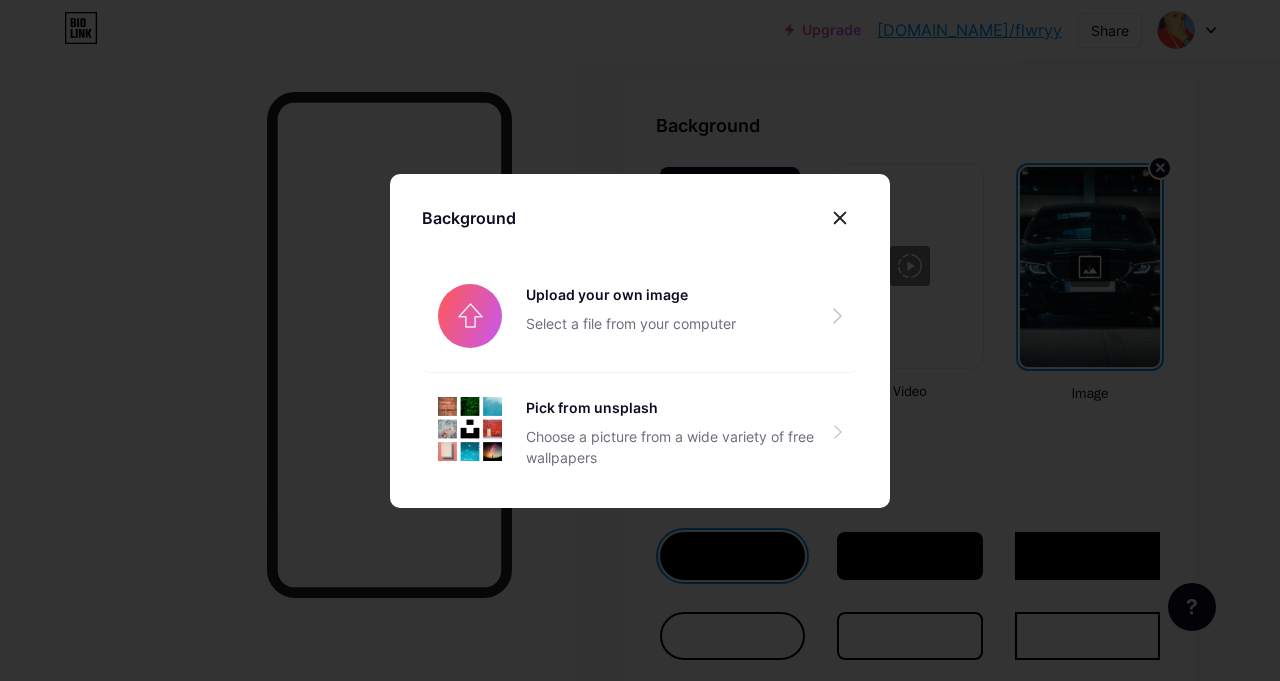 click at bounding box center (640, 340) 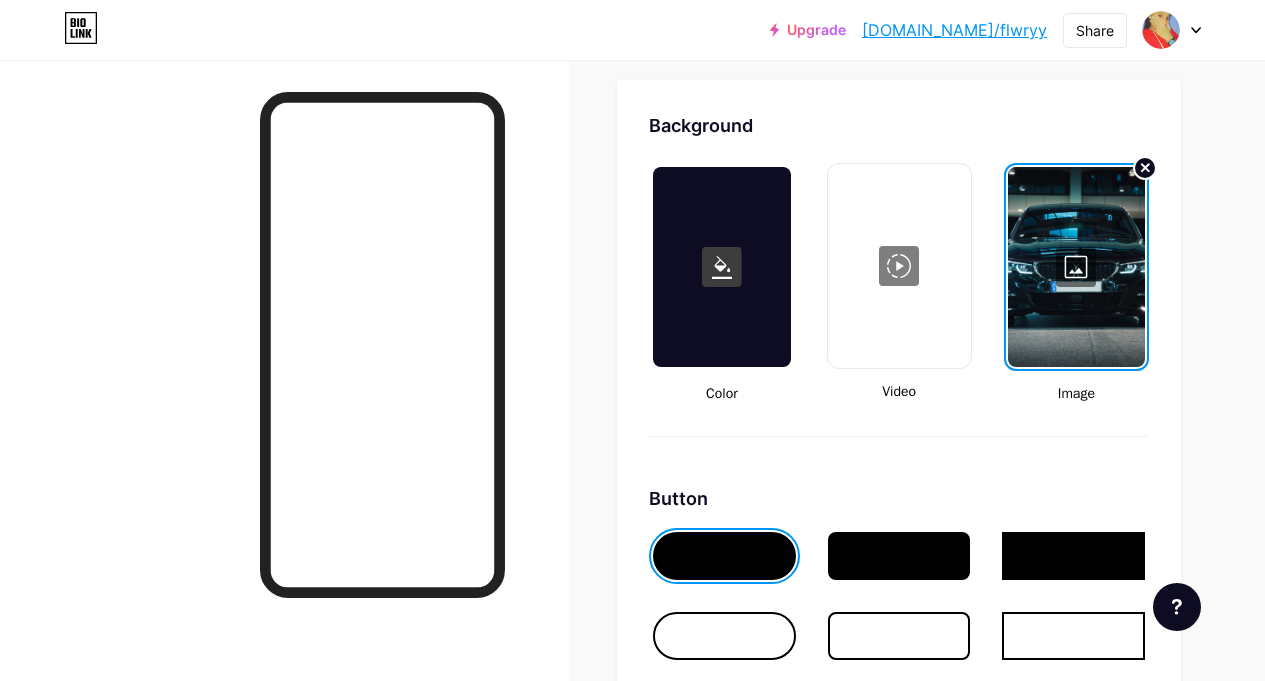 click at bounding box center (1076, 267) 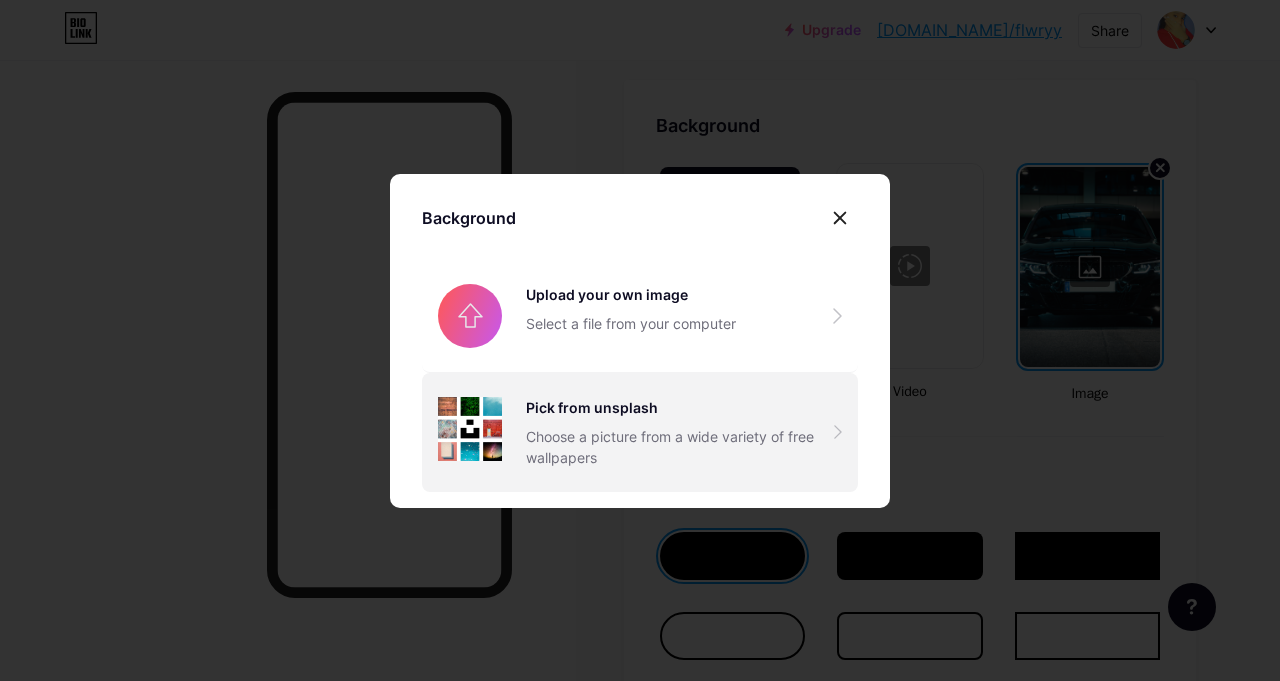 click on "Choose a picture from a wide variety of
free wallpapers" at bounding box center (680, 447) 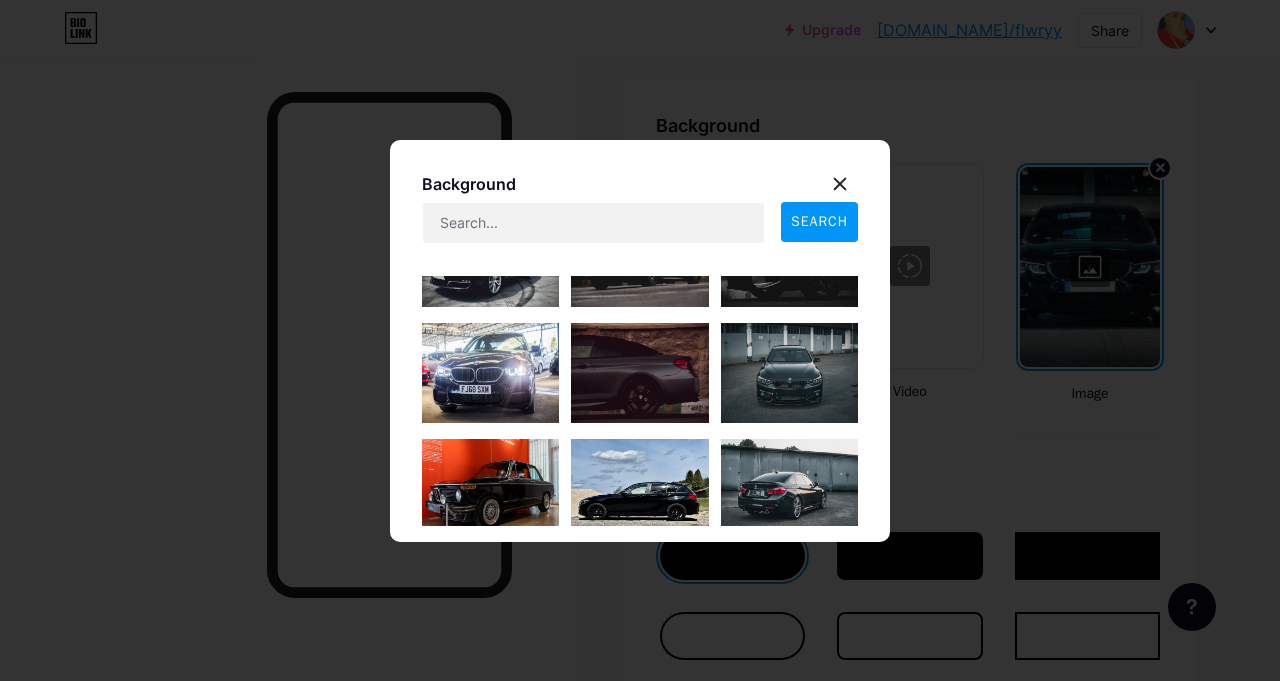 scroll, scrollTop: 320, scrollLeft: 0, axis: vertical 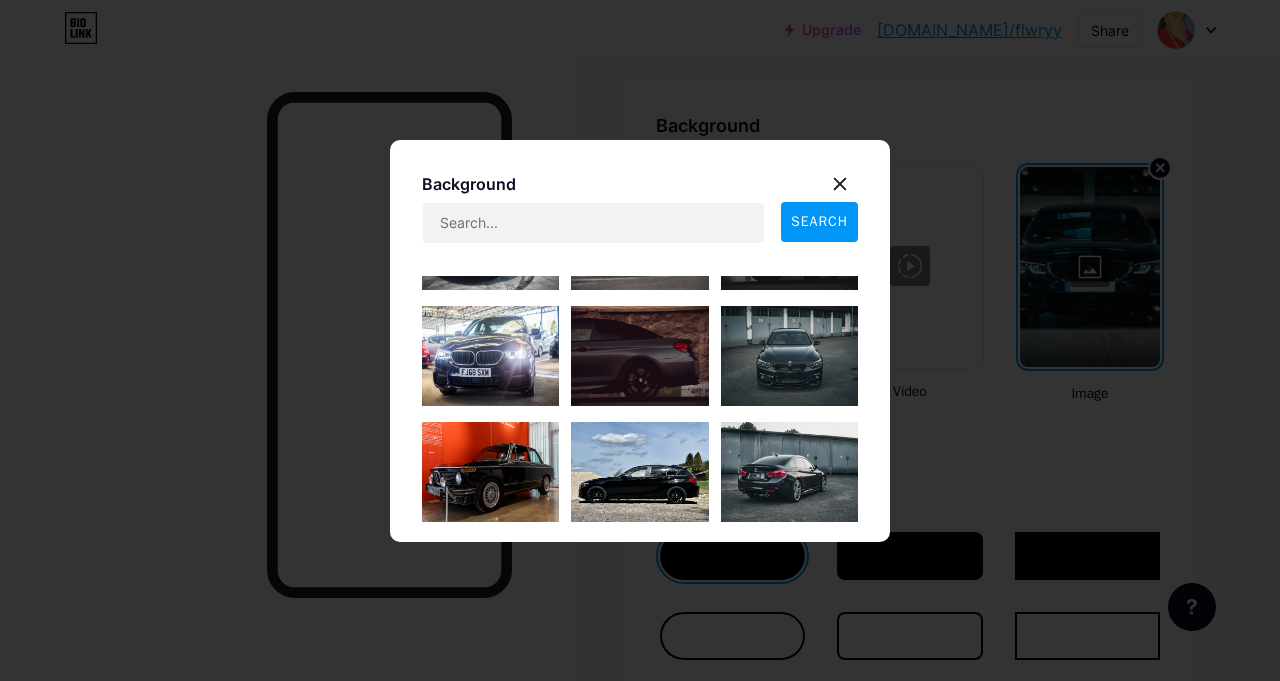 click at bounding box center [789, 356] 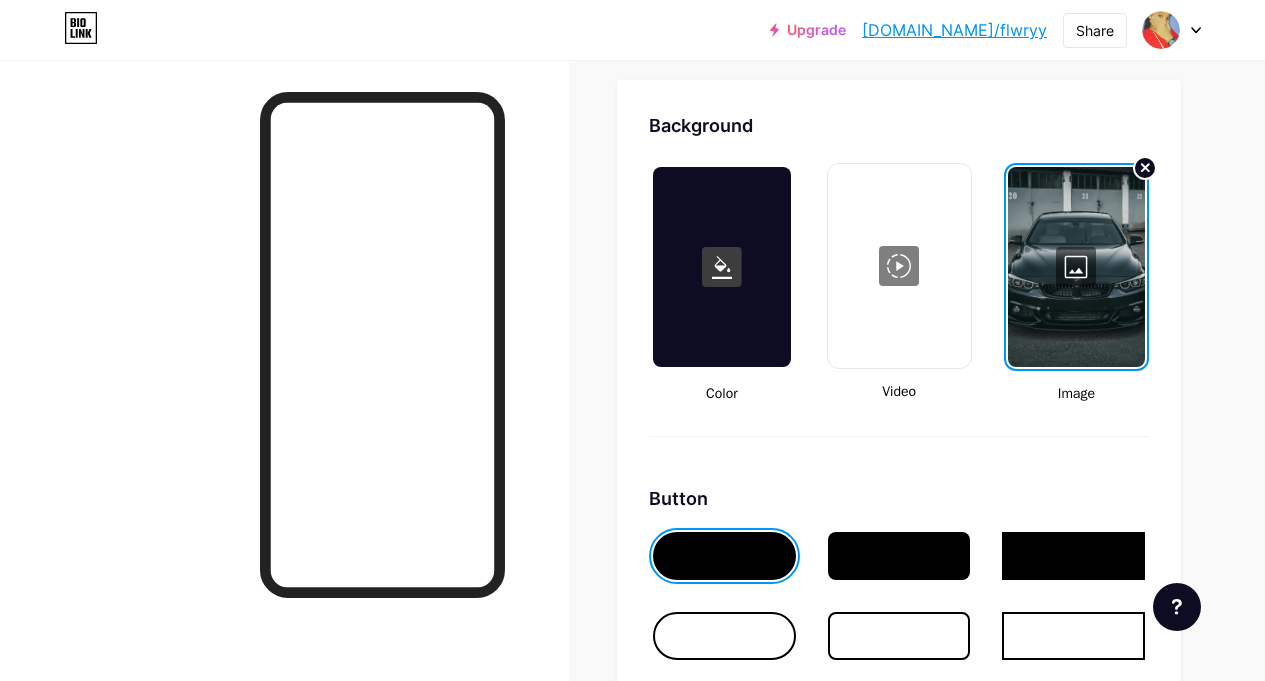 click at bounding box center (1076, 267) 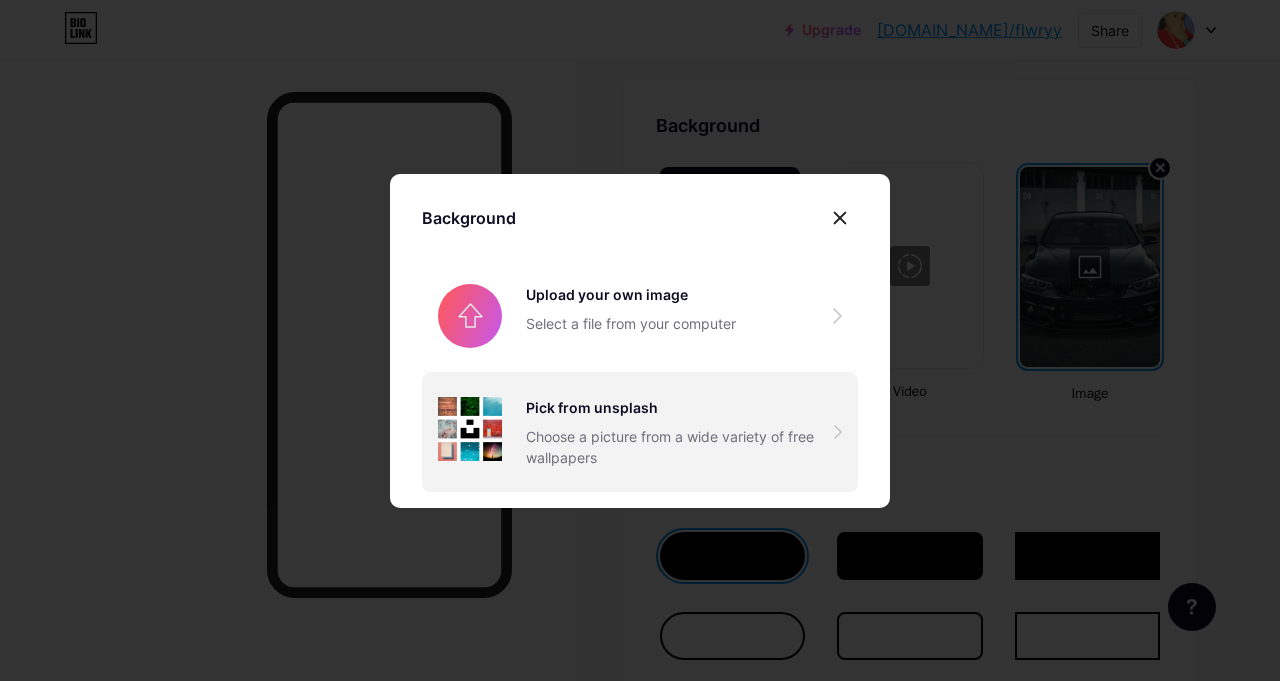 click on "Choose a picture from a wide variety of
free wallpapers" at bounding box center [680, 447] 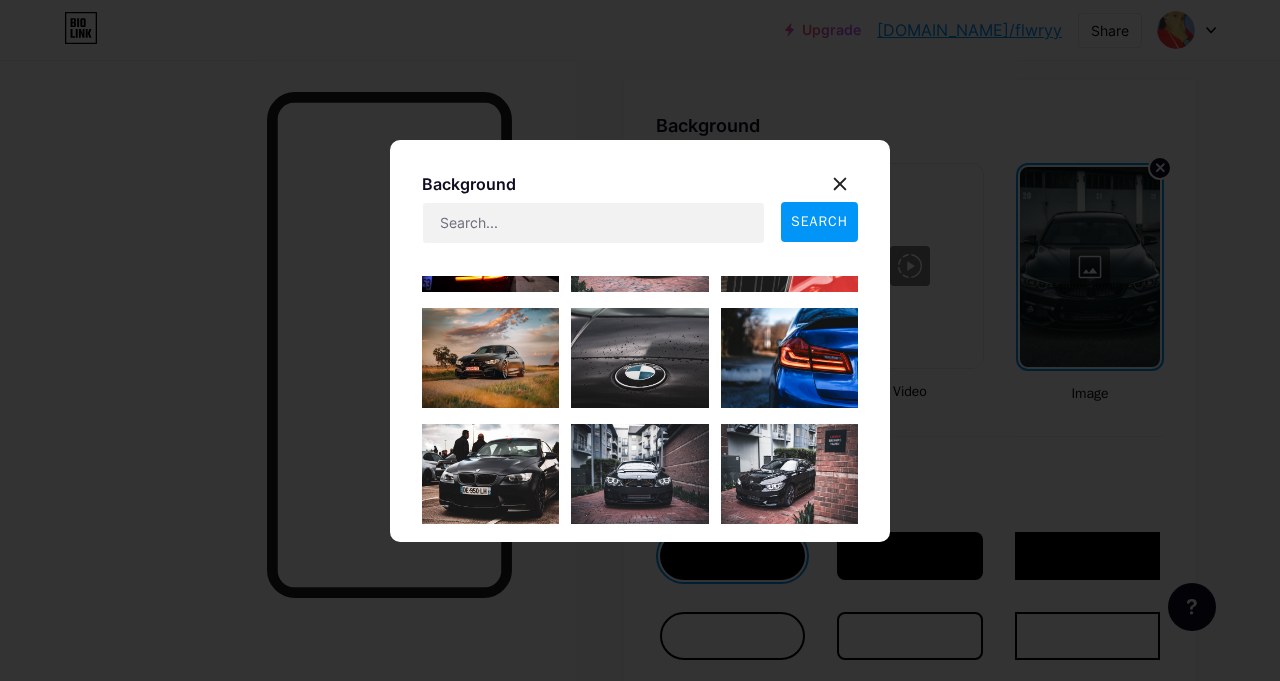 scroll, scrollTop: 4376, scrollLeft: 0, axis: vertical 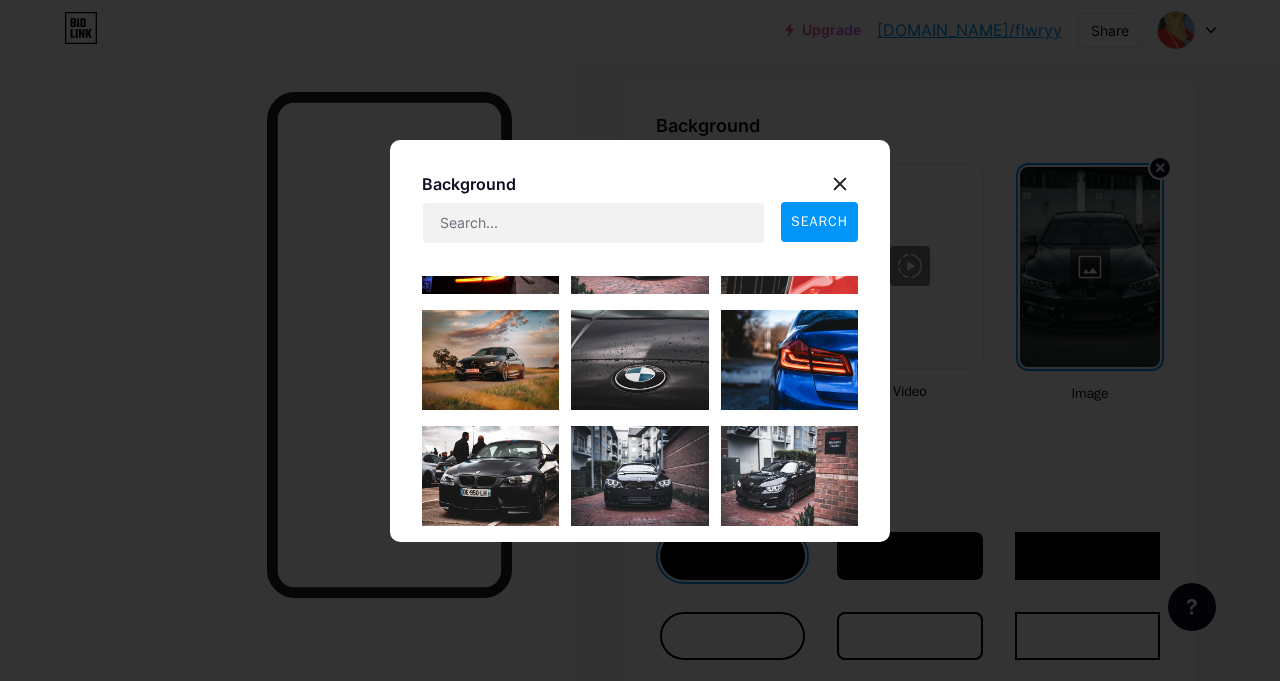 click at bounding box center (789, 476) 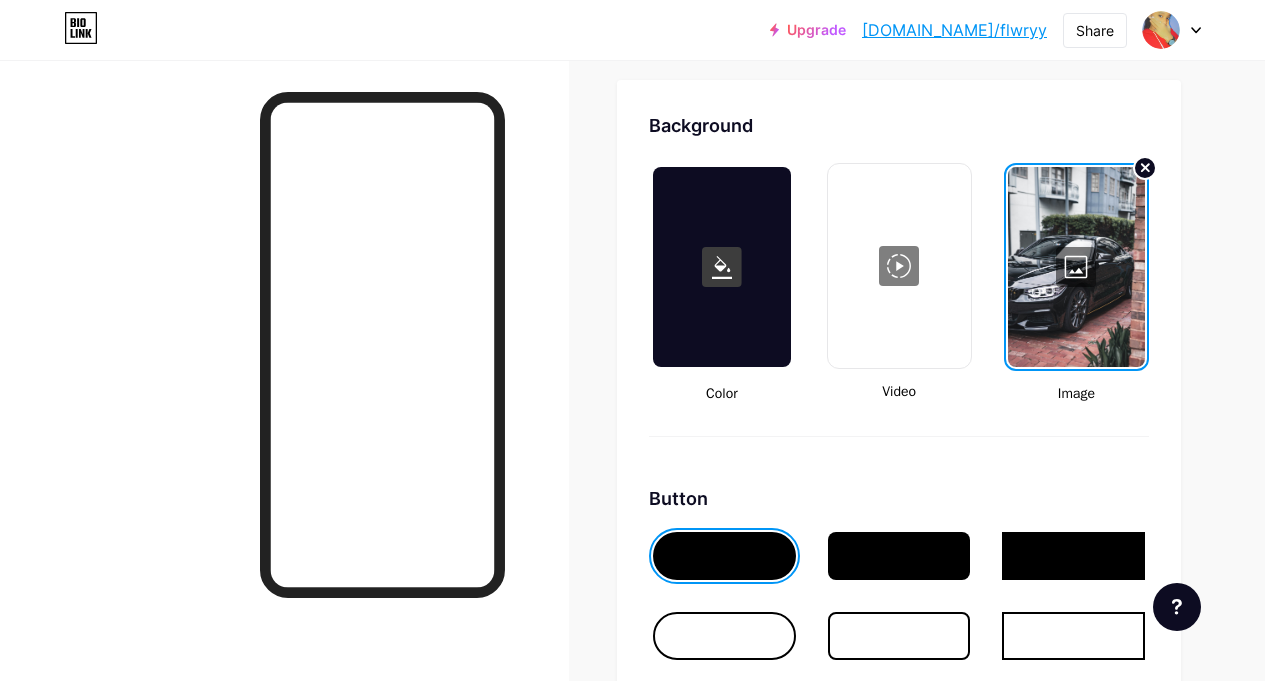 click at bounding box center [1076, 267] 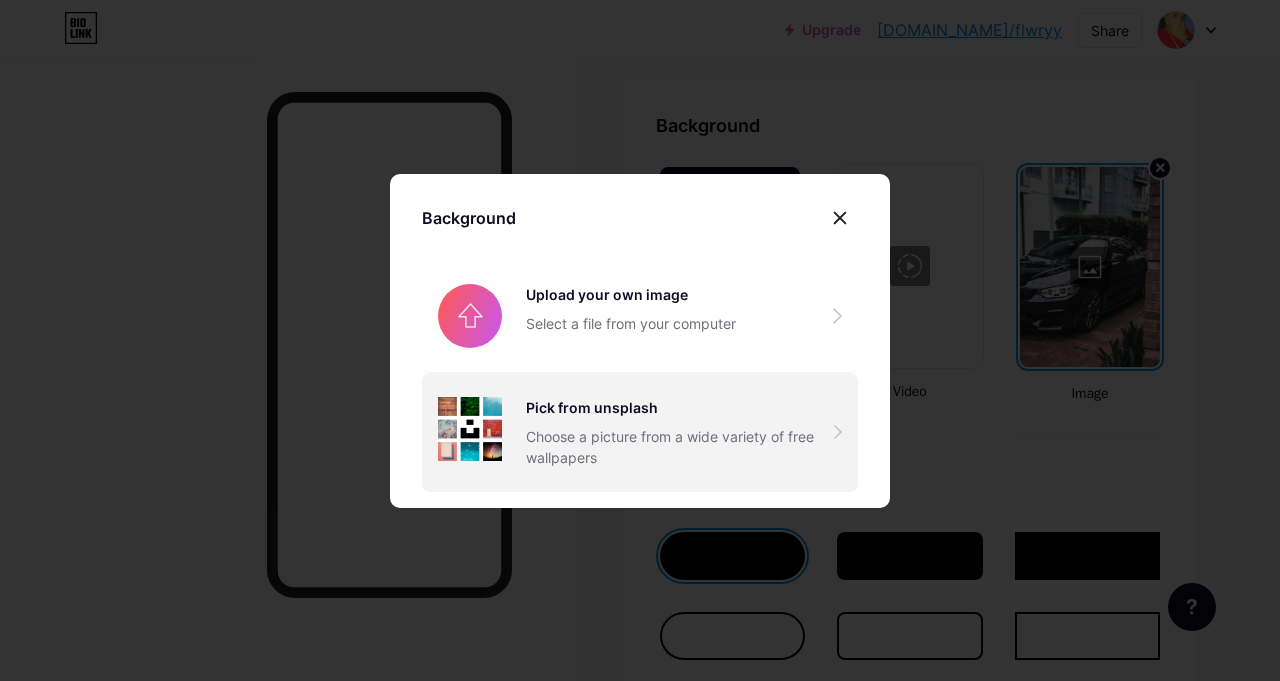 click on "Pick from unsplash" at bounding box center (680, 407) 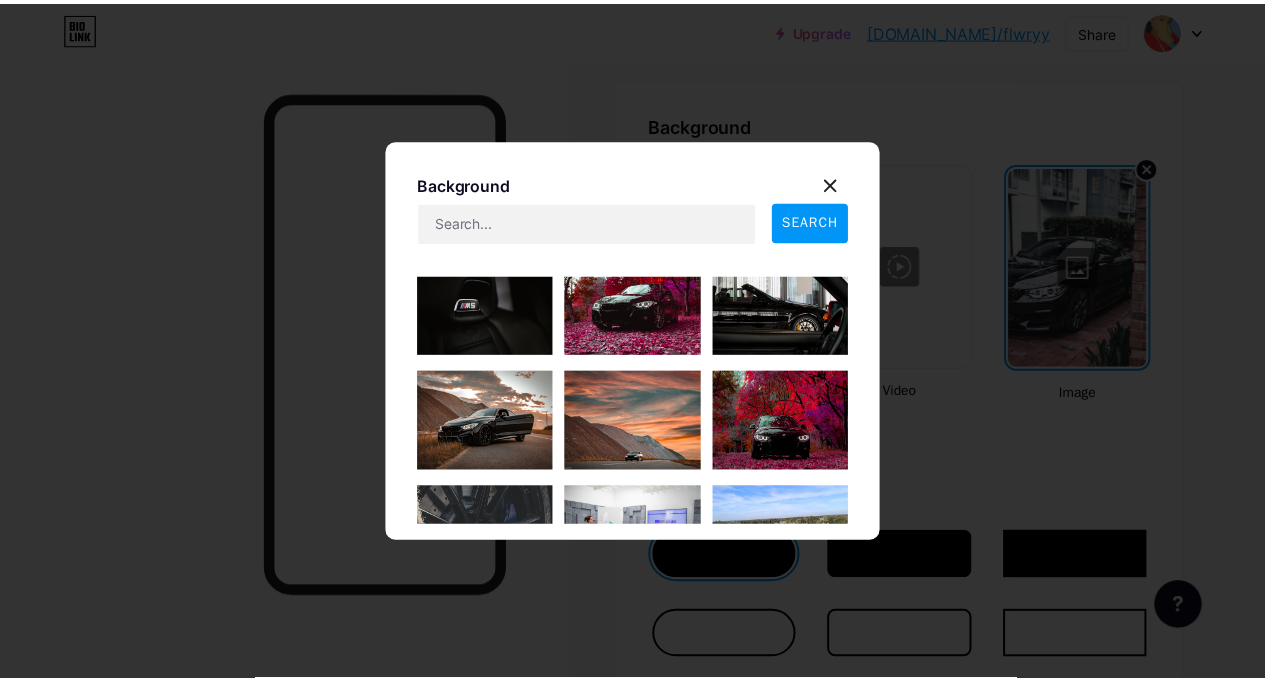 scroll, scrollTop: 5931, scrollLeft: 0, axis: vertical 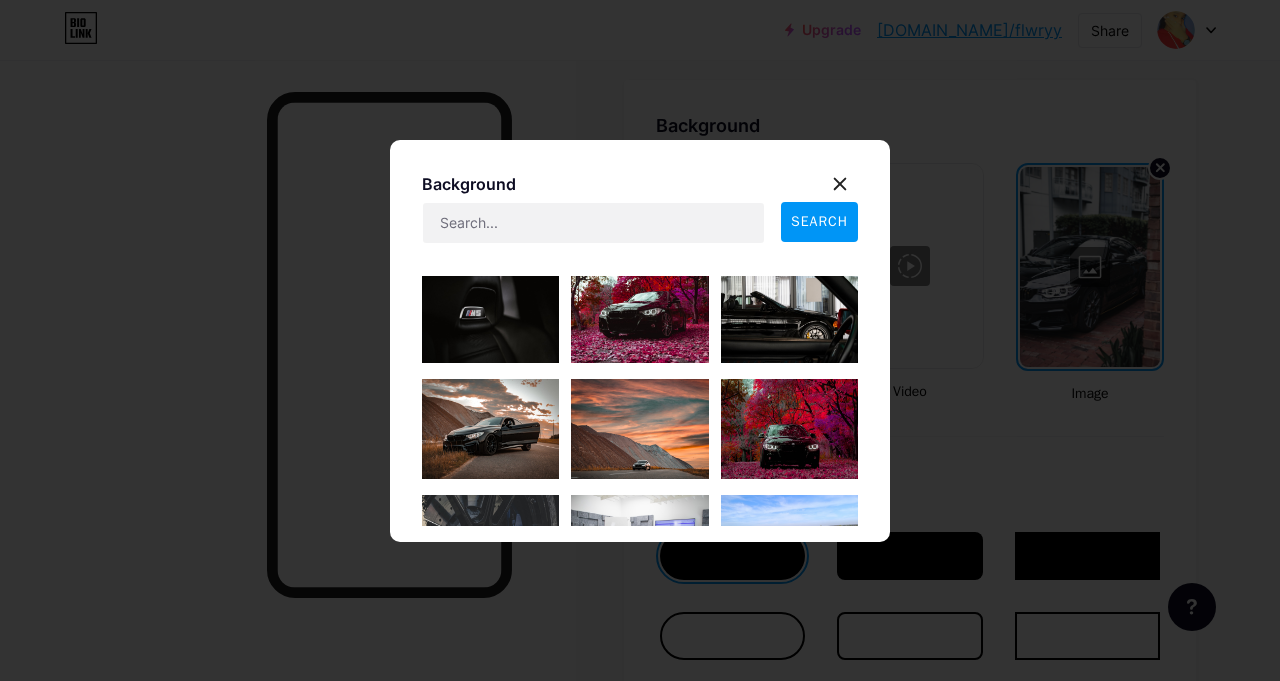 click at bounding box center (789, 429) 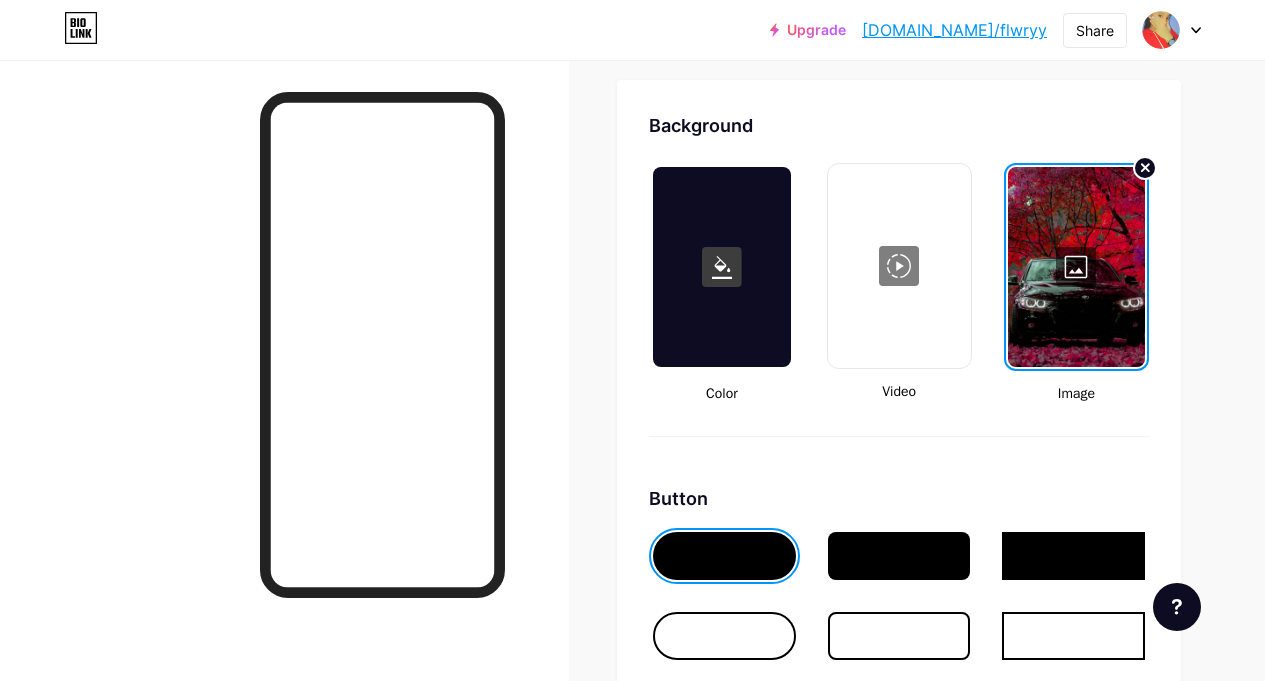 click at bounding box center [899, 556] 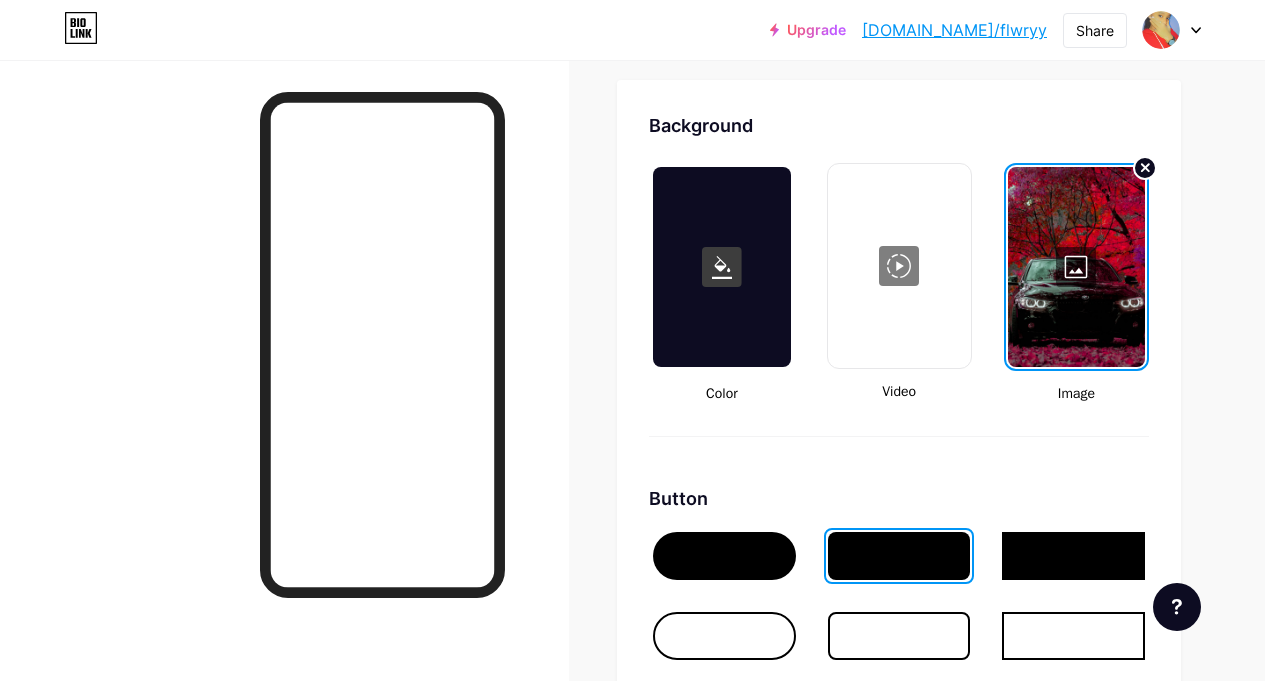 click at bounding box center (724, 556) 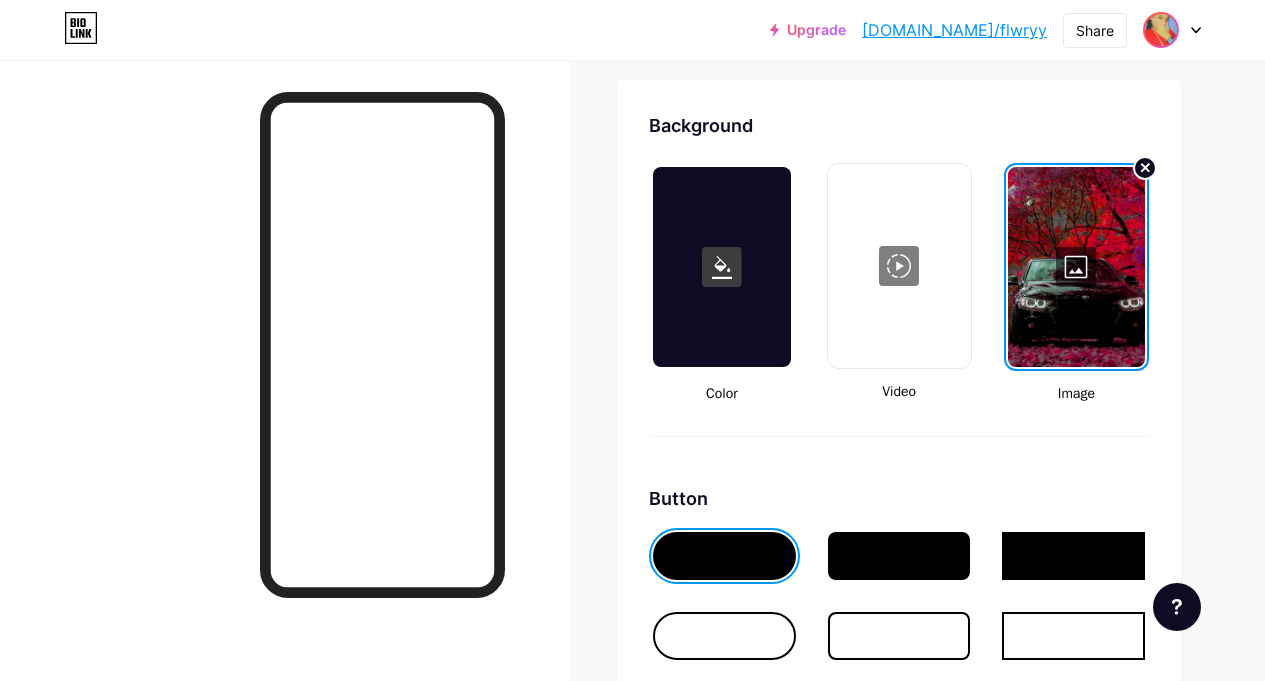 click at bounding box center [1161, 30] 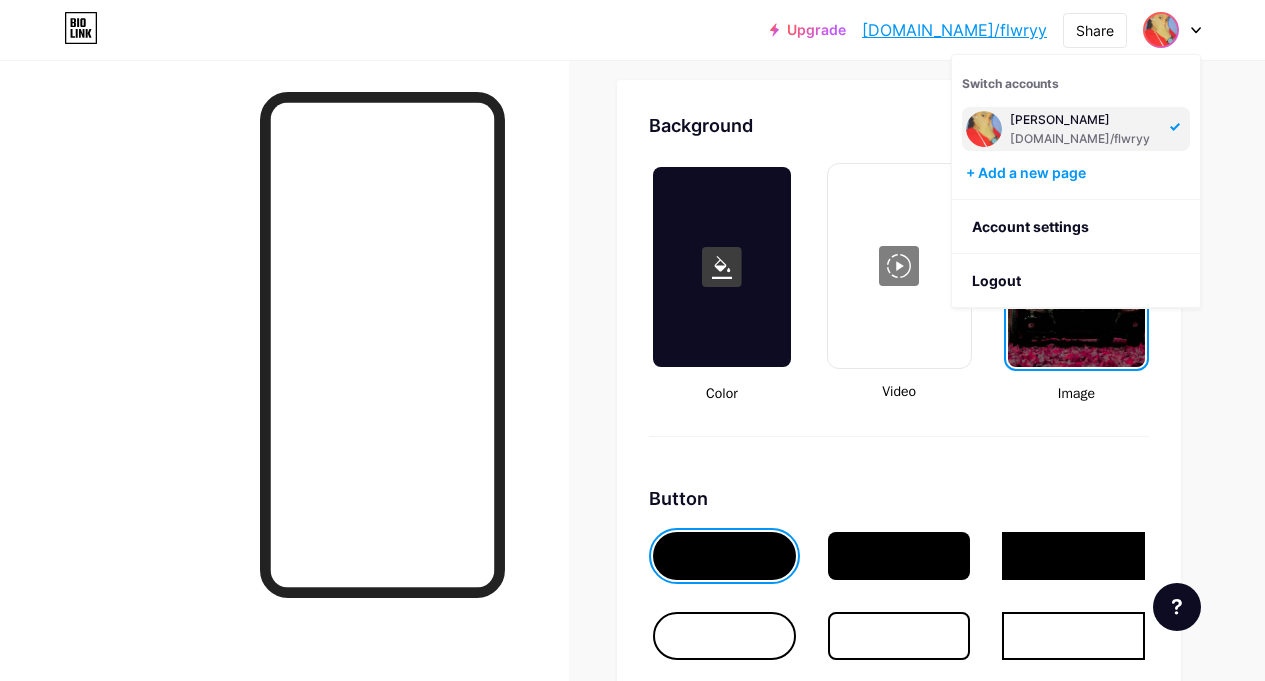 click on "Links
Posts
Design
Subscribers
NEW
Stats
Settings     Profile   Flwryy Jay     Just me Uce "YEET"                   Themes   Link in bio   Blog   Shop       Basics       Carbon       Xmas 23       Pride       Glitch       Winter · Live       Glassy · Live       Chameleon · Live       Rainy Night · Live       Neon · Live       Summer       Retro       Strawberry · Live       Desert       Sunny       Autumn       Leaf       Clear Sky       Blush       Unicorn       Minimal       Cloudy       Shadow     Create your own           Changes saved     Background         Color           Video                   Image           Button       #000000   Font   Inter Poppins EB Garamond TEKO BALSAMIQ SANS Kite One PT Sans Quicksand DM Sans     #000000   Changes saved     Position to display socials                 Top                     Bottom
Disable Bio Link branding
Changes saved" at bounding box center [632, -338] 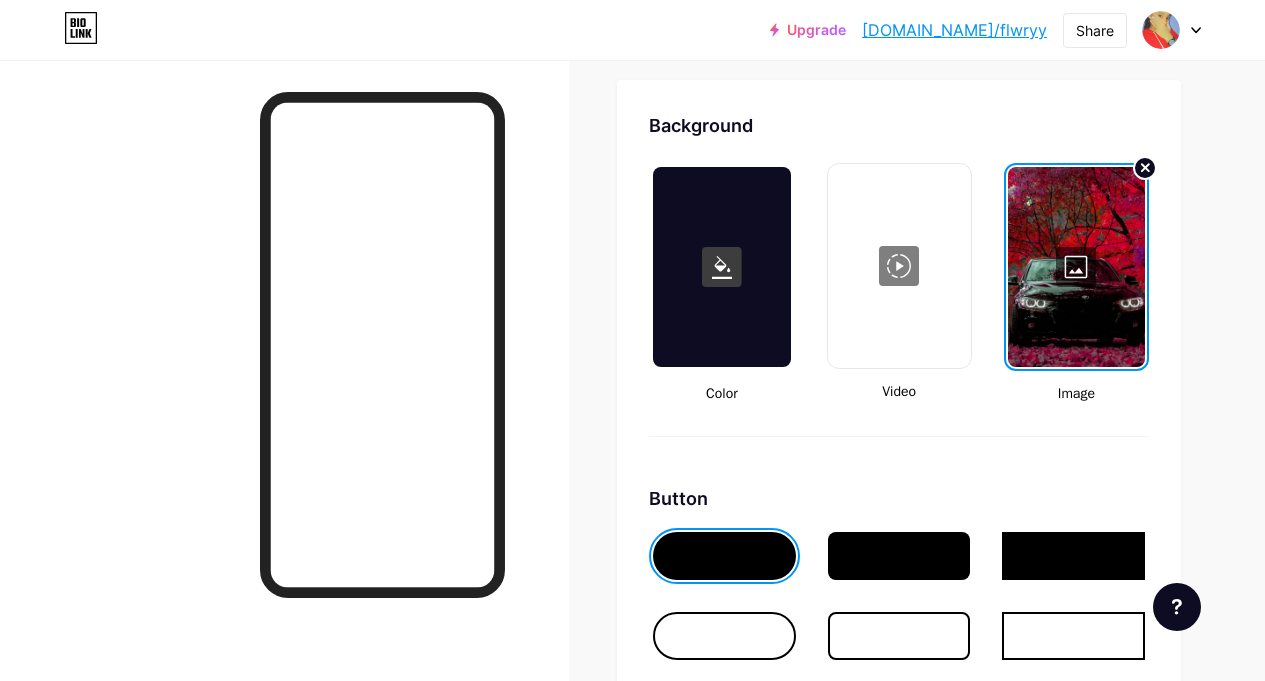 click at bounding box center [1172, 30] 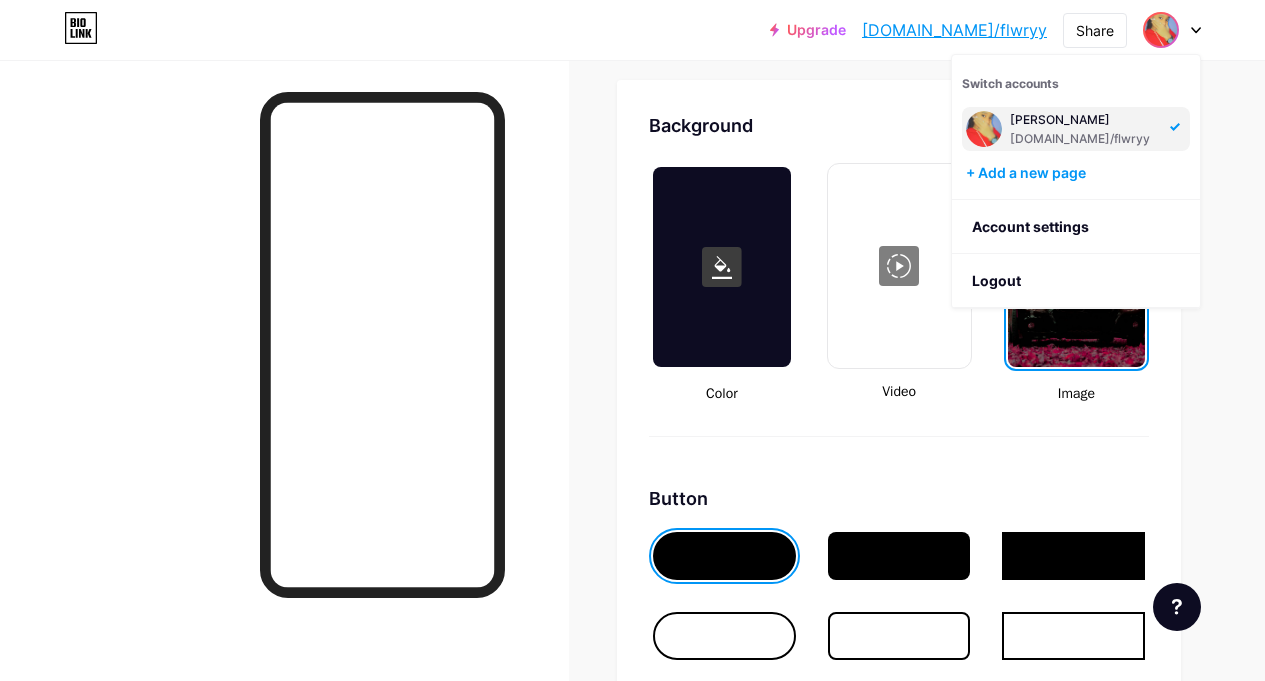 click on "Links
Posts
Design
Subscribers
NEW
Stats
Settings     Profile   Flwryy Jay     Just me Uce "YEET"                   Themes   Link in bio   Blog   Shop       Basics       Carbon       Xmas 23       Pride       Glitch       Winter · Live       Glassy · Live       Chameleon · Live       Rainy Night · Live       Neon · Live       Summer       Retro       Strawberry · Live       Desert       Sunny       Autumn       Leaf       Clear Sky       Blush       Unicorn       Minimal       Cloudy       Shadow     Create your own           Changes saved     Background         Color           Video                   Image           Button       #000000   Font   Inter Poppins EB Garamond TEKO BALSAMIQ SANS Kite One PT Sans Quicksand DM Sans     #000000   Changes saved     Position to display socials                 Top                     Bottom
Disable Bio Link branding
Changes saved" at bounding box center [632, -338] 